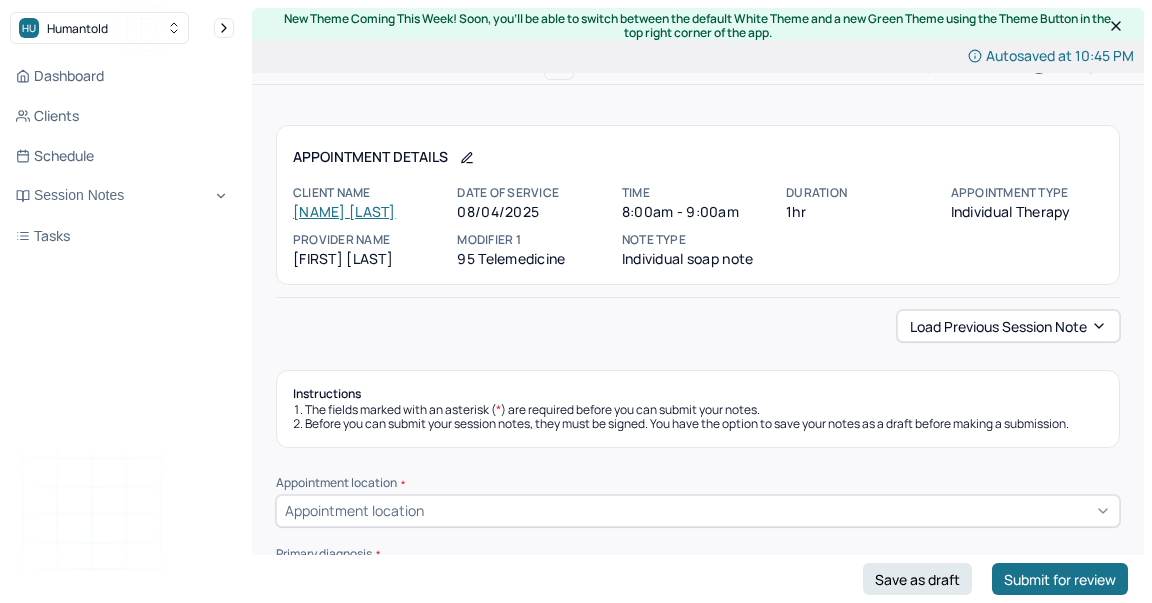 scroll, scrollTop: 0, scrollLeft: 0, axis: both 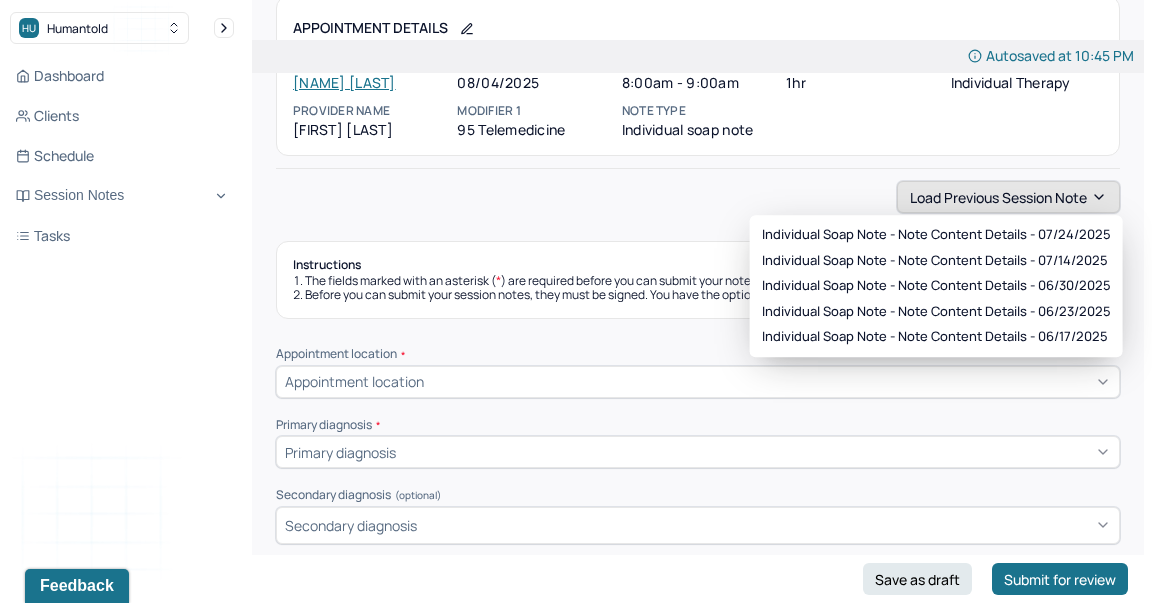 click on "Load previous session note" at bounding box center [1008, 197] 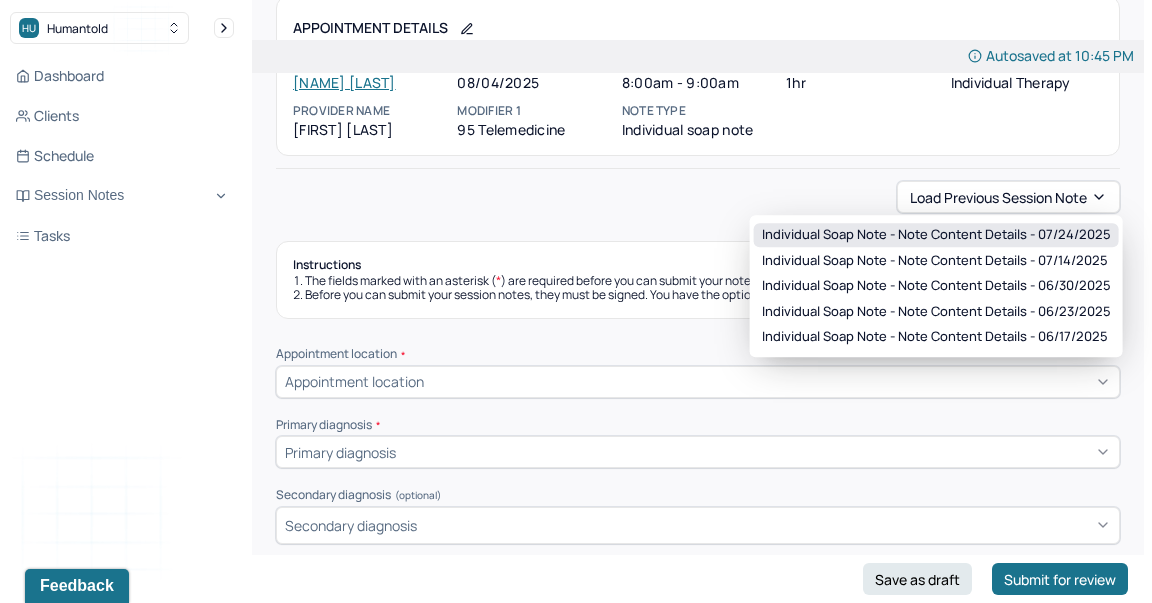 click on "Individual soap note   - Note content Details -   07/24/2025" at bounding box center [936, 235] 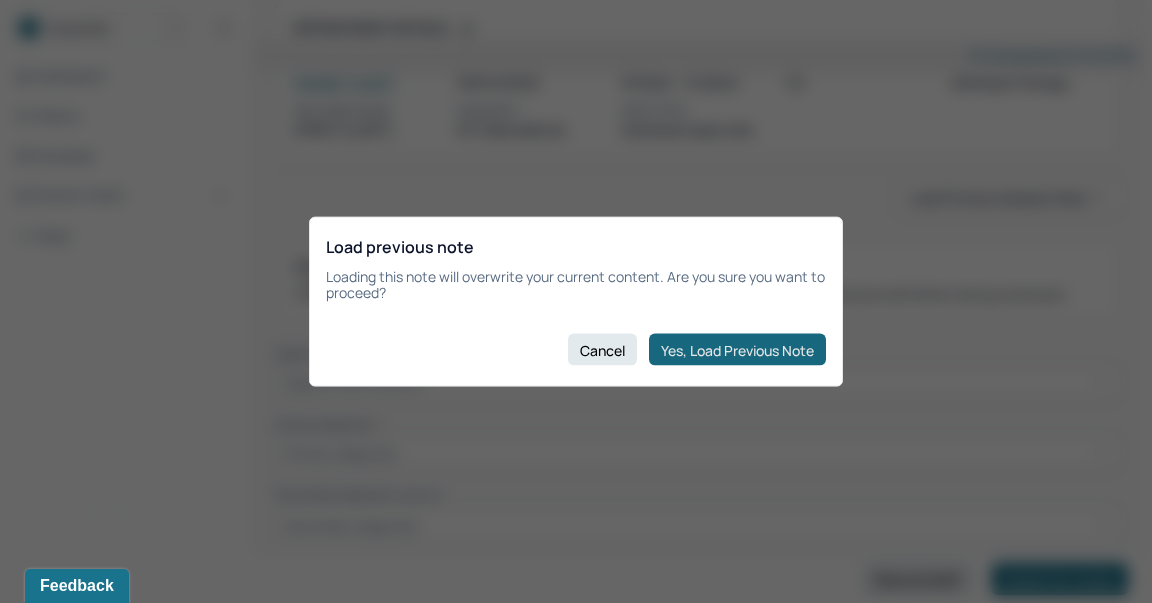 click on "Yes, Load Previous Note" at bounding box center (737, 350) 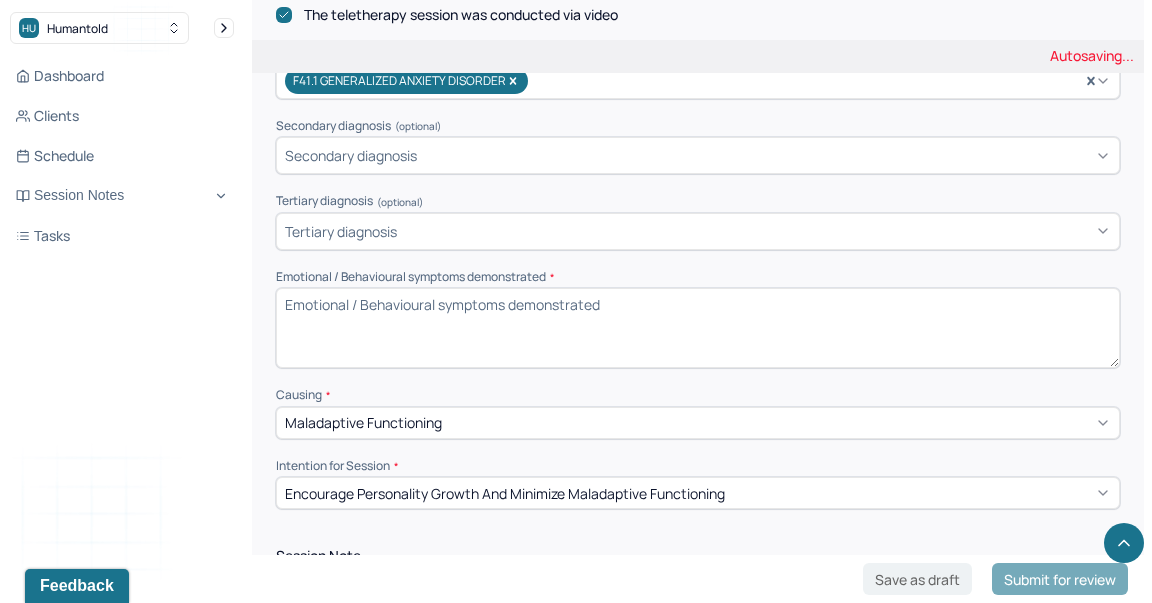 scroll, scrollTop: 736, scrollLeft: 0, axis: vertical 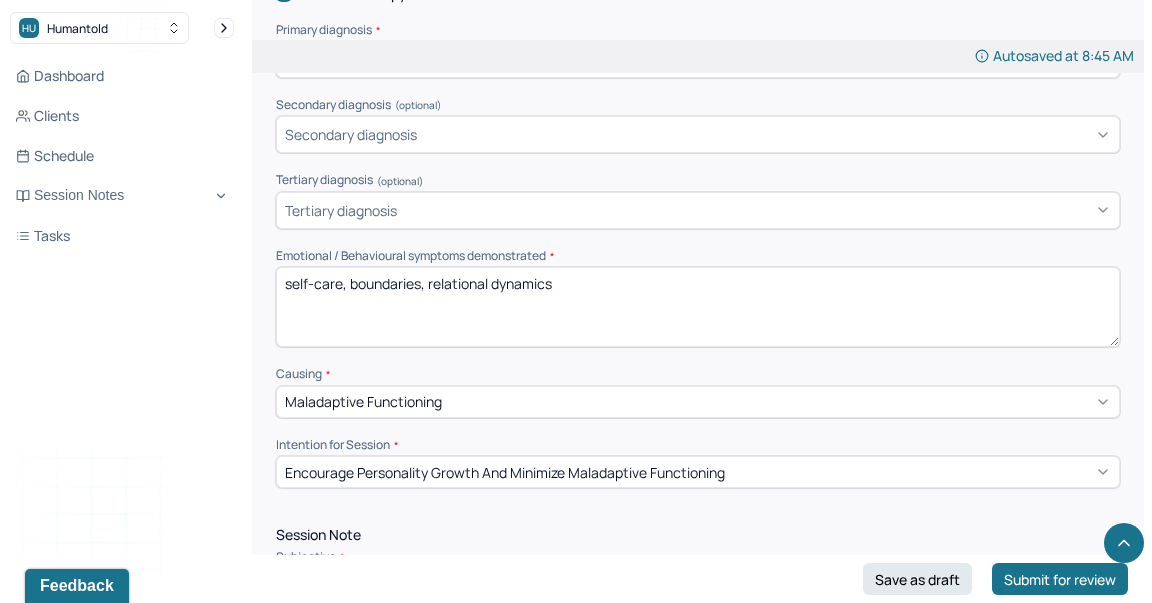 type on "self-care, boundaries, relational dynamics" 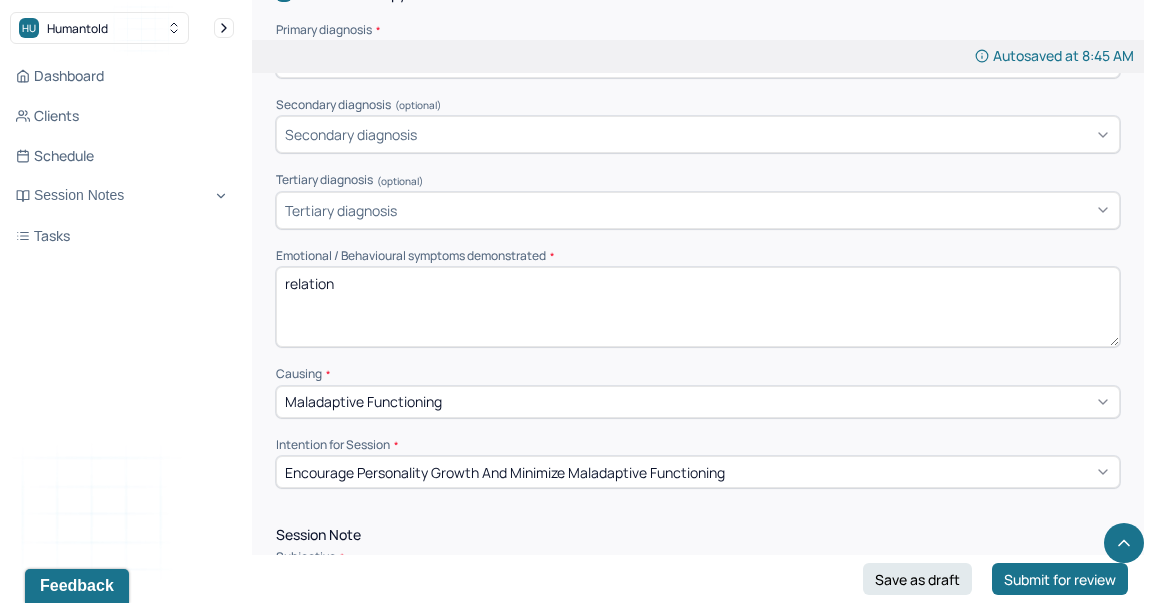 type on "relationa" 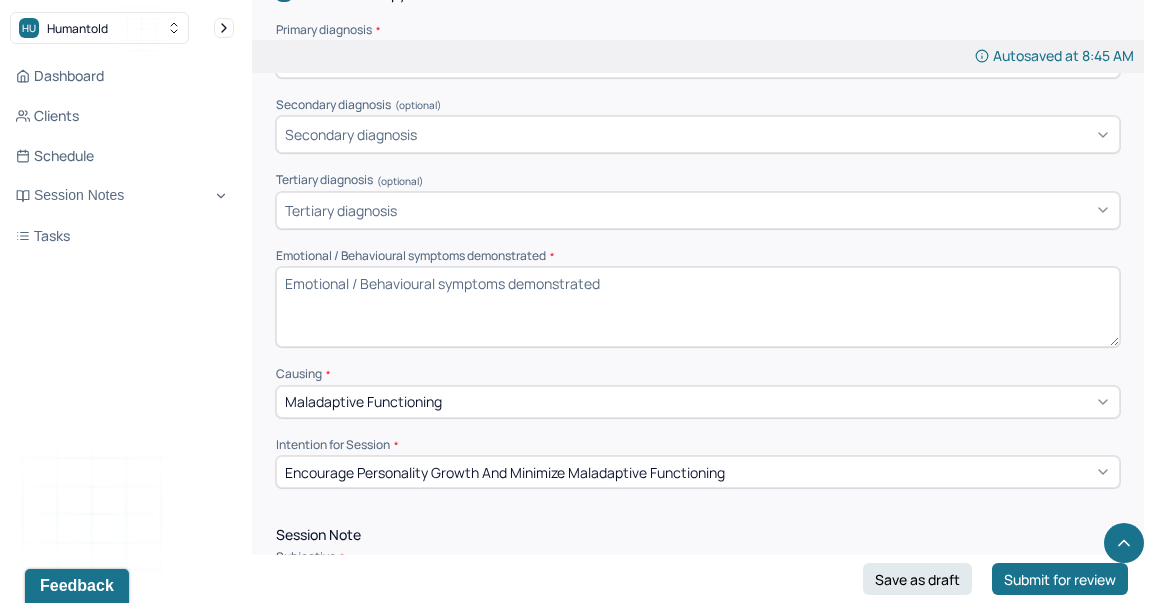 scroll, scrollTop: 1001, scrollLeft: 0, axis: vertical 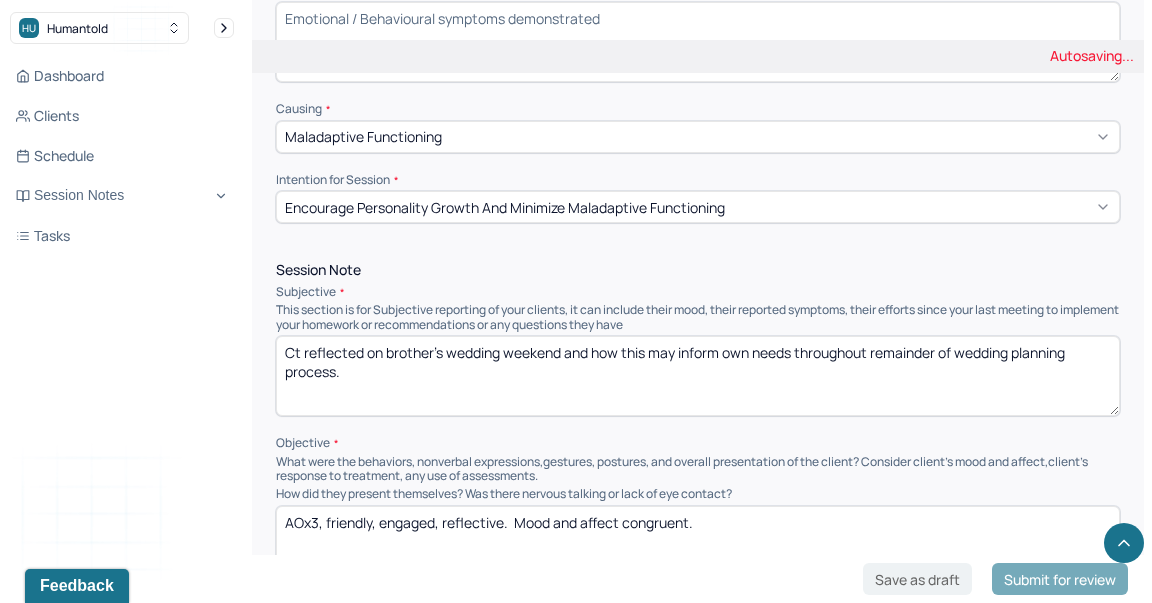 type 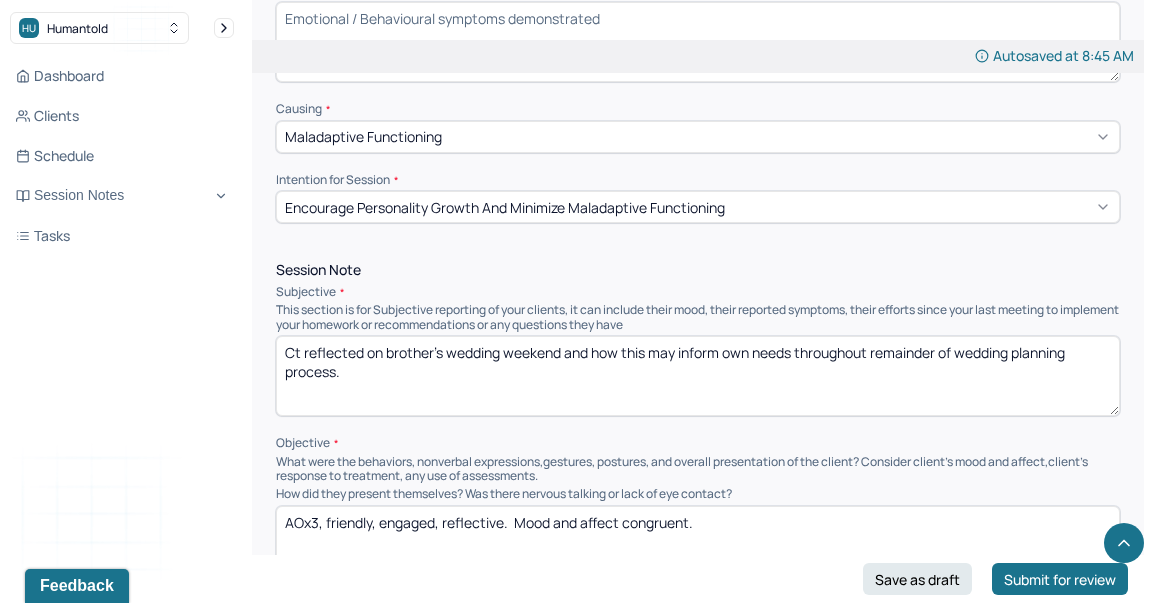 click on "Ct reflected on brother's wedding weekend and how this may inform own needs throughout remainder of wedding planning process." at bounding box center [698, 376] 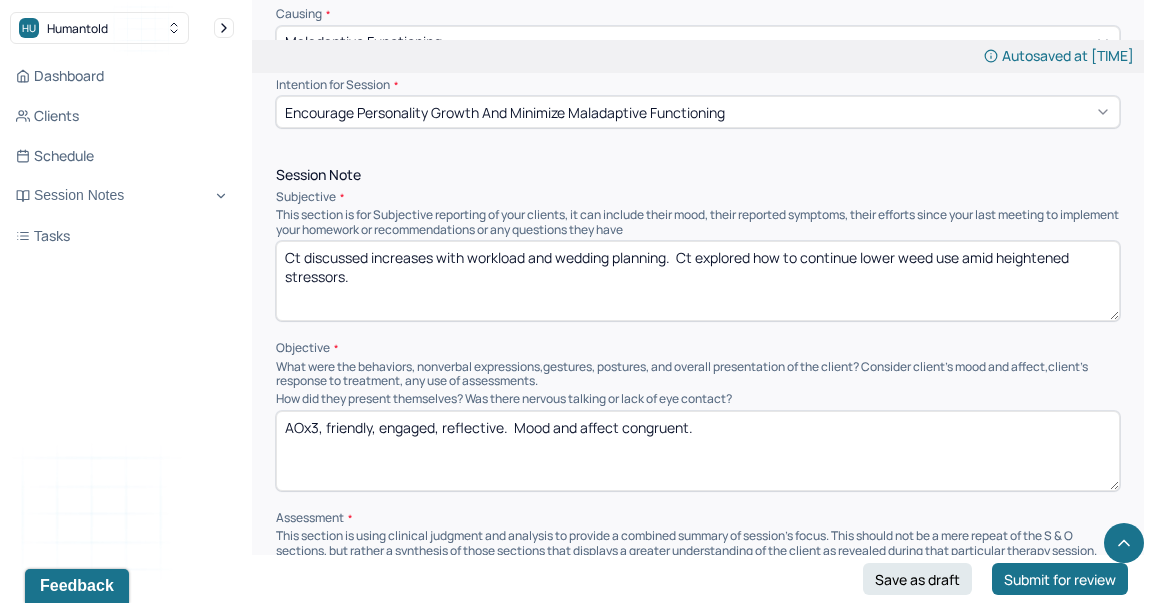 scroll, scrollTop: 1108, scrollLeft: 0, axis: vertical 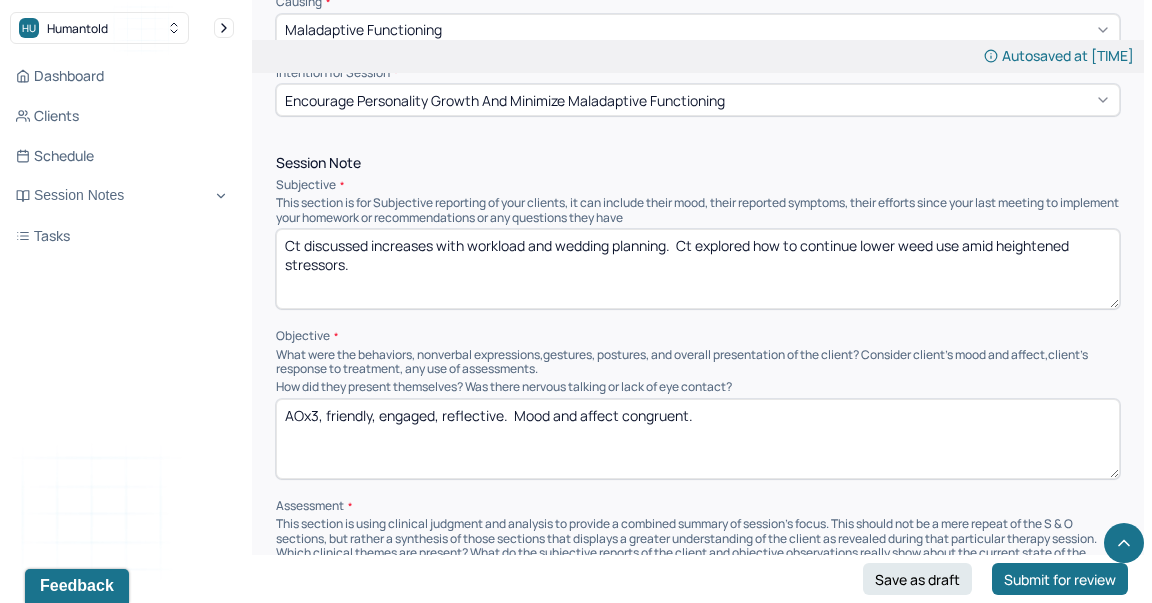 drag, startPoint x: 500, startPoint y: 413, endPoint x: 343, endPoint y: 416, distance: 157.02866 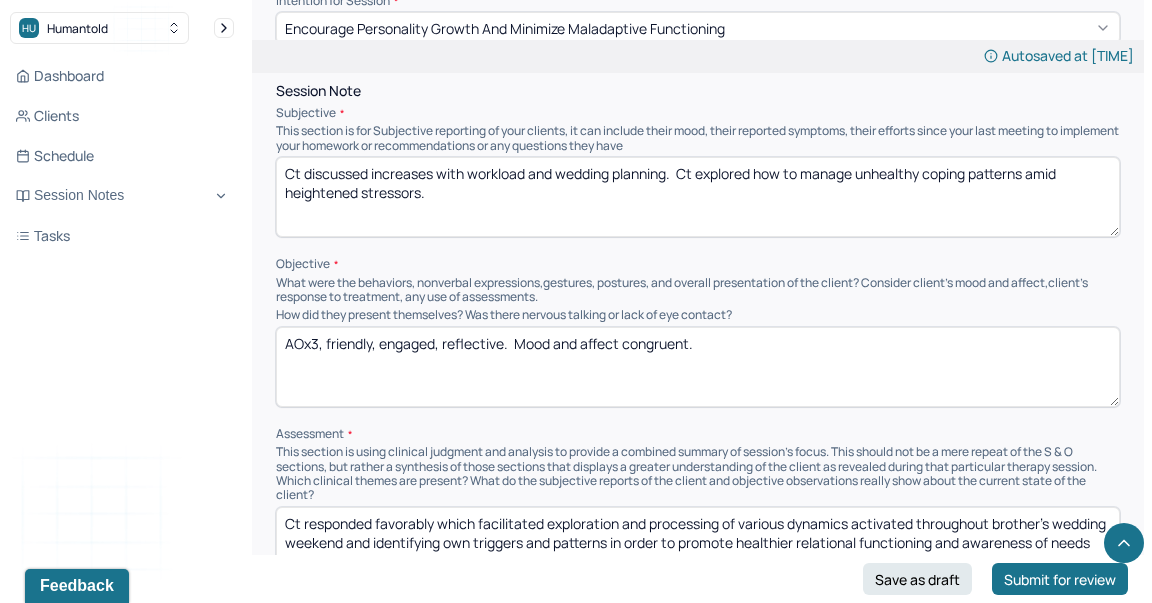 scroll, scrollTop: 1214, scrollLeft: 0, axis: vertical 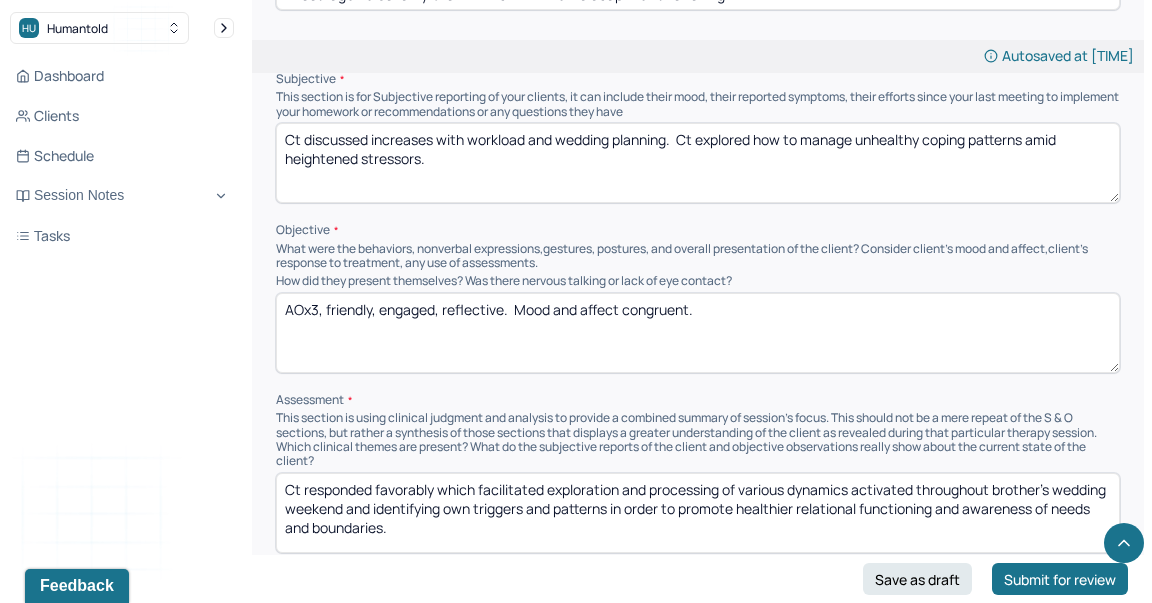 type on "Ct discussed increases with workload and wedding planning.  Ct explored how to manage unhealthy coping patterns amid heightened stressors." 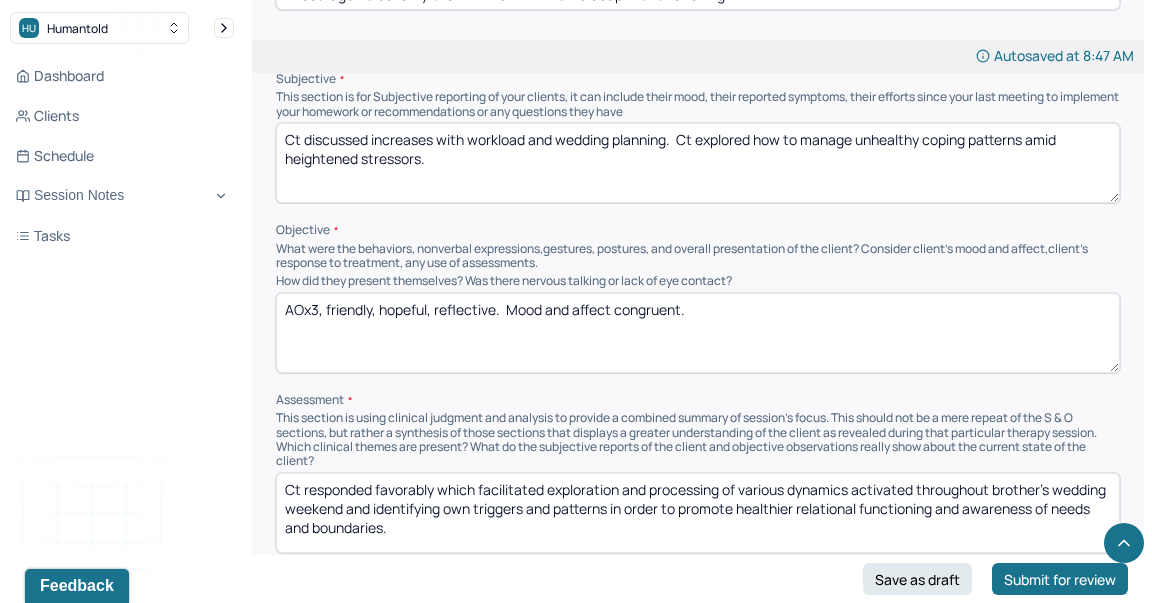 type on "AOx3, friendly, hopeful, reflective.  Mood and affect congruent." 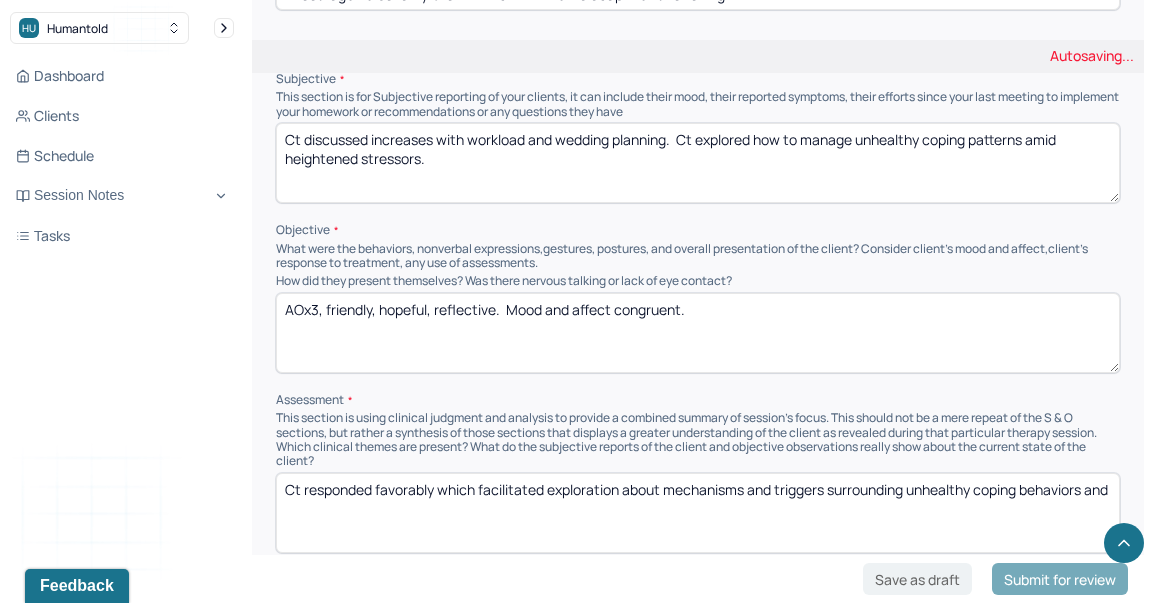 click on "Ct responded favorably which facilitated exploration about mechanisms" at bounding box center (698, 513) 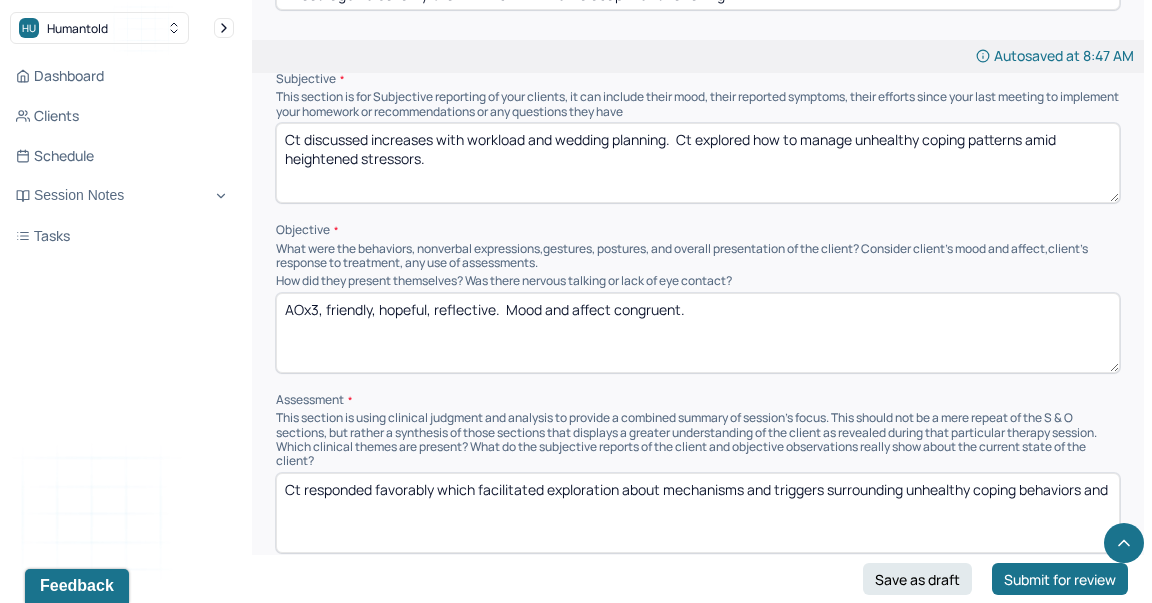 click on "Ct responded favorably which facilitated exploration about mechanisms and triggers surrounding unhealthy coping behaviors and" at bounding box center [698, 513] 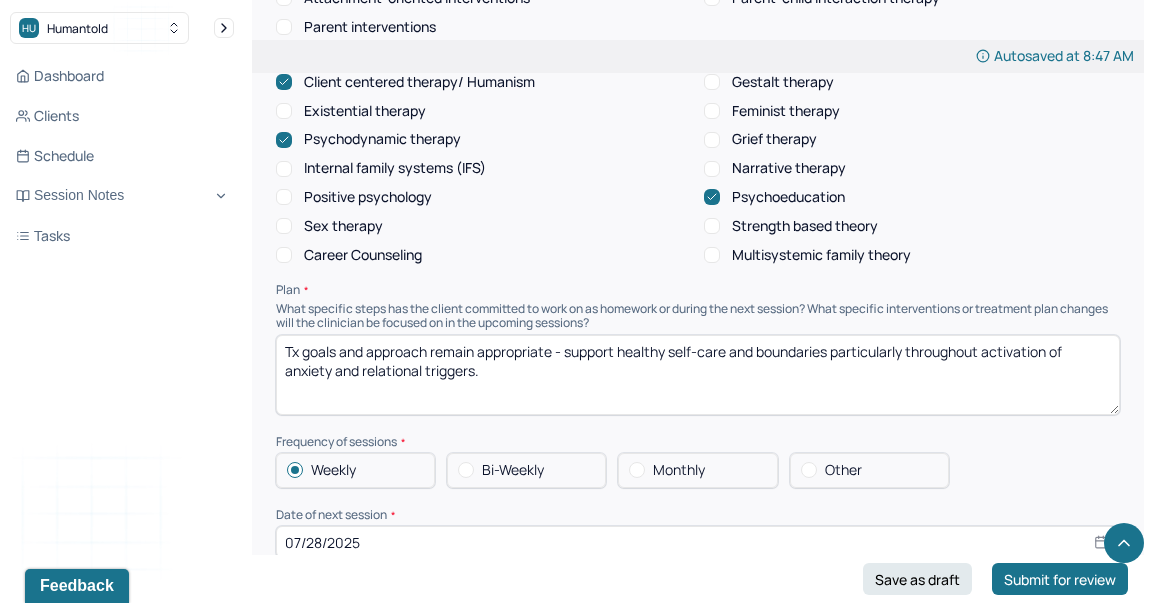 scroll, scrollTop: 2140, scrollLeft: 0, axis: vertical 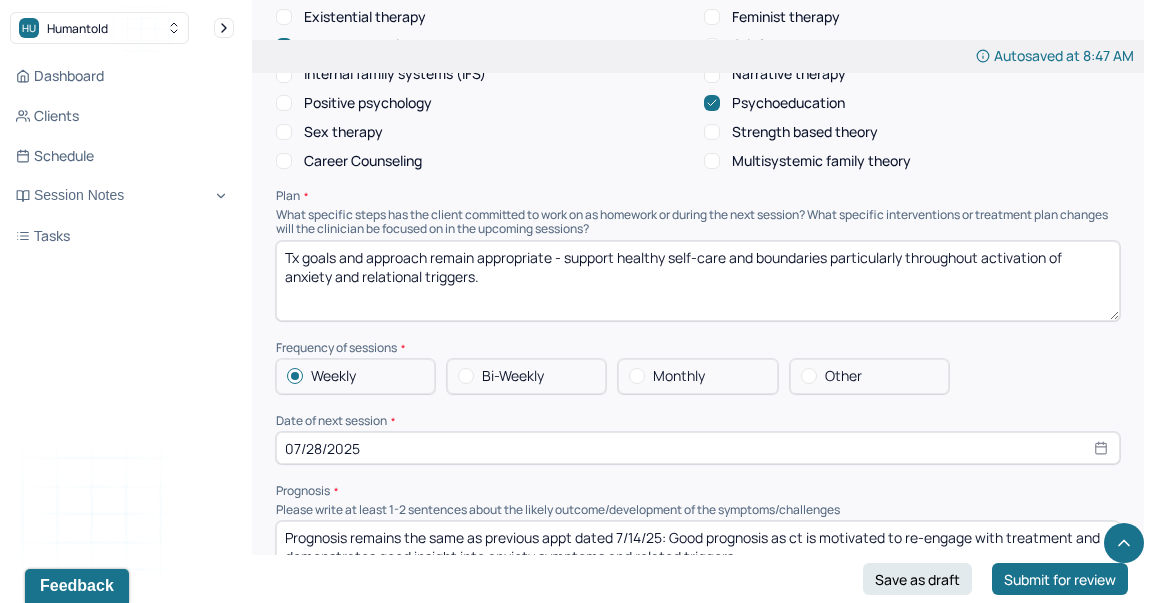 type on "Ct responded favorably which facilitated exploration about mechanisms and triggers surrounding unhealthy coping behaviors in order to gain insight about their function and utilize insight for informing more adaptive coping skills." 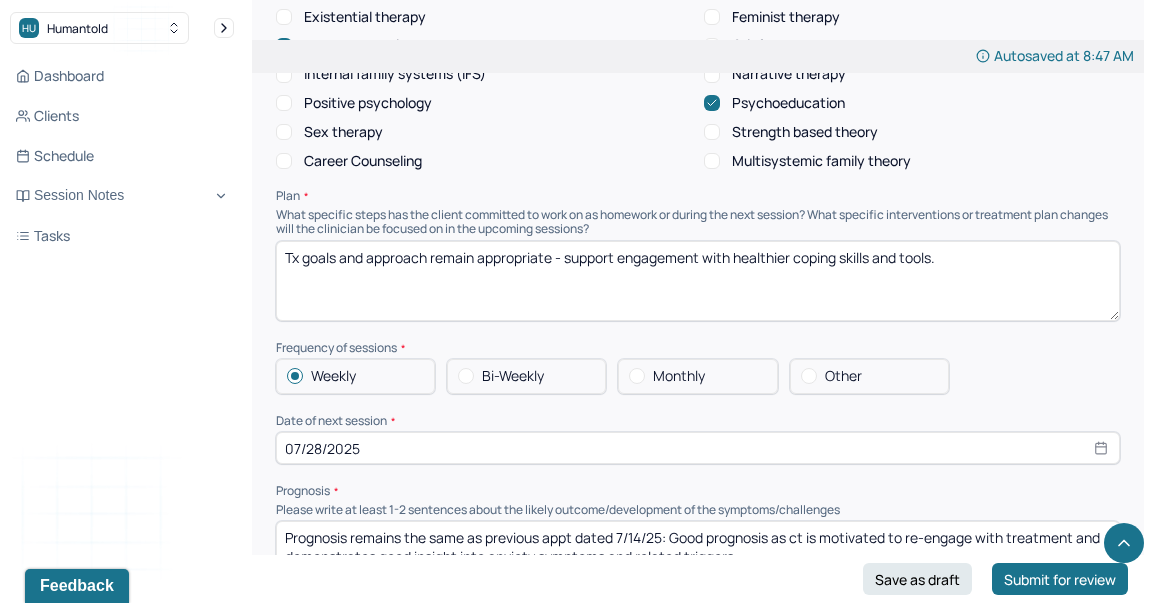 type on "Tx goals and approach remain appropriate - support engagement with healthier coping skills and tools." 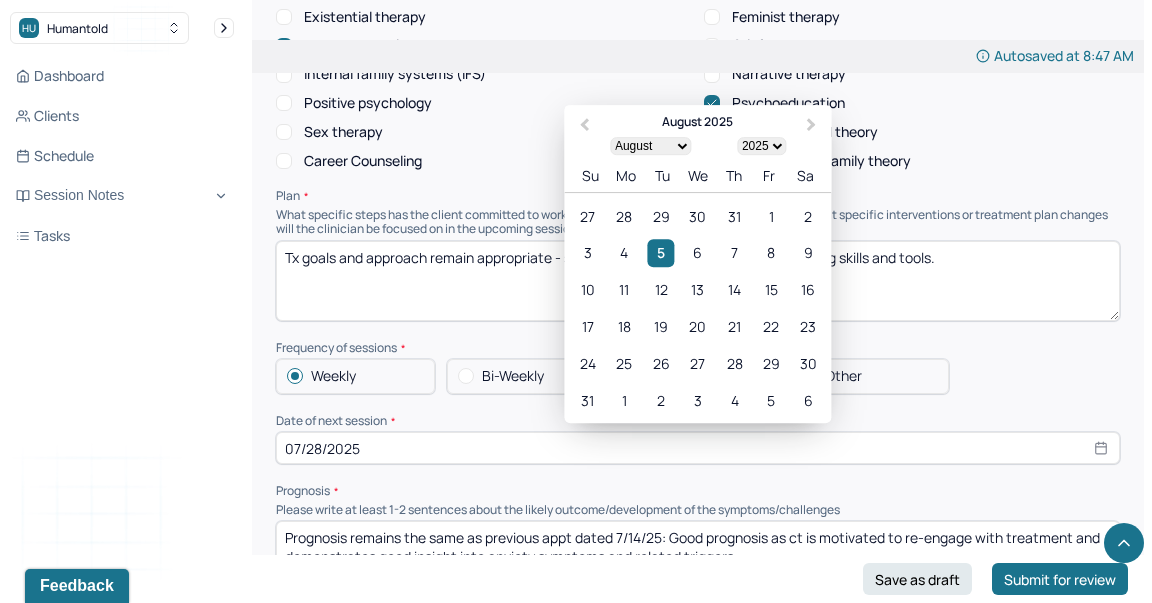 click on "07/28/2025" at bounding box center (698, 448) 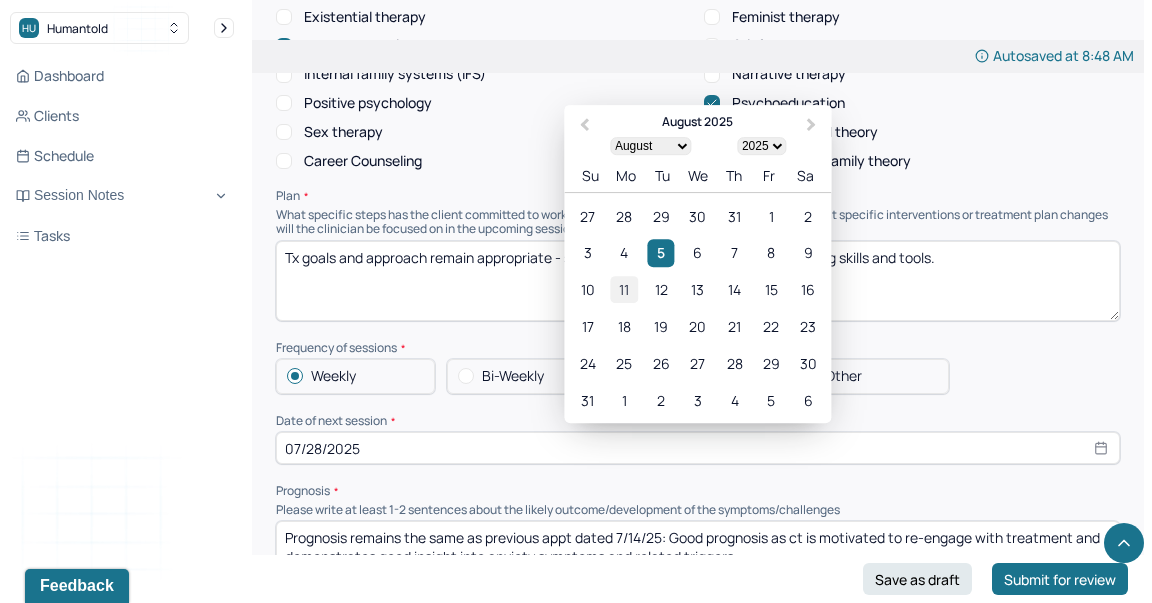 click on "11" at bounding box center [624, 290] 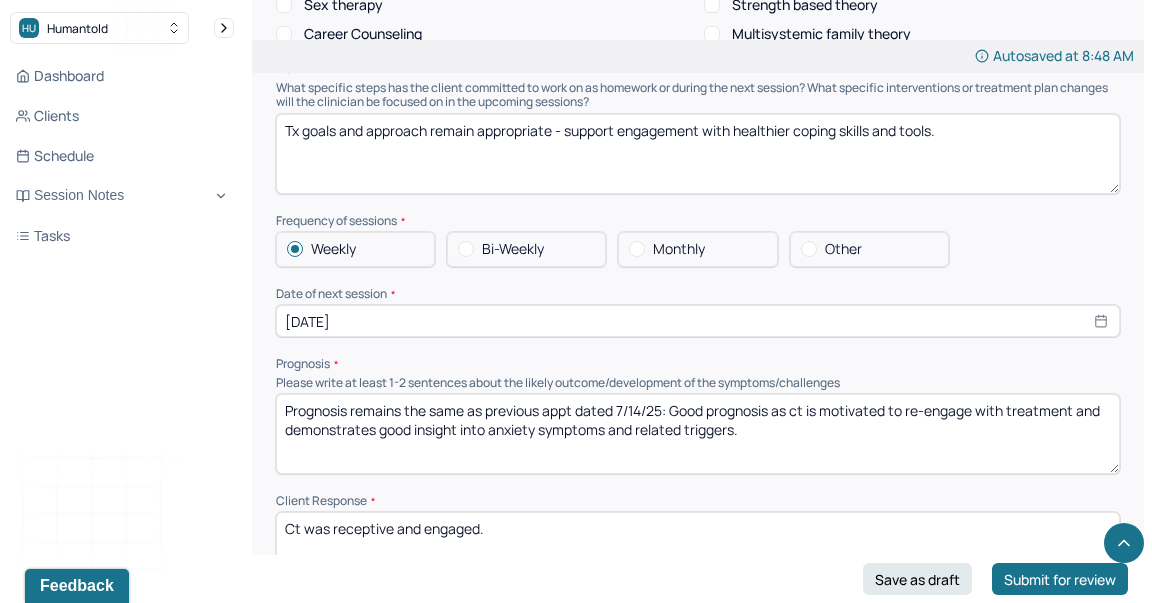 scroll, scrollTop: 2282, scrollLeft: 0, axis: vertical 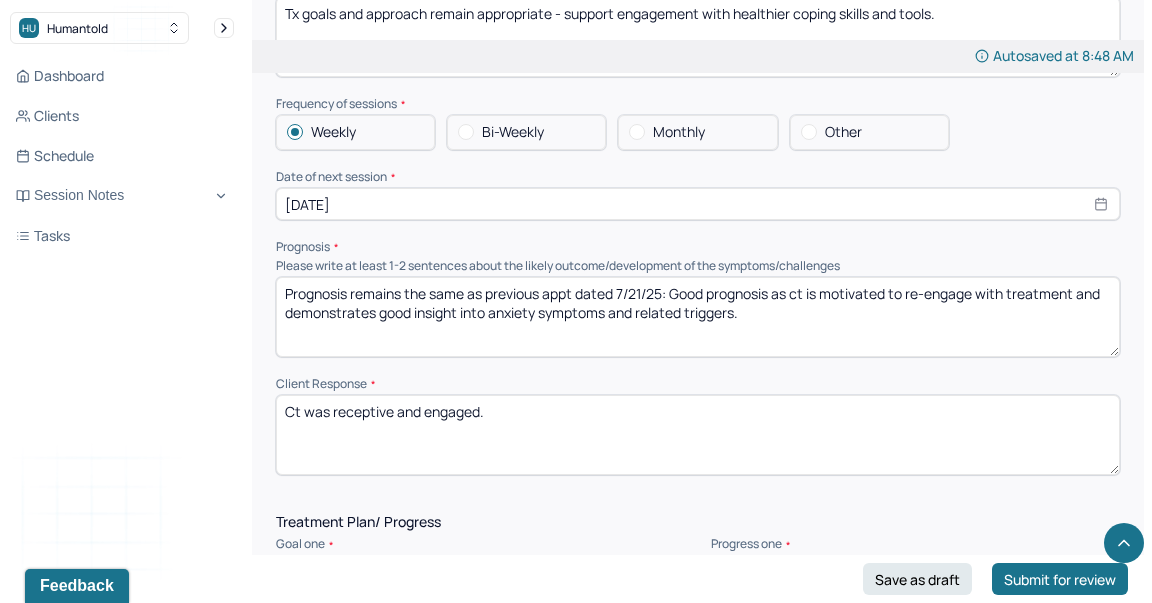type on "Prognosis remains the same as previous appt dated 7/21/25: Good prognosis as ct is motivated to re-engage with treatment and demonstrates good insight into anxiety symptoms and related triggers." 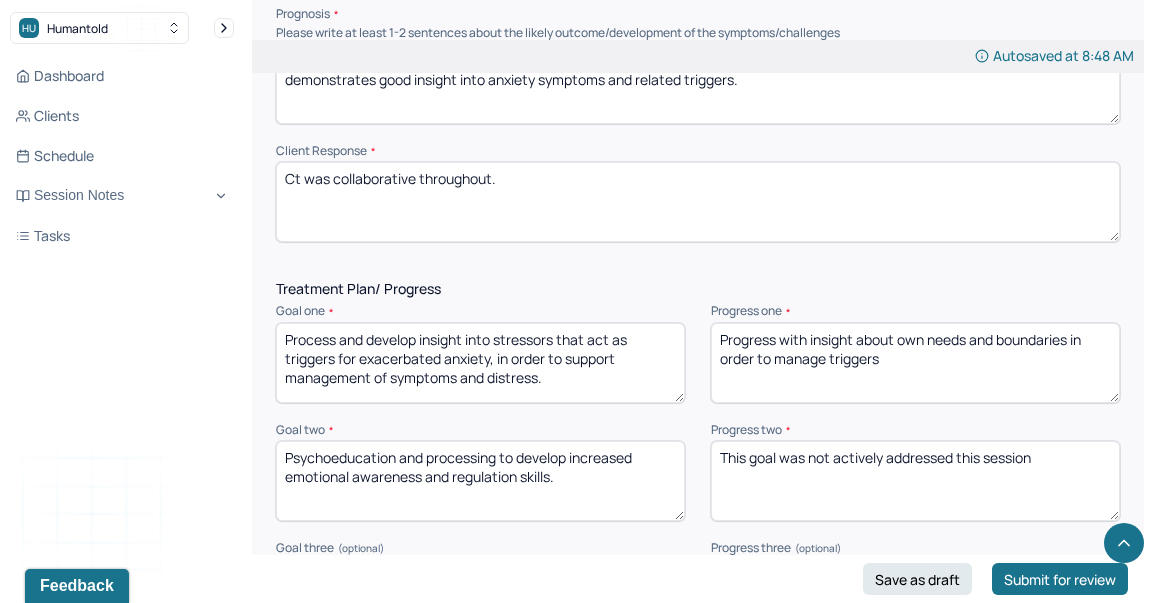 scroll, scrollTop: 2659, scrollLeft: 0, axis: vertical 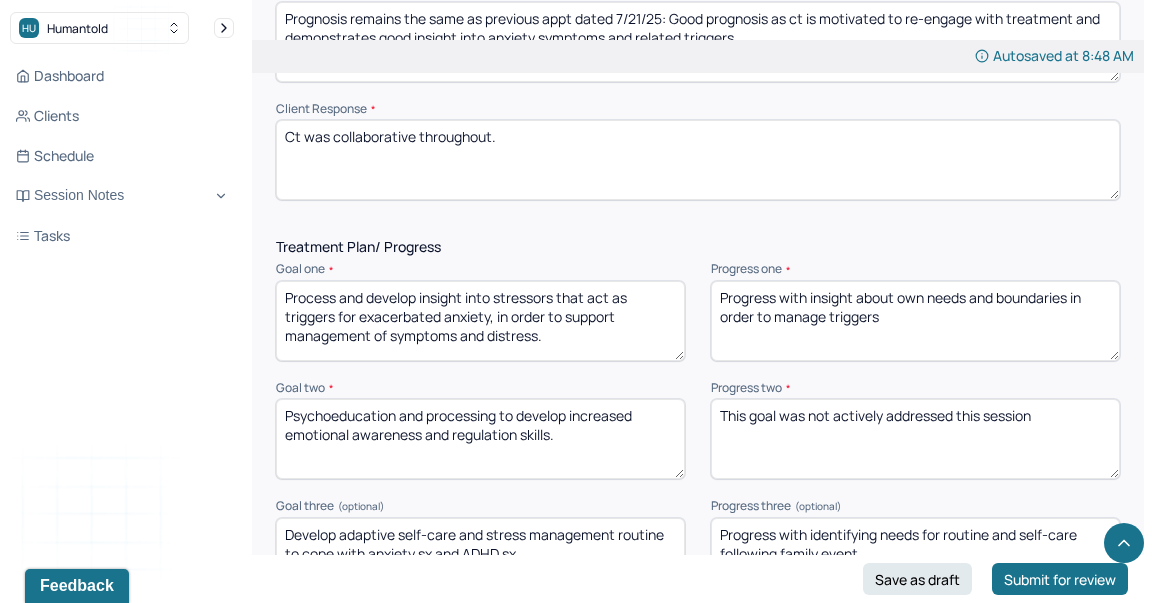 type on "Ct was collaborative throughout." 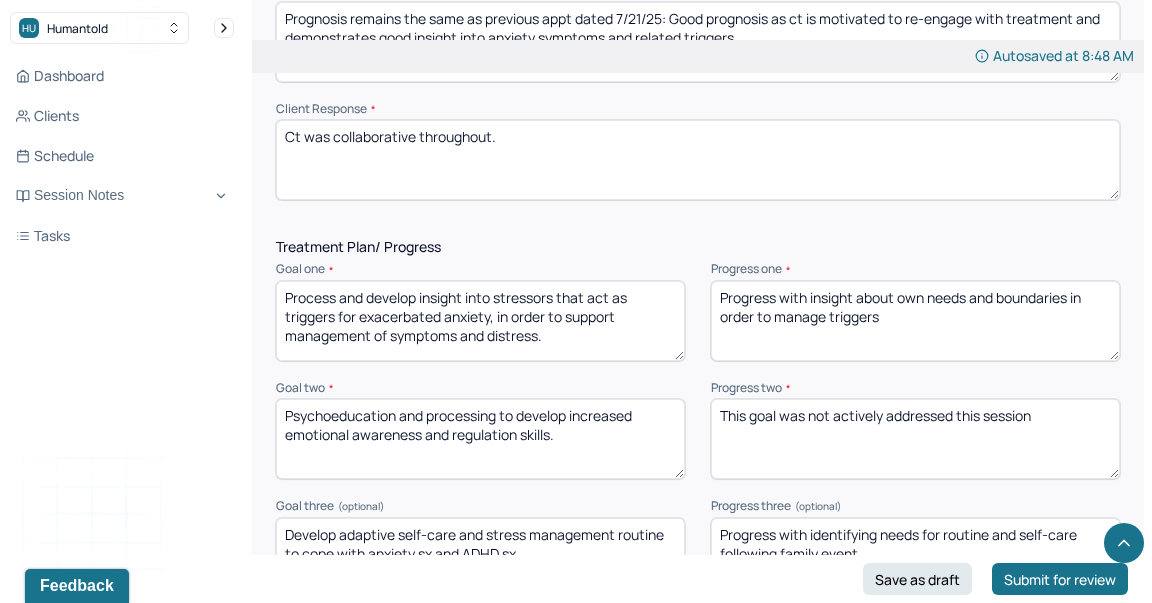 scroll, scrollTop: 9, scrollLeft: 0, axis: vertical 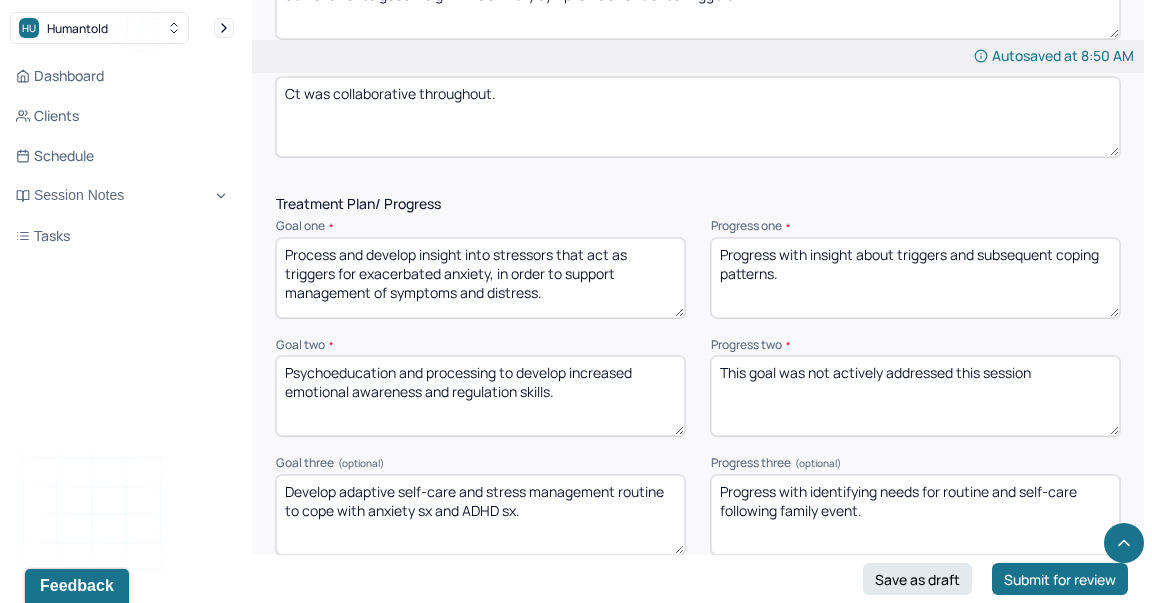 type on "Progress with insight about triggers and subsequent coping patterns." 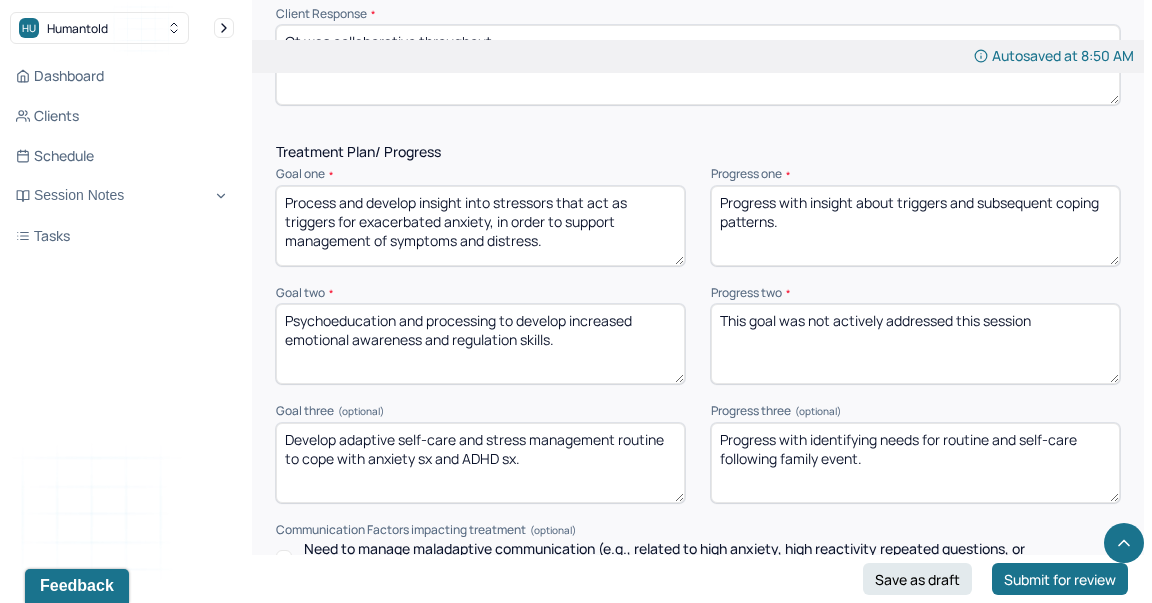 scroll, scrollTop: 2756, scrollLeft: 0, axis: vertical 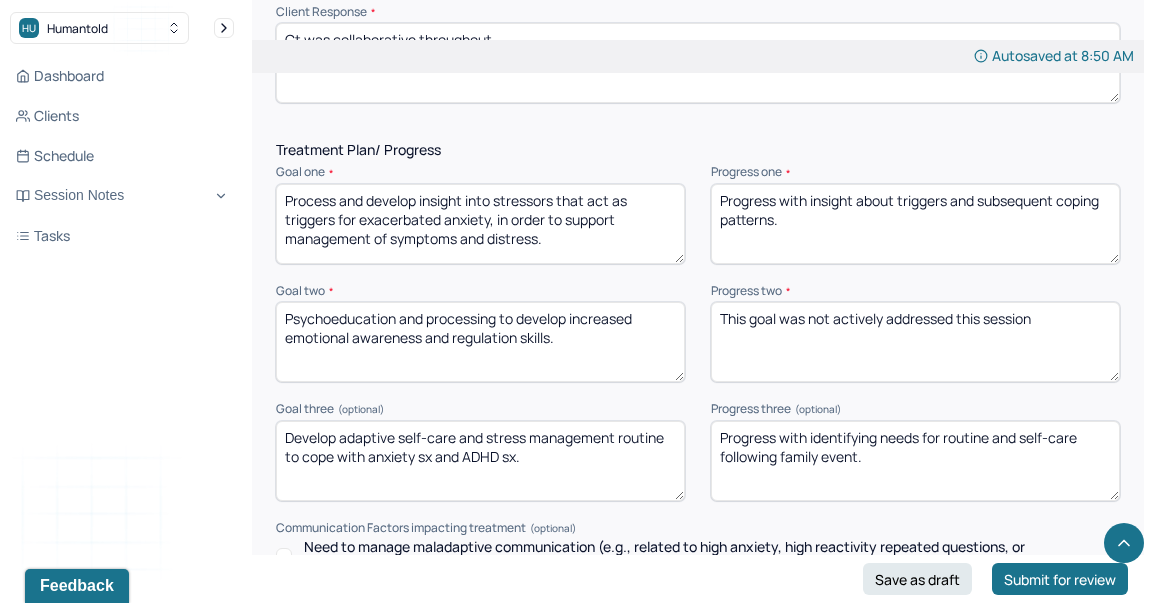 click on "Progress with identifying needs for routine and self-care following family event." at bounding box center [915, 461] 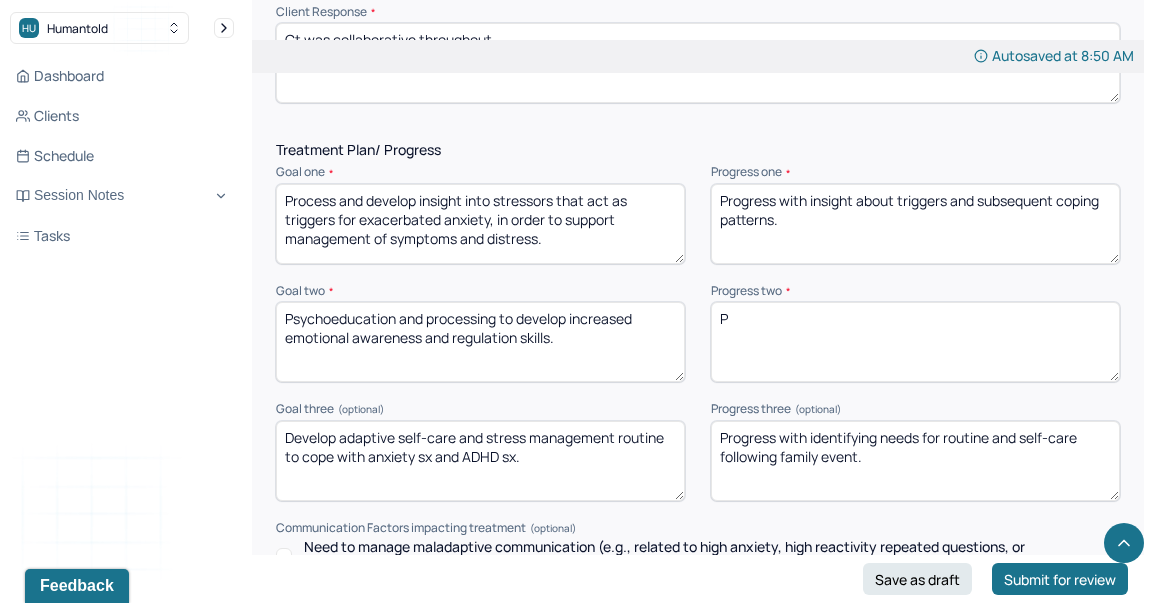 type on "This goal was not actively addressed this session" 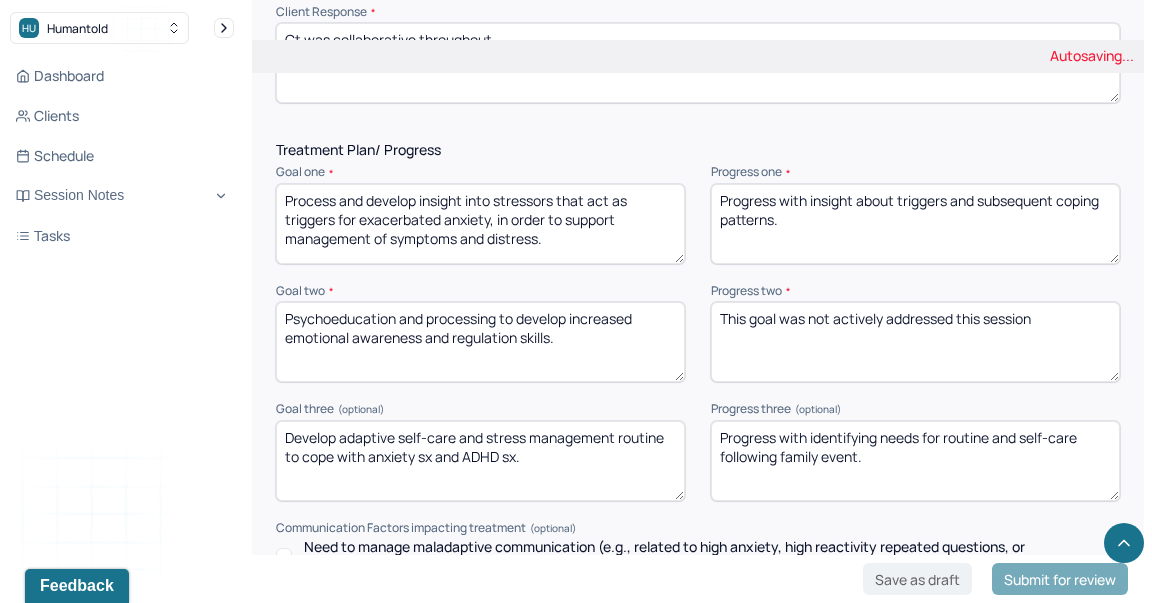 click on "Progress with identifying needs for routine and self-care following family event." at bounding box center [915, 461] 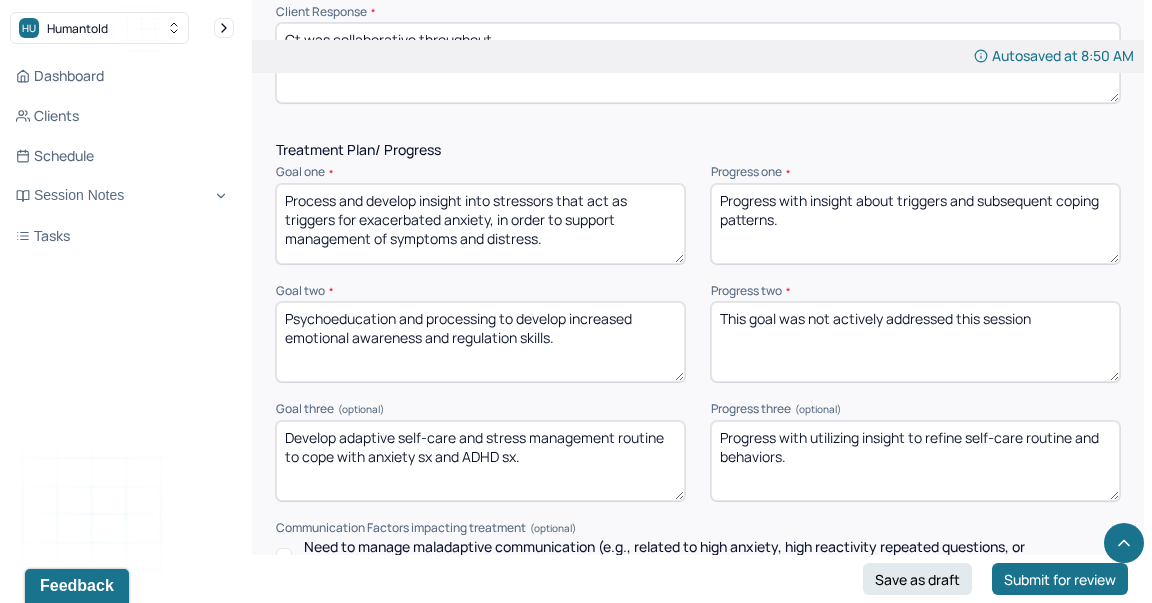 scroll, scrollTop: 3231, scrollLeft: 0, axis: vertical 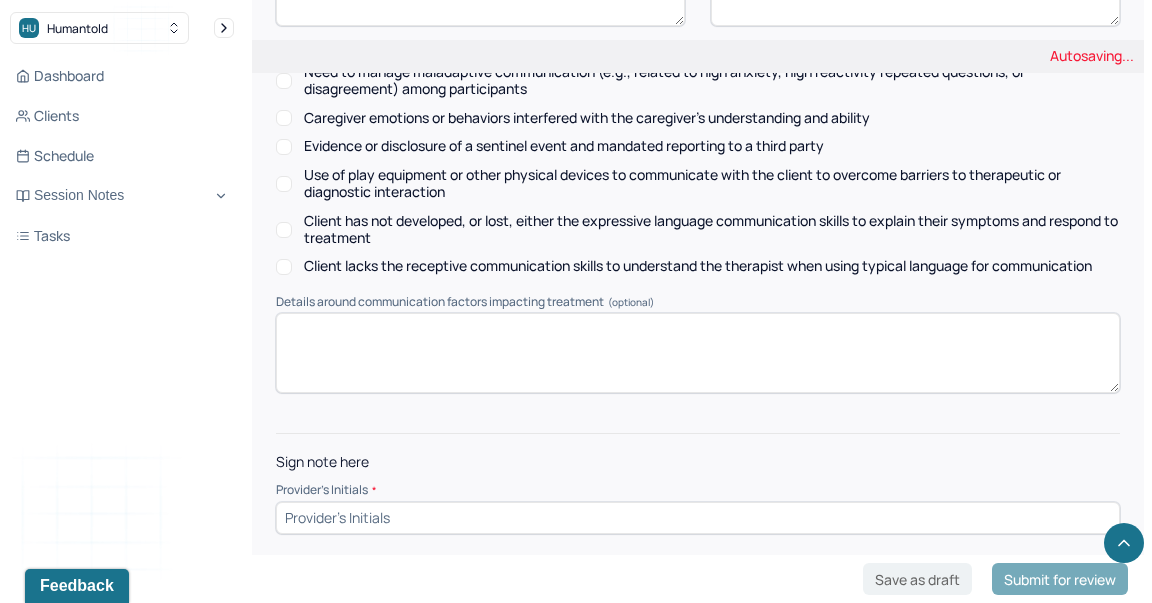 type on "Progress with utilizing insight to refine self-care routine and behaviors." 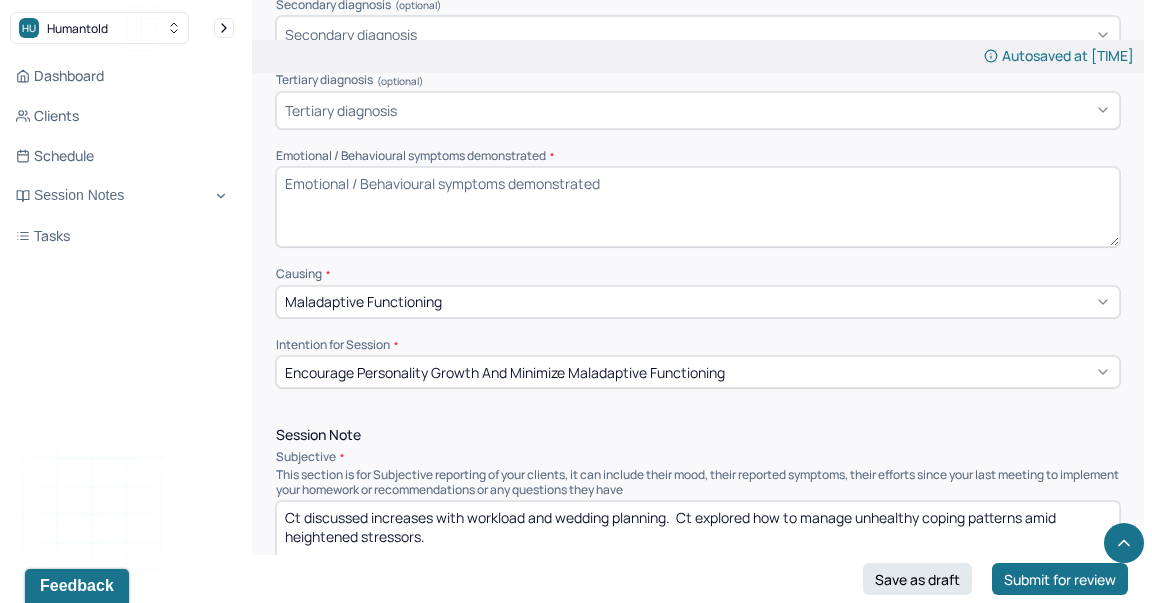 scroll, scrollTop: 835, scrollLeft: 0, axis: vertical 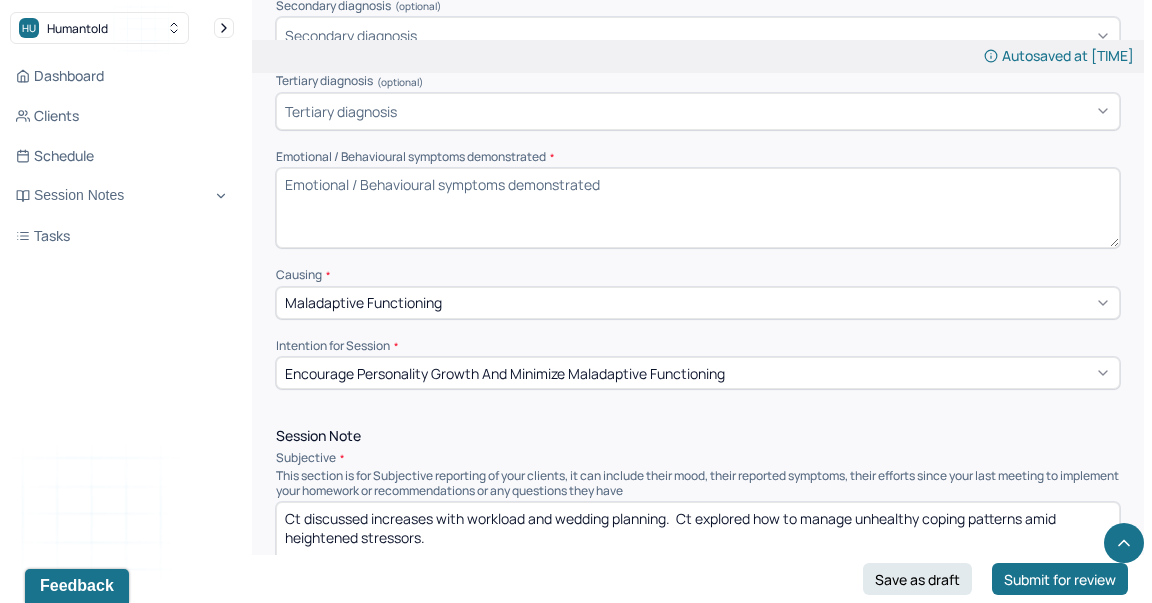 type on "KR" 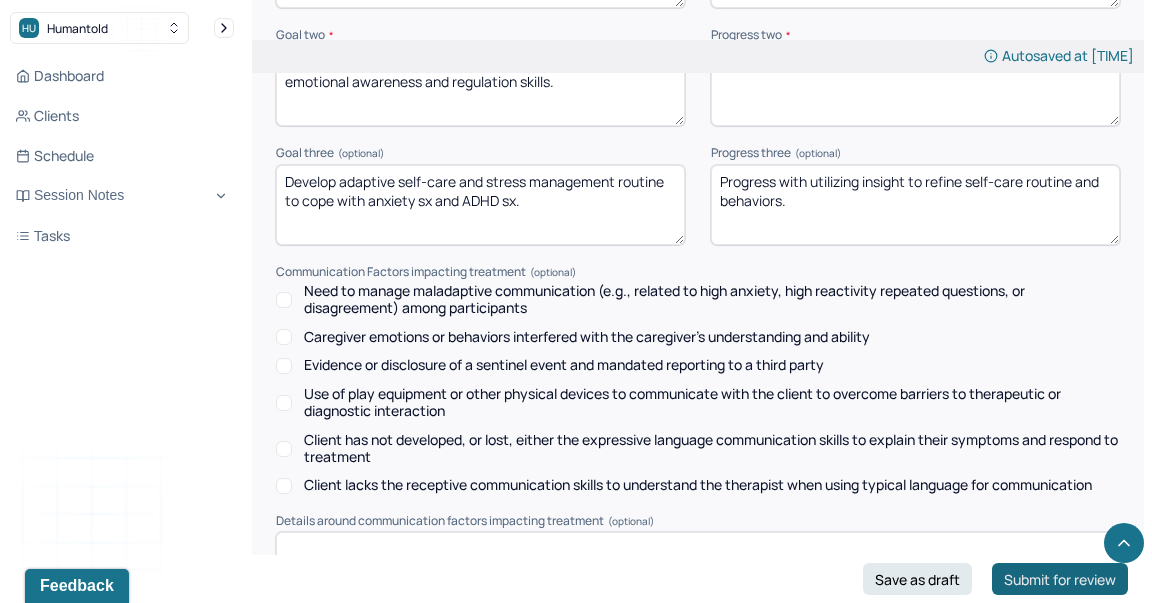 scroll, scrollTop: 3231, scrollLeft: 0, axis: vertical 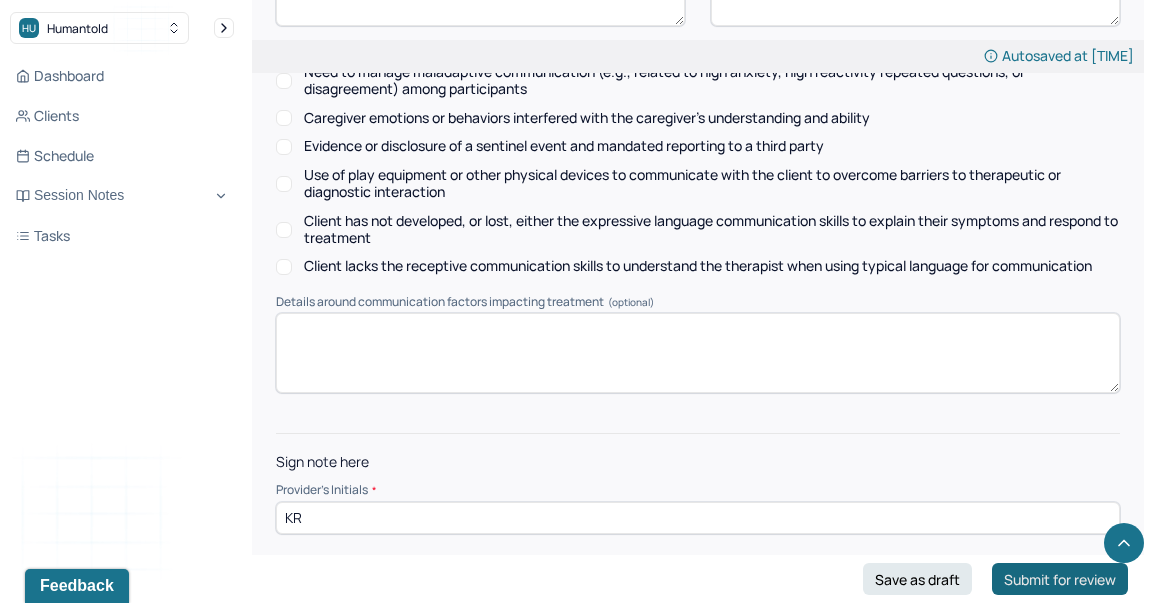 type on "emotional regulation, distress tolerance" 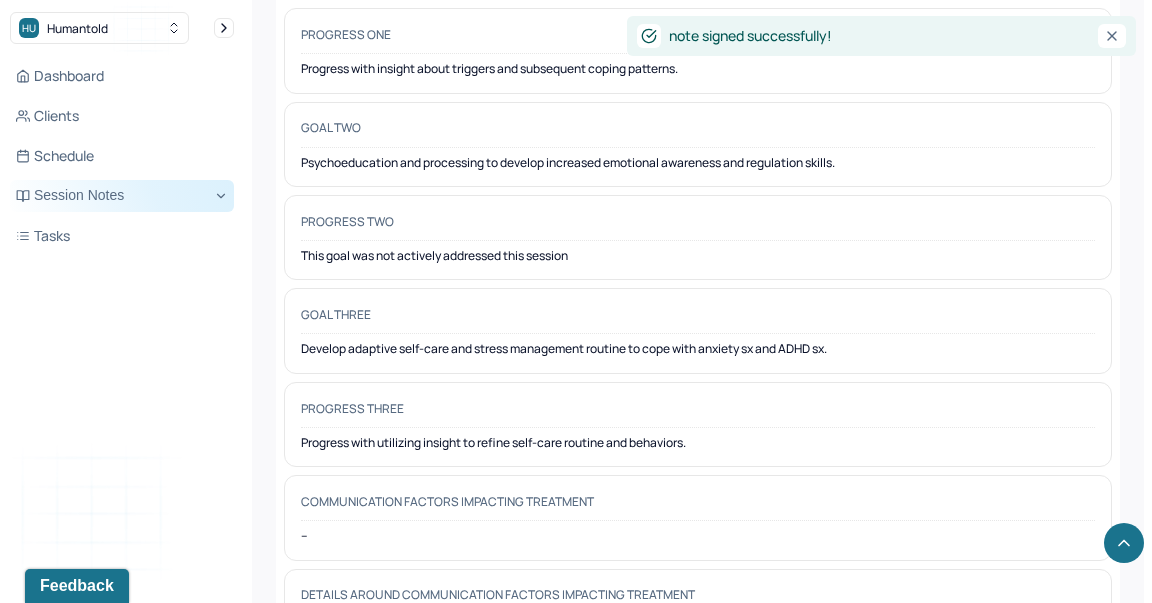 click on "Session Notes" at bounding box center (122, 196) 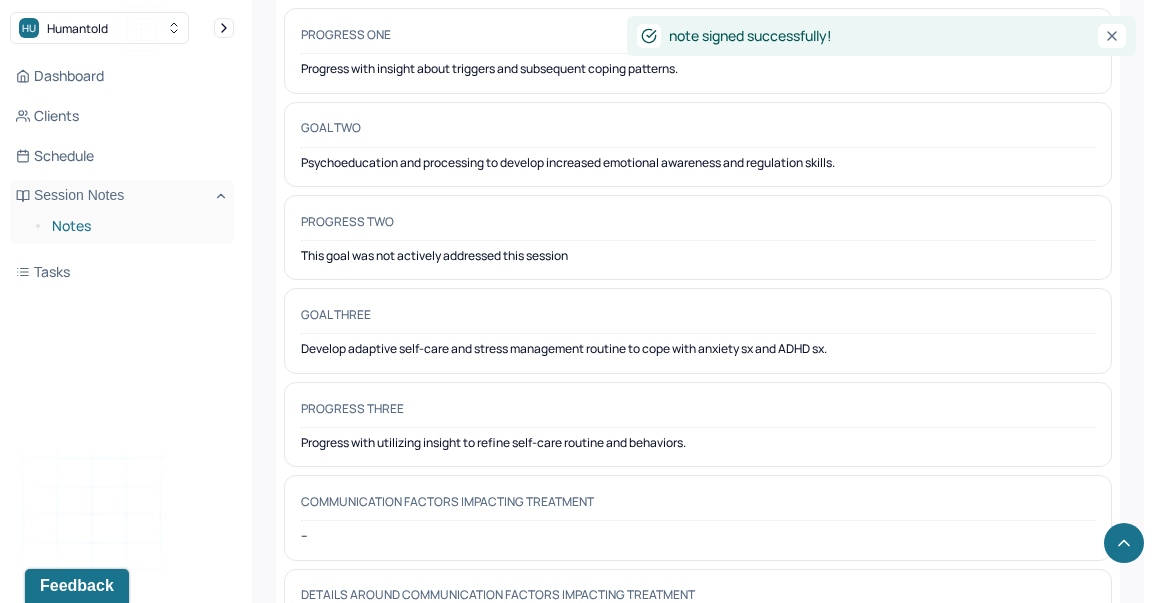 click on "Notes" at bounding box center [135, 226] 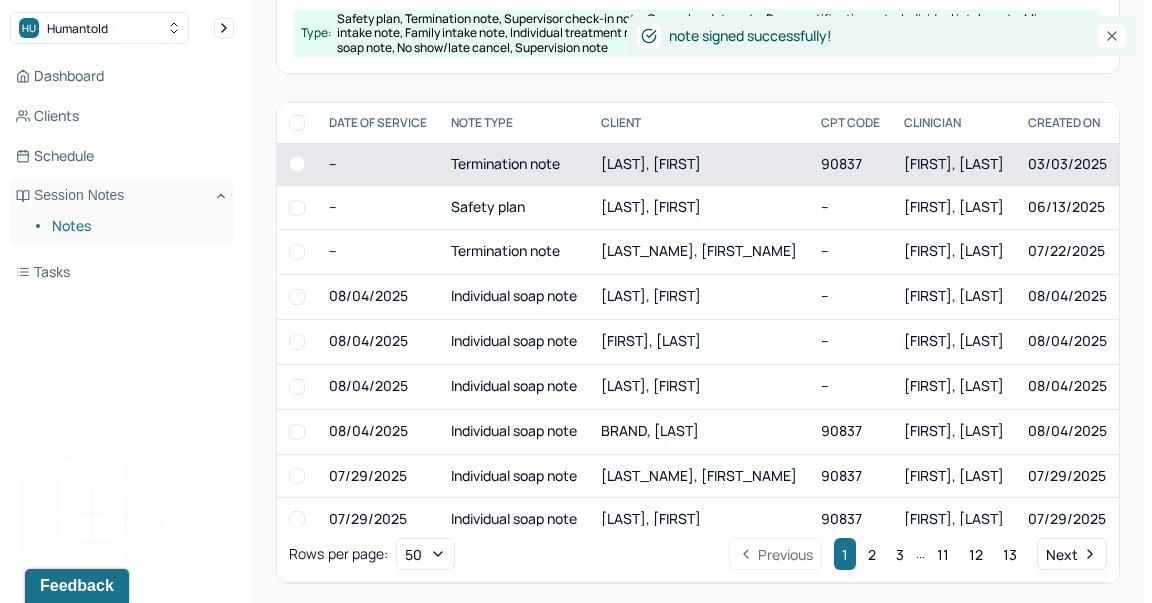 scroll, scrollTop: 310, scrollLeft: 0, axis: vertical 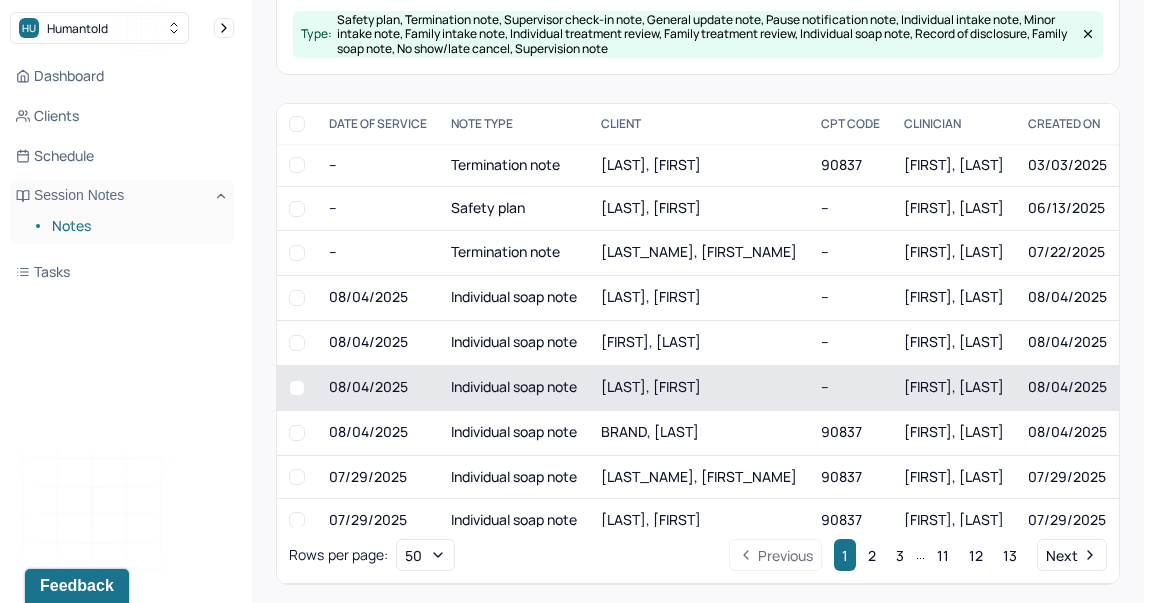 click on "[LAST], [FIRST]" at bounding box center (651, 386) 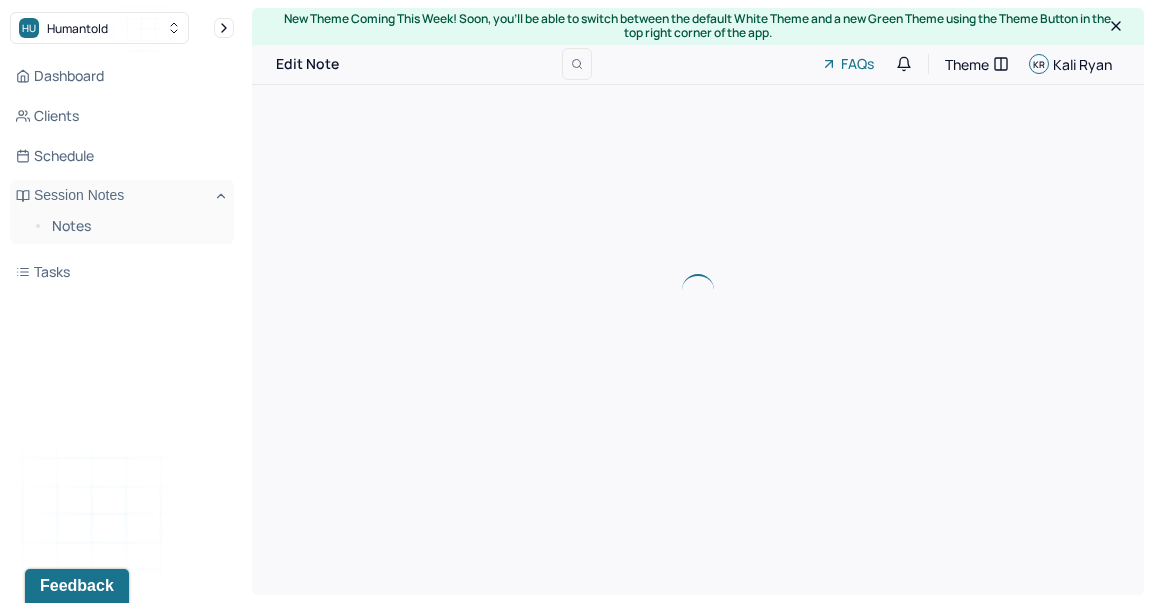scroll, scrollTop: 0, scrollLeft: 0, axis: both 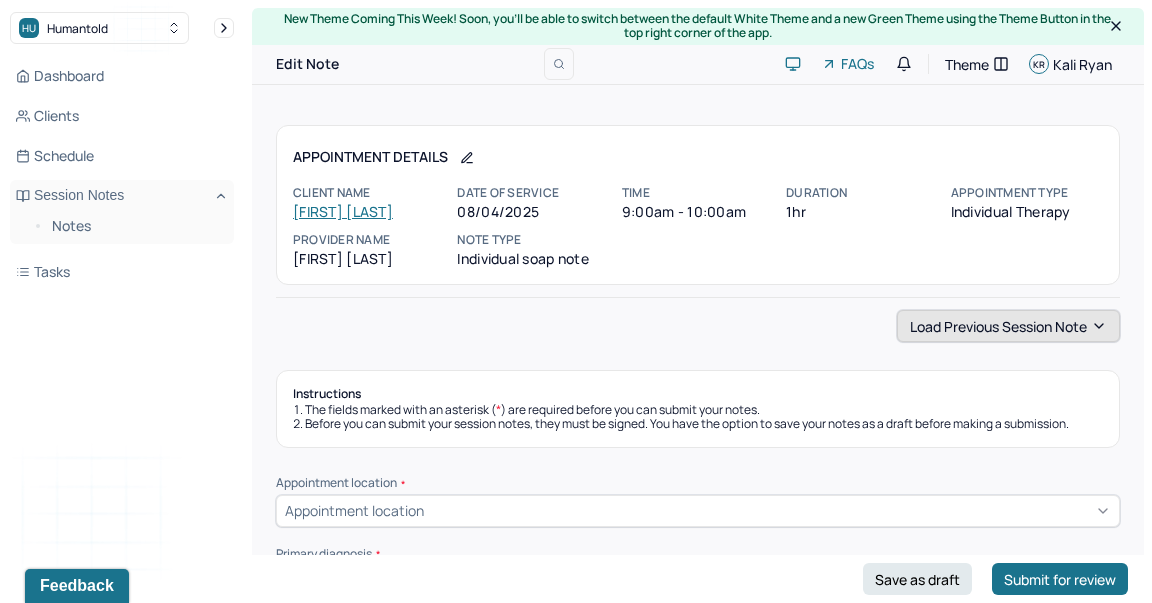 click on "Load previous session note" at bounding box center (1008, 326) 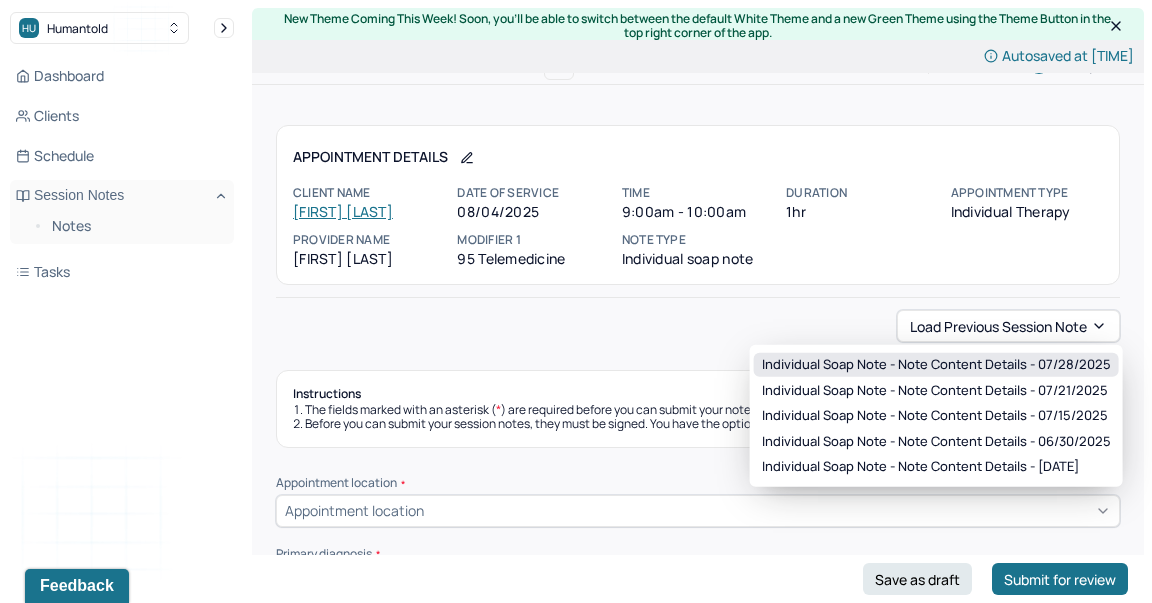 click on "Individual soap note   - Note content Details -   07/28/2025" at bounding box center [936, 365] 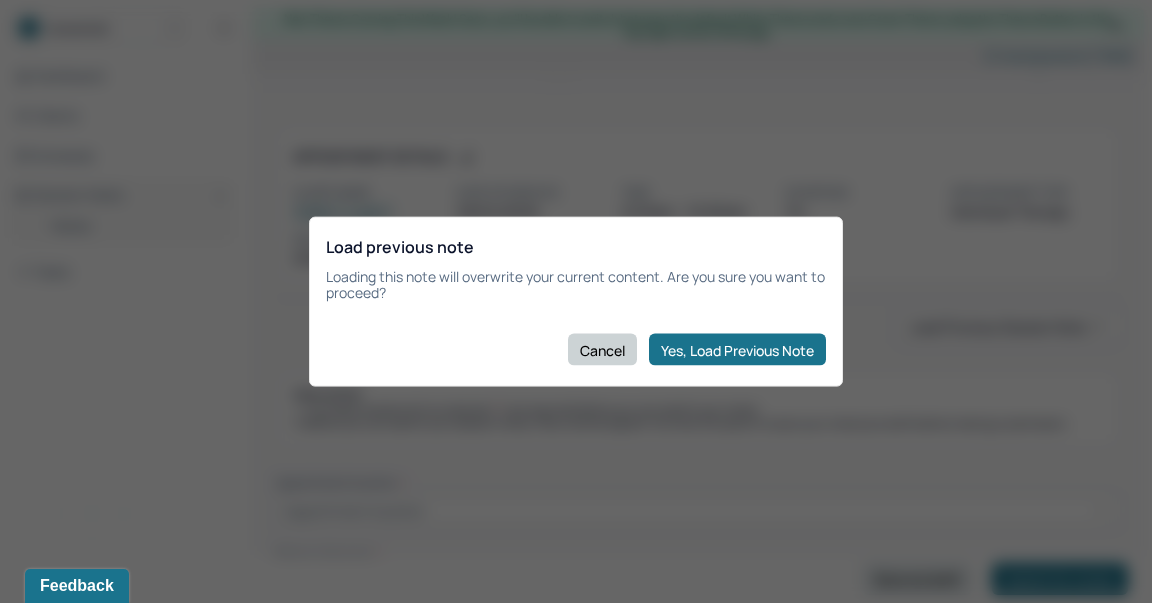 click on "Cancel" at bounding box center [602, 350] 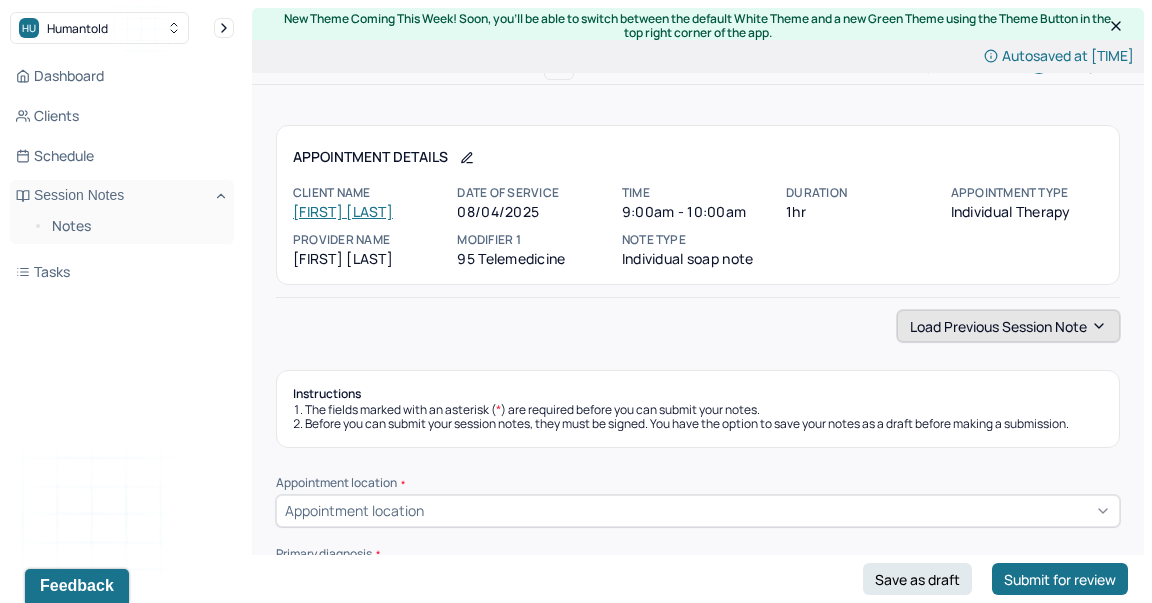click on "Load previous session note" at bounding box center (1008, 326) 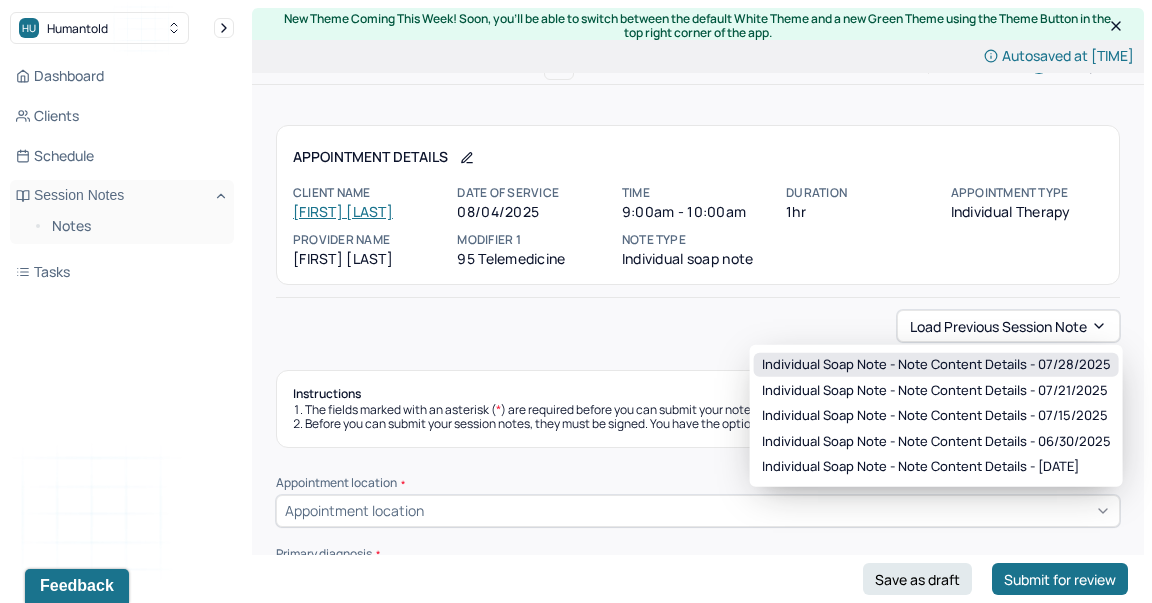 click on "Individual soap note   - Note content Details -   07/28/2025" at bounding box center [936, 365] 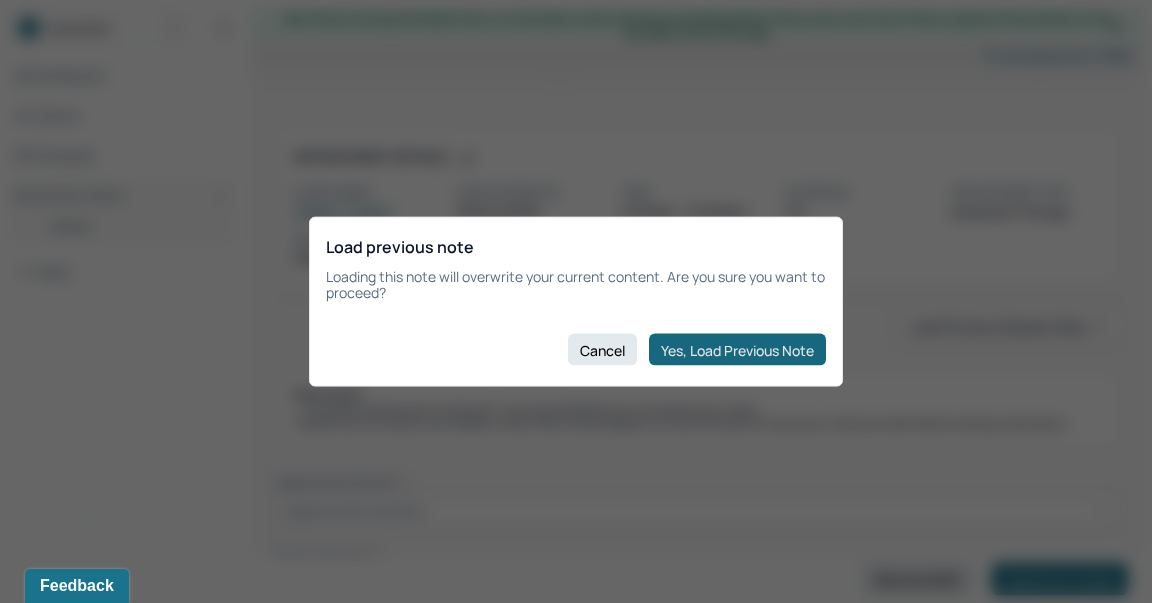 click on "Yes, Load Previous Note" at bounding box center [737, 350] 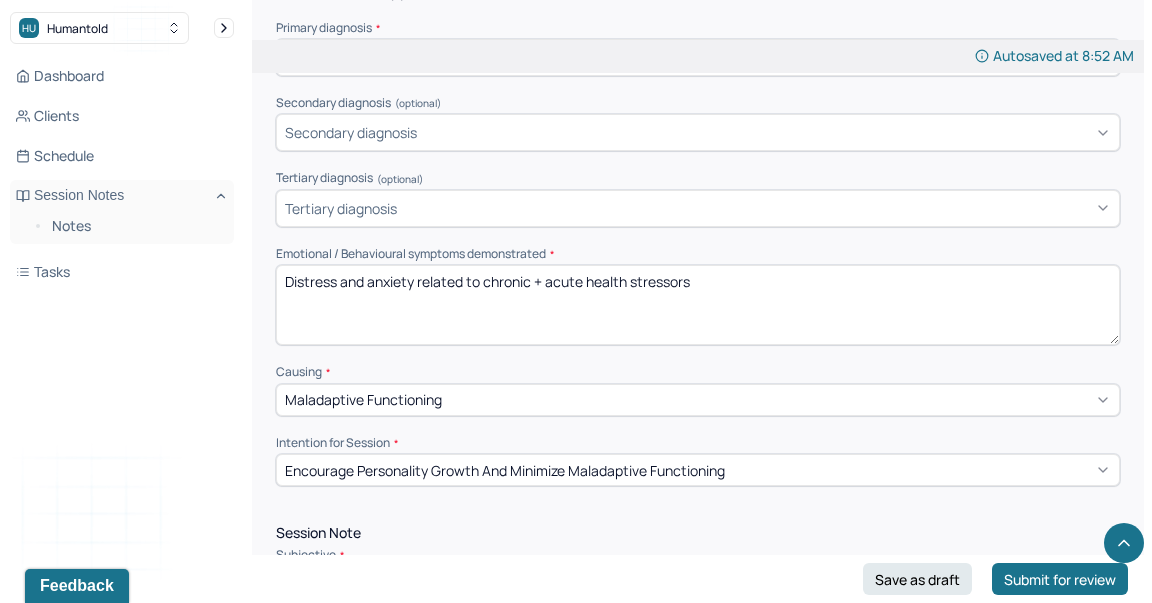 scroll, scrollTop: 744, scrollLeft: 0, axis: vertical 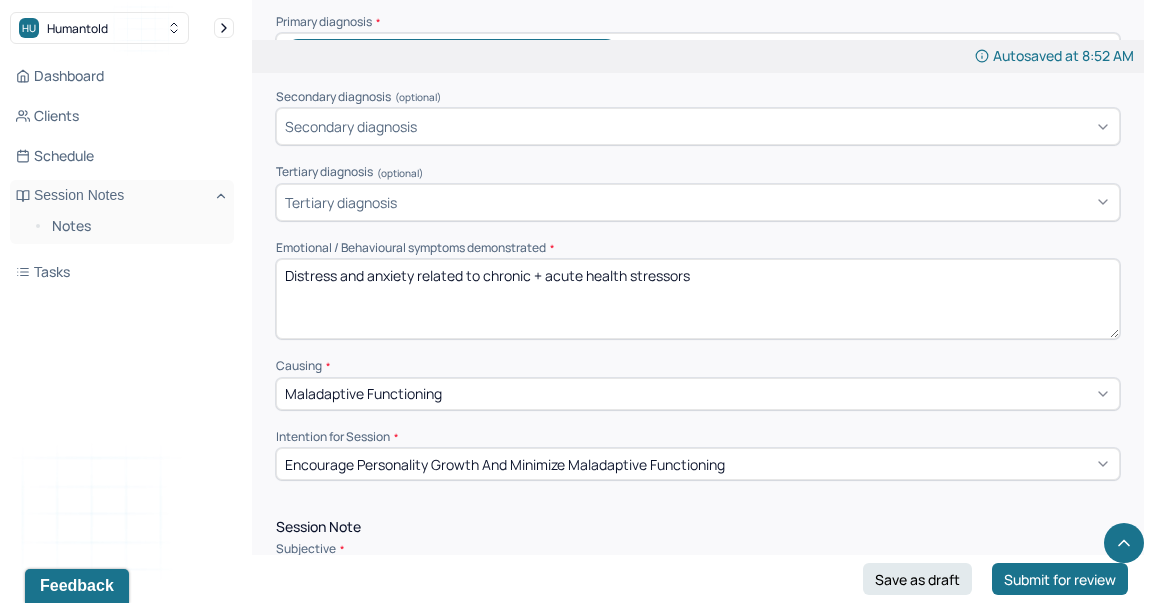 click on "Distress and anxiety related to chronic + acute health stressors" at bounding box center [698, 299] 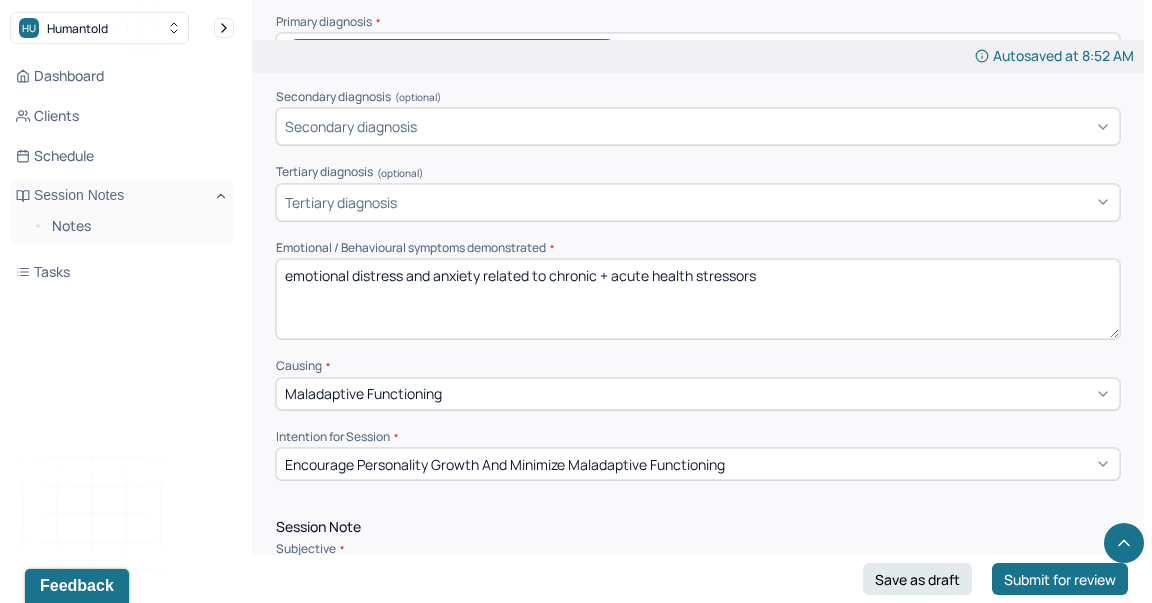 drag, startPoint x: 613, startPoint y: 269, endPoint x: 485, endPoint y: 273, distance: 128.06248 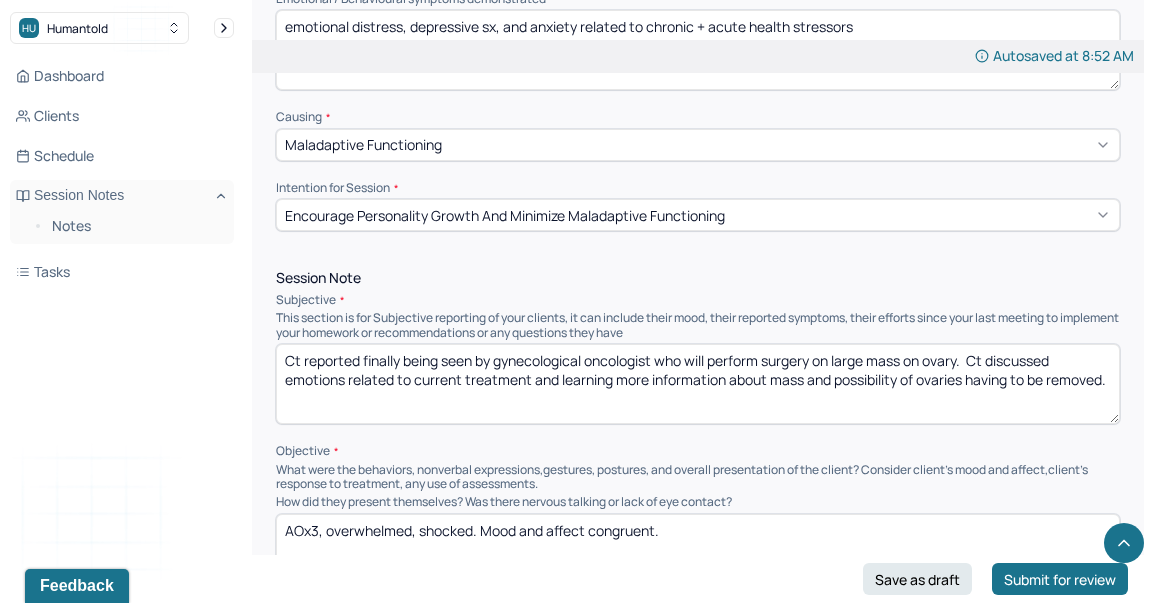 scroll, scrollTop: 1003, scrollLeft: 0, axis: vertical 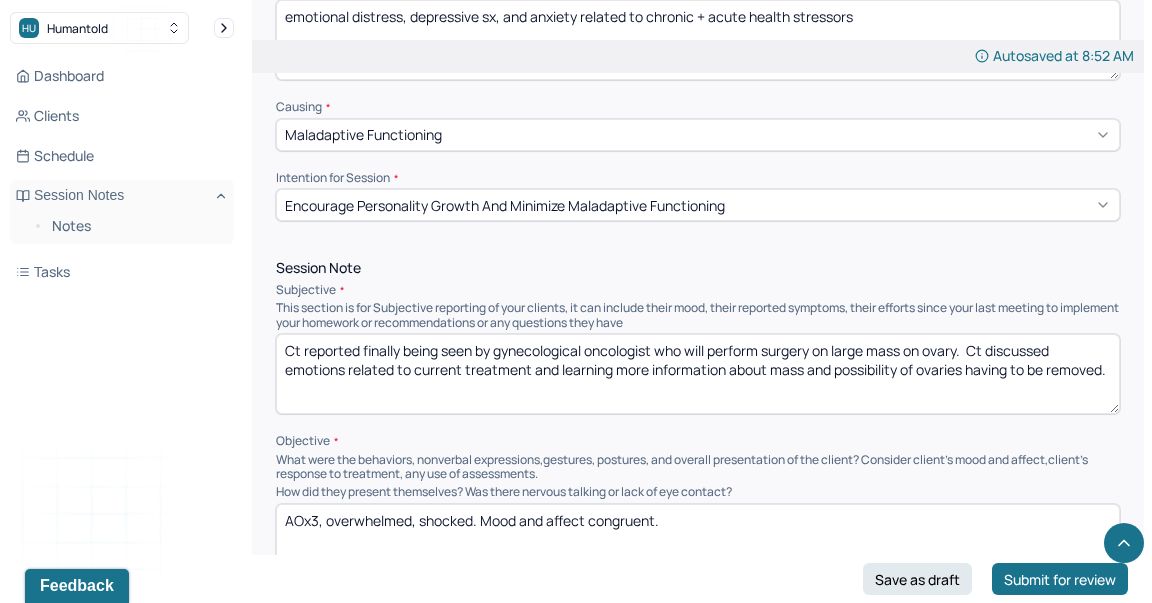 type on "emotional distress, depressive sx, and anxiety related to chronic + acute health stressors" 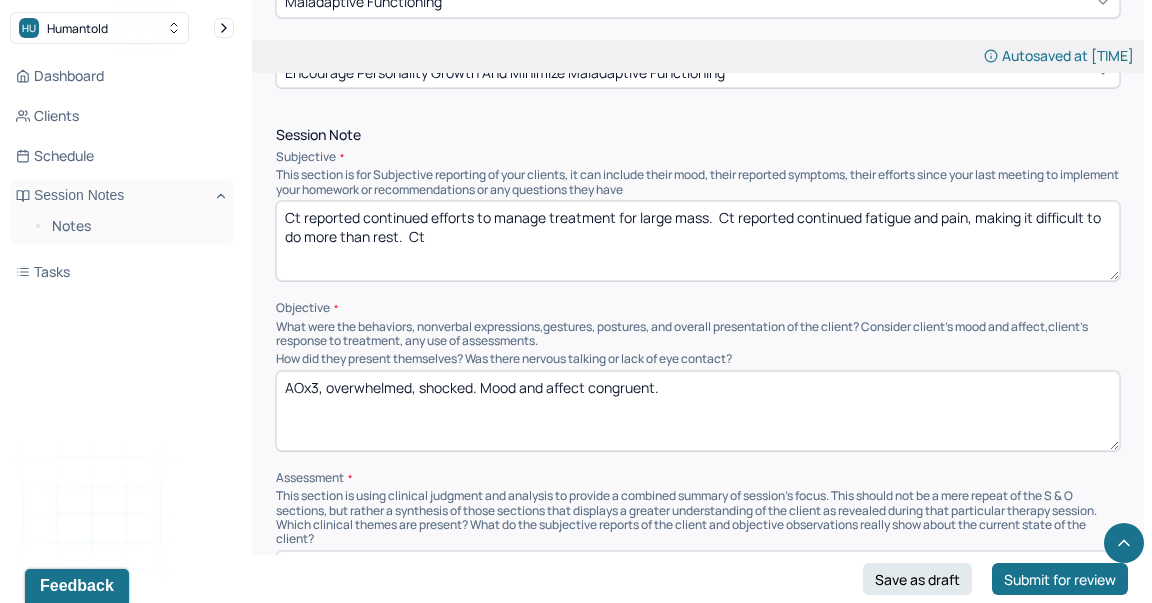 scroll, scrollTop: 1141, scrollLeft: 0, axis: vertical 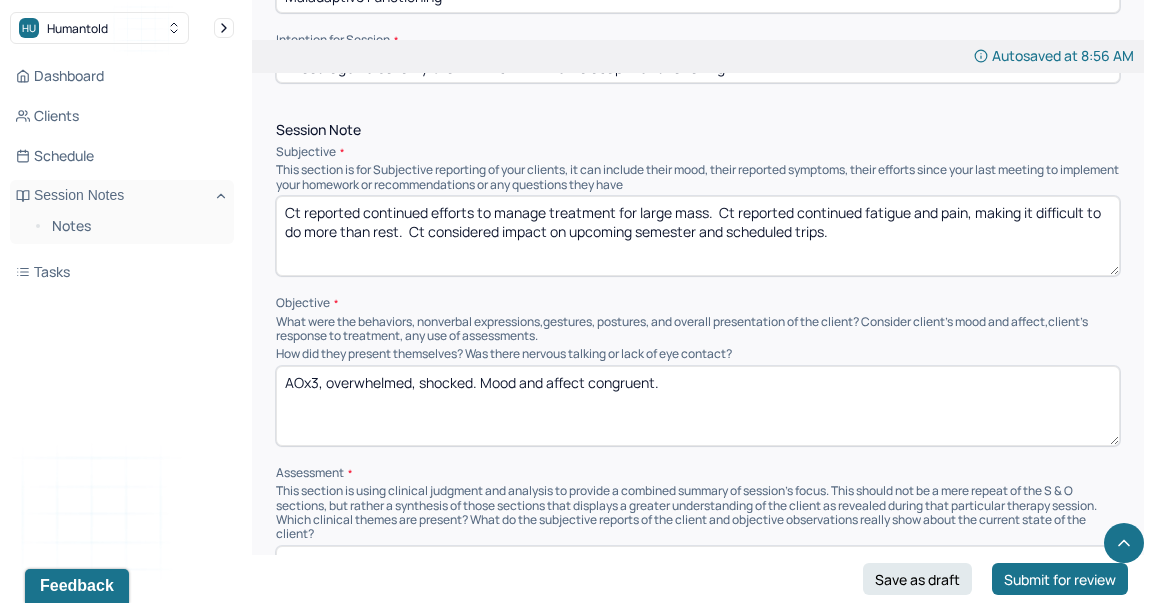 type on "Ct reported continued efforts to manage treatment for large mass.  Ct reported continued fatigue and pain, making it difficult to do more than rest.  Ct considered impact on upcoming semester and scheduled trips." 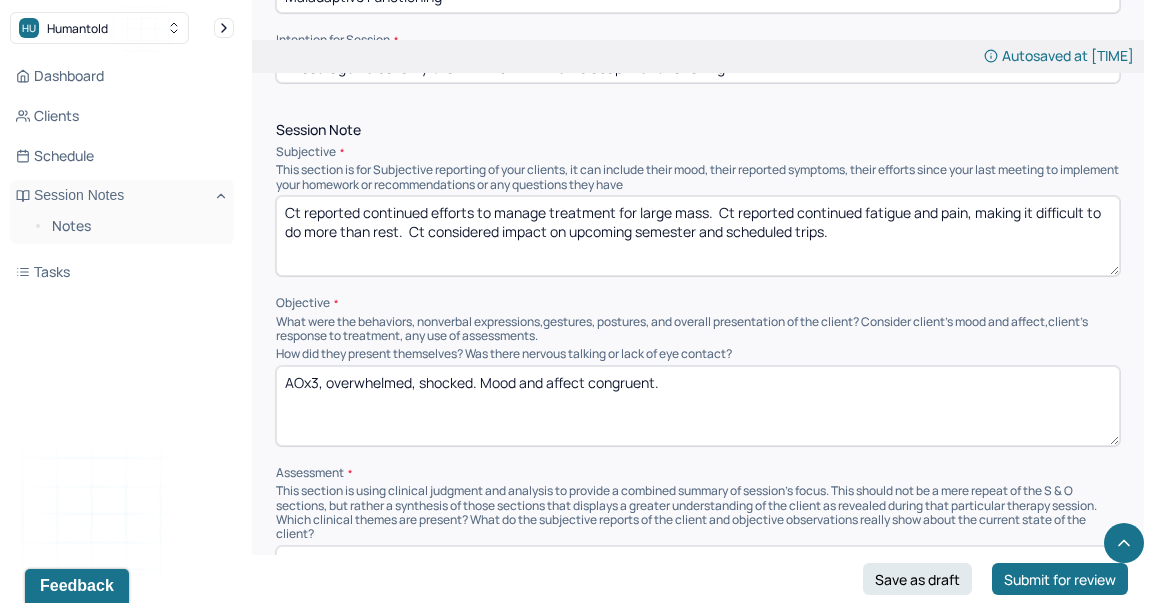 drag, startPoint x: 475, startPoint y: 374, endPoint x: 323, endPoint y: 377, distance: 152.0296 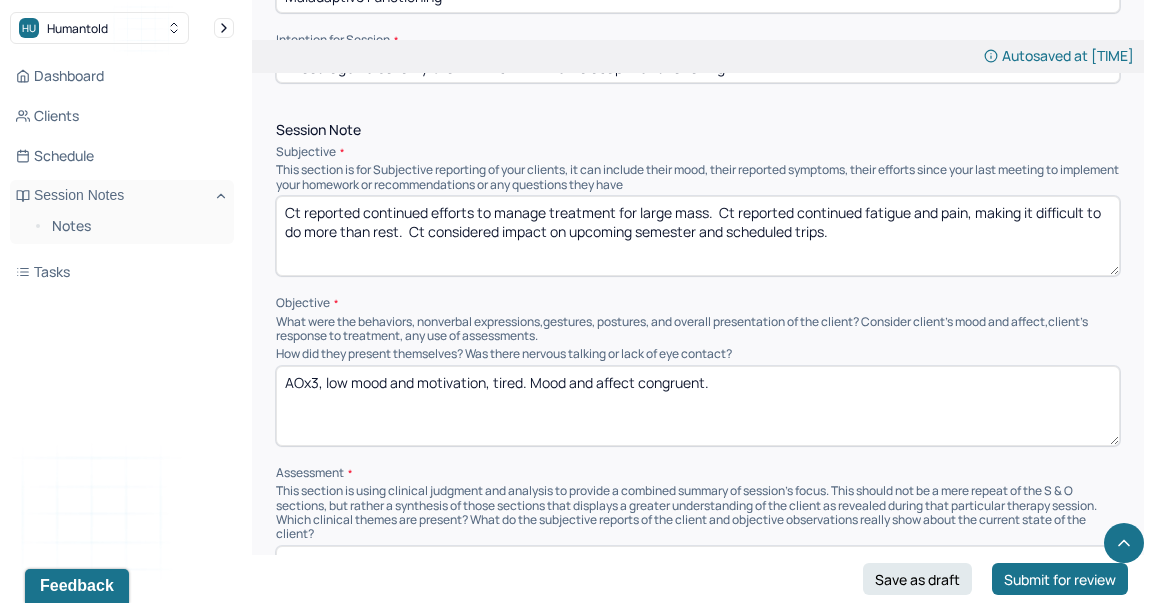 type on "AOx3, low mood and motivation, tired. Mood and affect congruent." 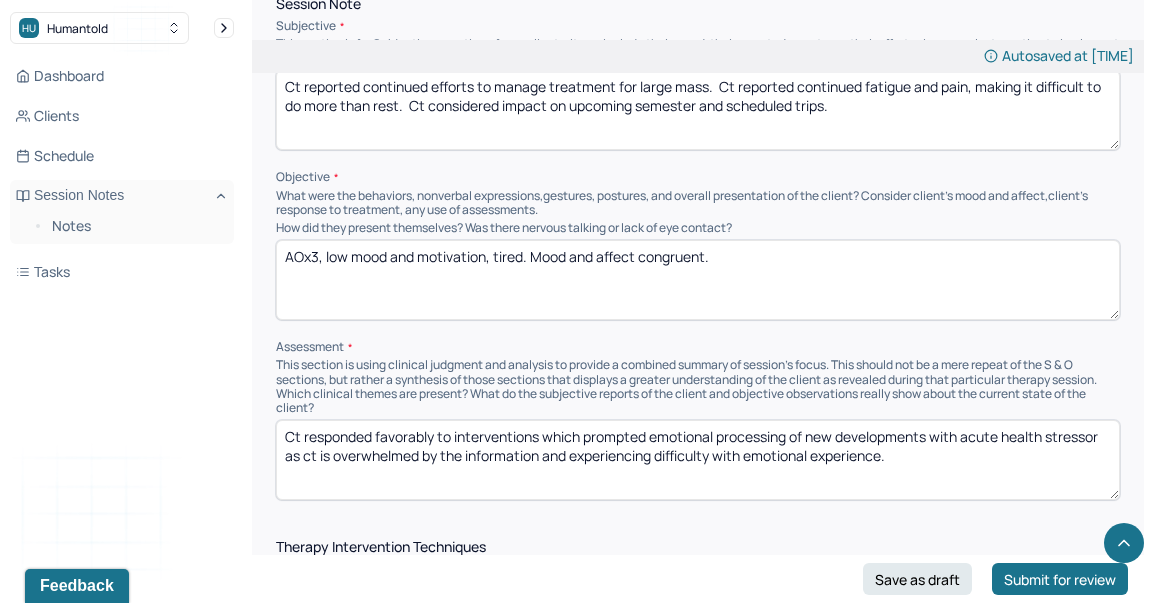 scroll, scrollTop: 1270, scrollLeft: 0, axis: vertical 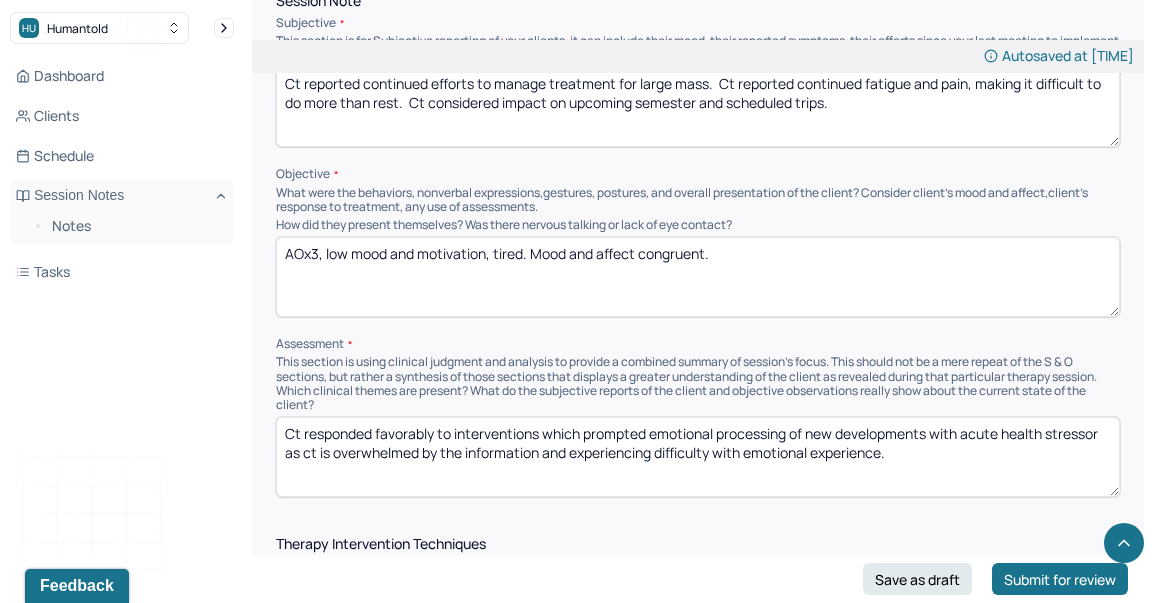 drag, startPoint x: 890, startPoint y: 447, endPoint x: 545, endPoint y: 425, distance: 345.70074 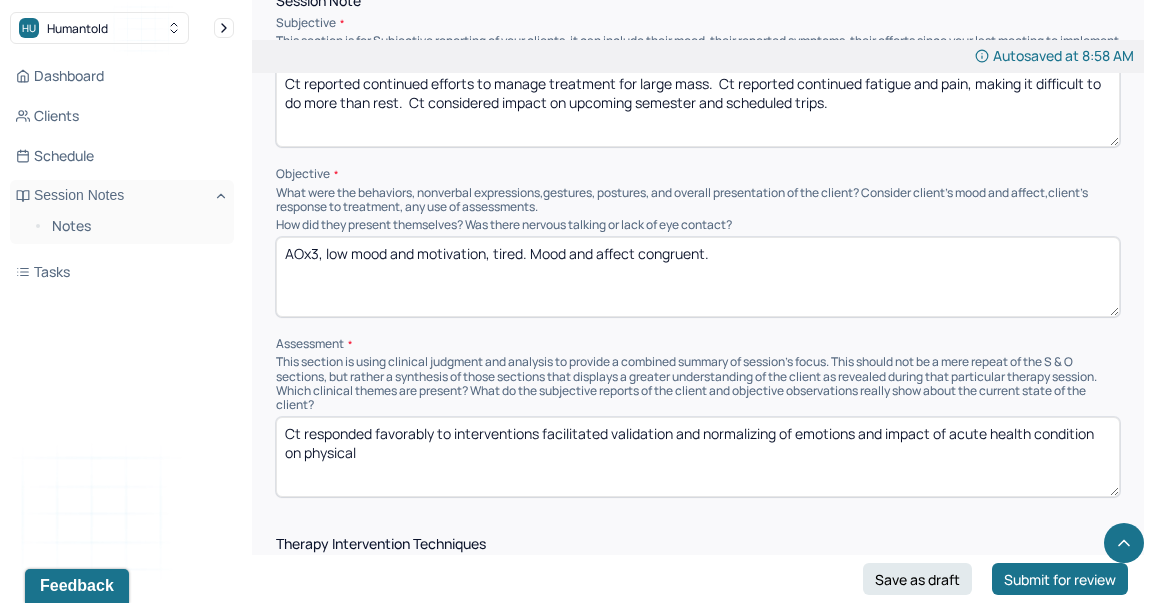 drag, startPoint x: 884, startPoint y: 426, endPoint x: 779, endPoint y: 424, distance: 105.01904 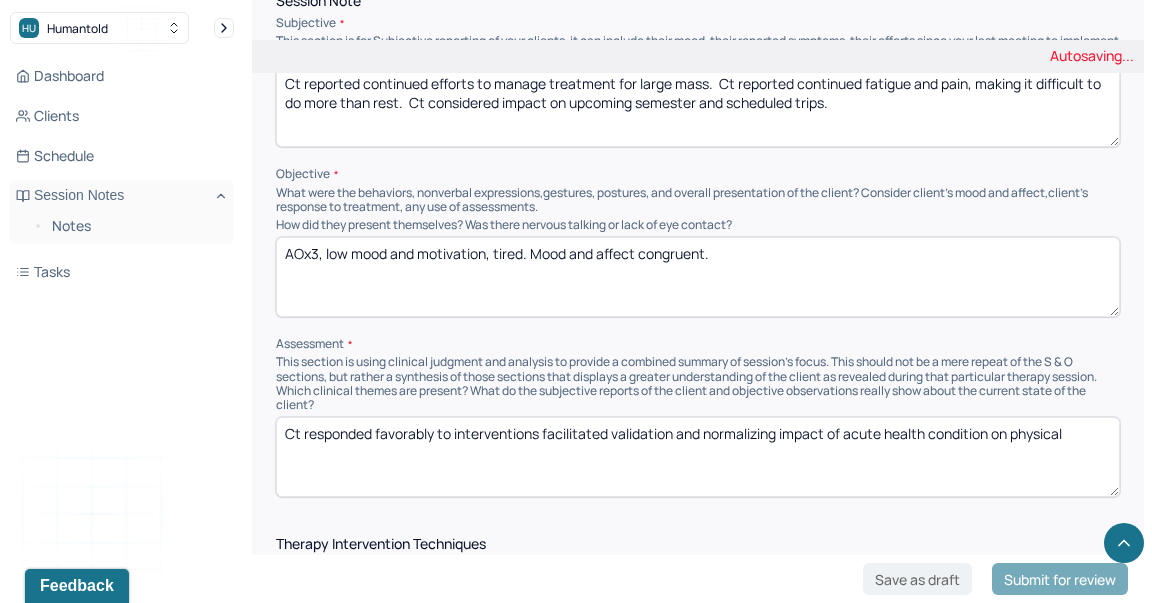 click on "Ct responded favorably to interventions facilitated validation and normalizing of emotions and impact of acute health condition on physical" at bounding box center [698, 457] 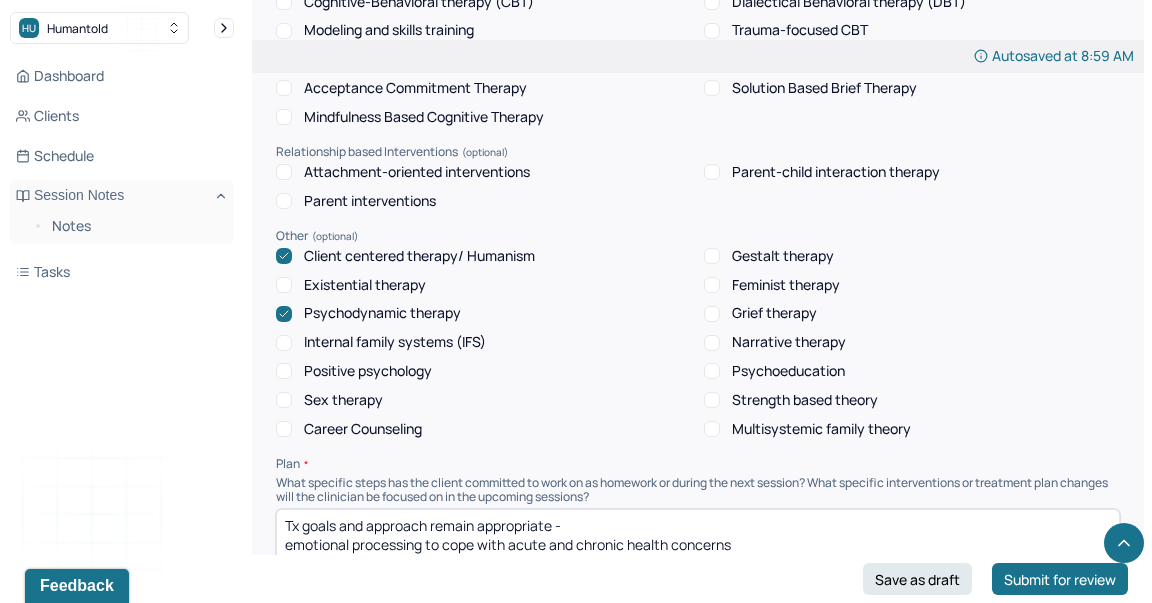 scroll, scrollTop: 1942, scrollLeft: 0, axis: vertical 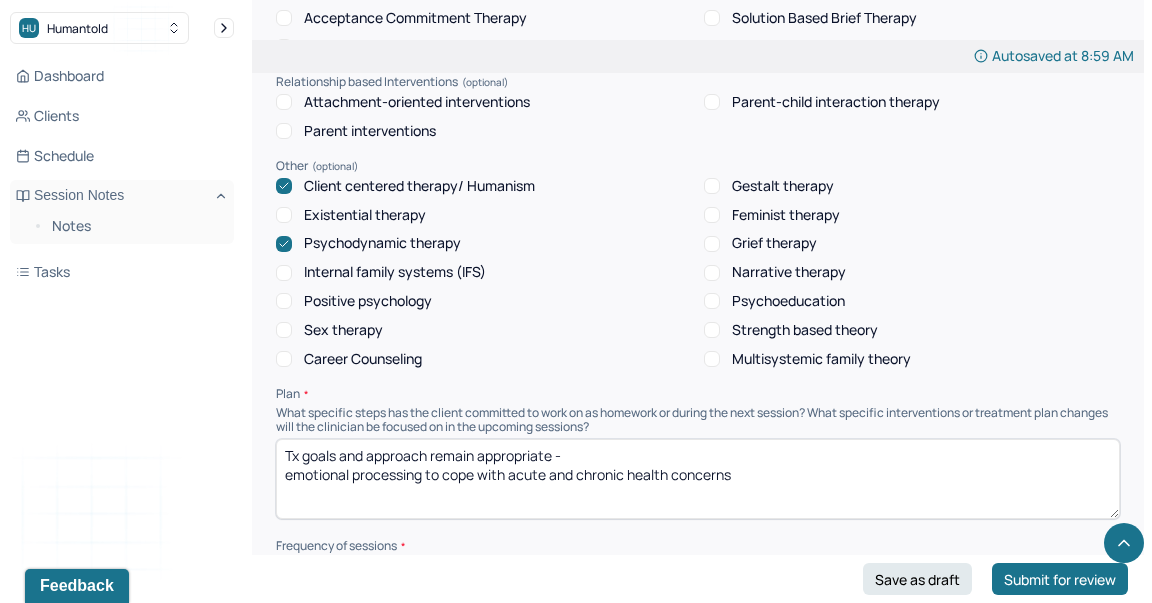 type on "Ct responded favorably to interventions facilitated validation and normalizing impact of acute health condition on physical and emotional well-being, as ct continues to struggle with distress and pain from growing mass and uncertainty about surgery, which exacerbates existing depressive and anxiety sx." 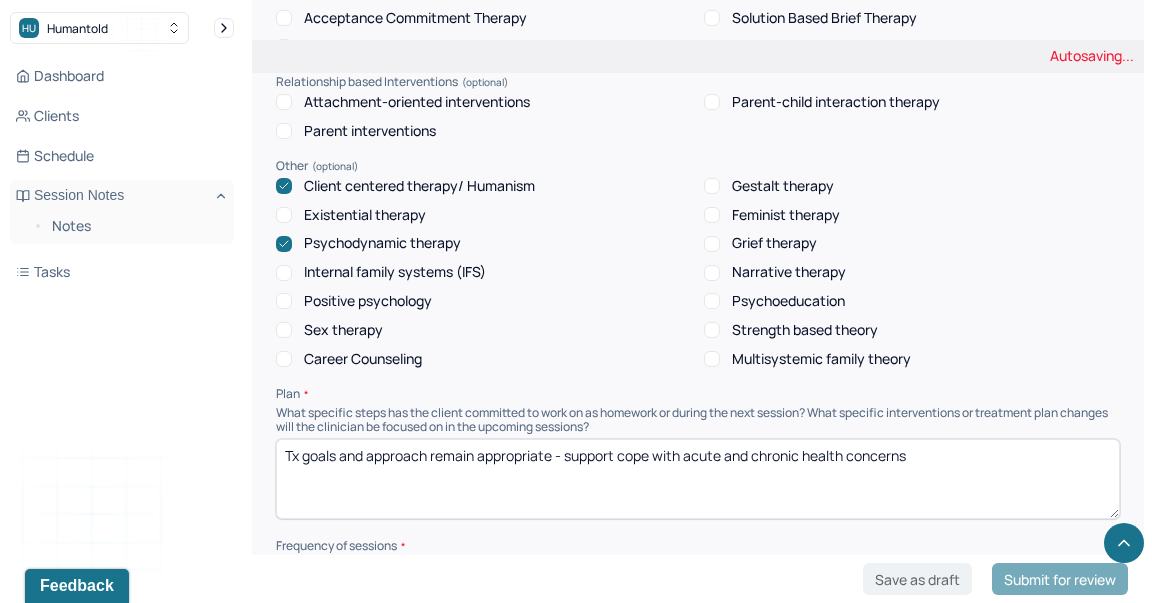 click on "Tx goals and approach remain appropriate -
emotional processing to cope with acute and chronic health concerns" at bounding box center (698, 479) 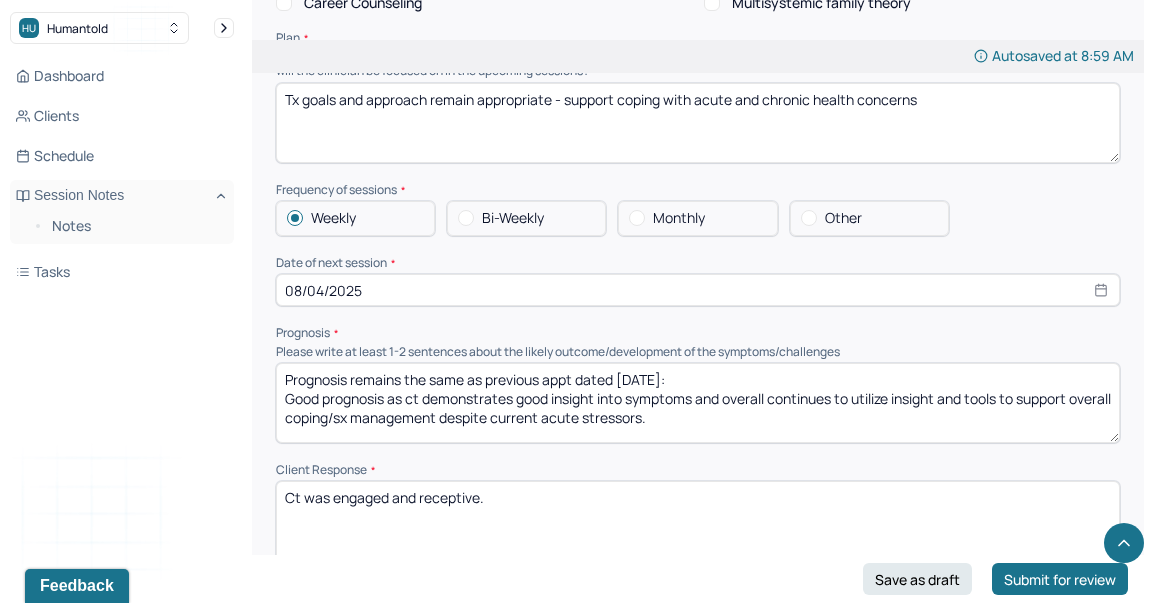 scroll, scrollTop: 2374, scrollLeft: 0, axis: vertical 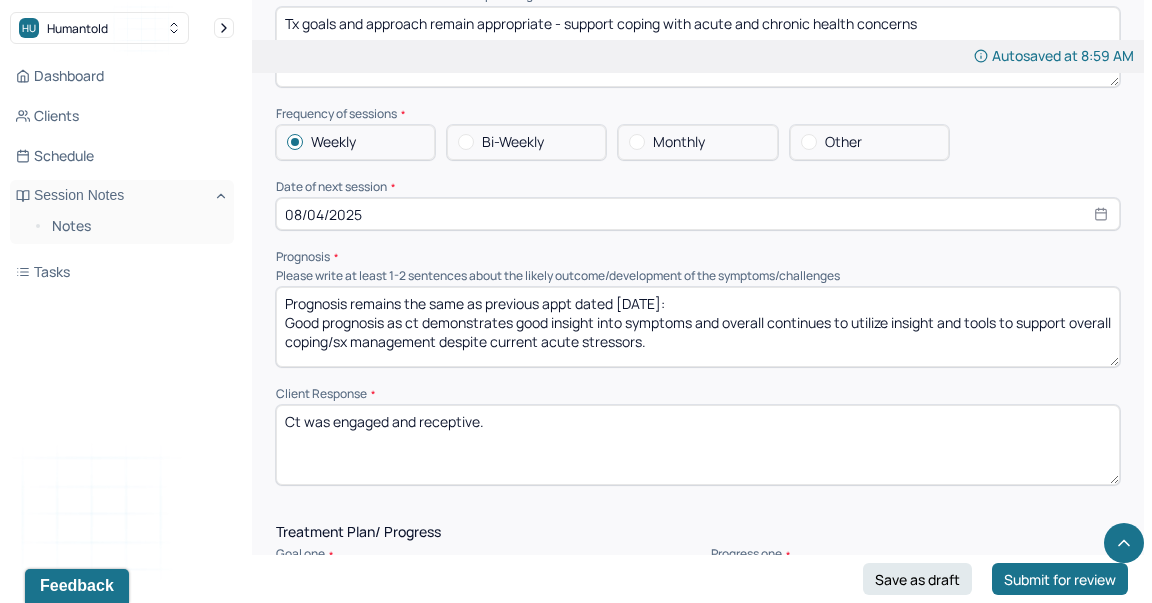 type on "Tx goals and approach remain appropriate - support coping with acute and chronic health concerns" 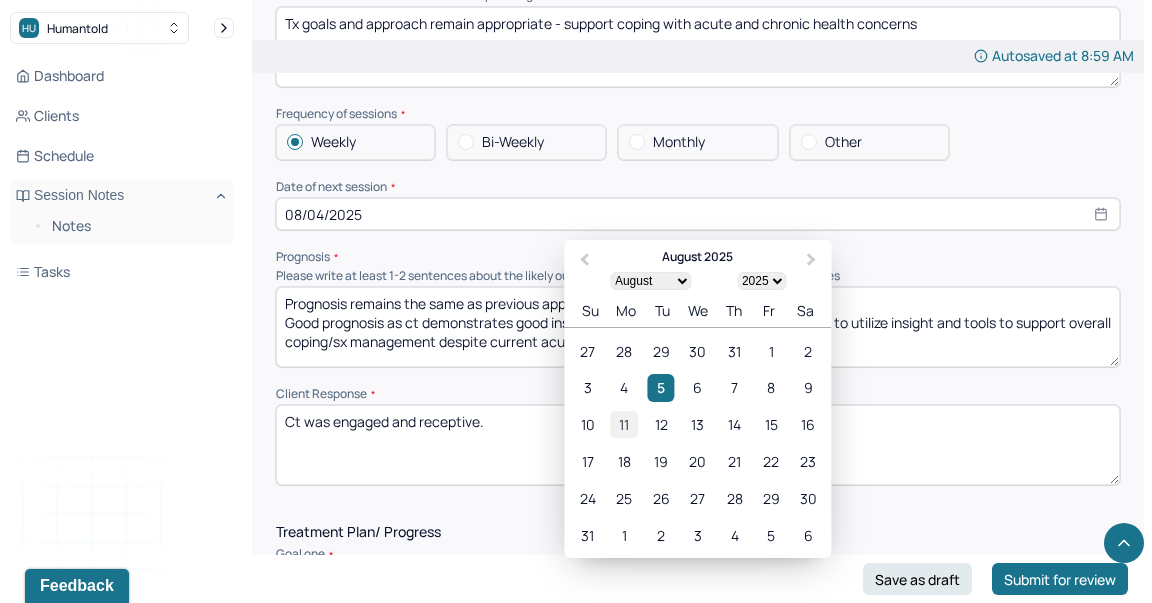 click on "11" at bounding box center (624, 424) 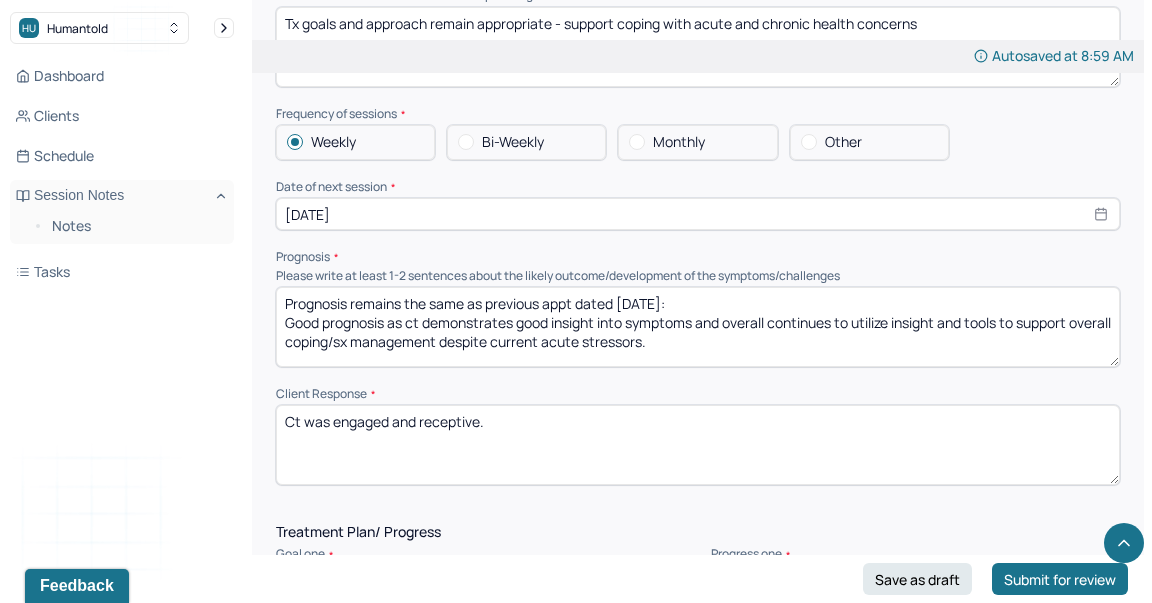 click on "Prognosis remains the same as previous appt dated [DATE]:
Good prognosis as ct demonstrates good insight into symptoms and overall continues to utilize insight and tools to support overall coping/sx management despite current acute stressors." at bounding box center (698, 327) 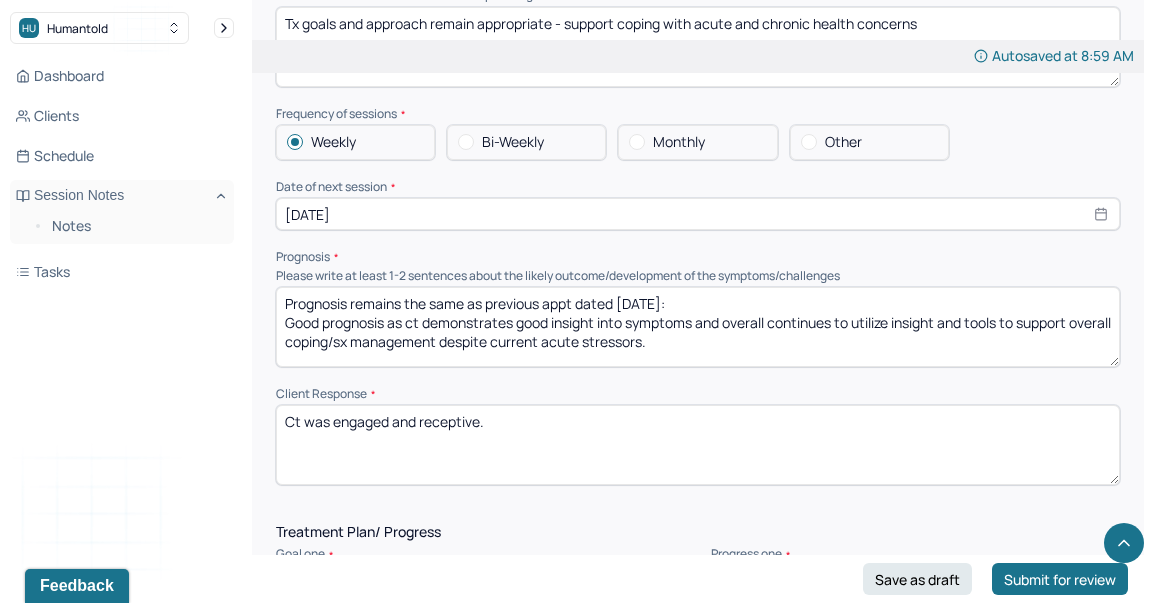type on "Prognosis remains the same as previous appt dated [DATE]:
Good prognosis as ct demonstrates good insight into symptoms and overall continues to utilize insight and tools to support overall coping/sx management despite current acute stressors." 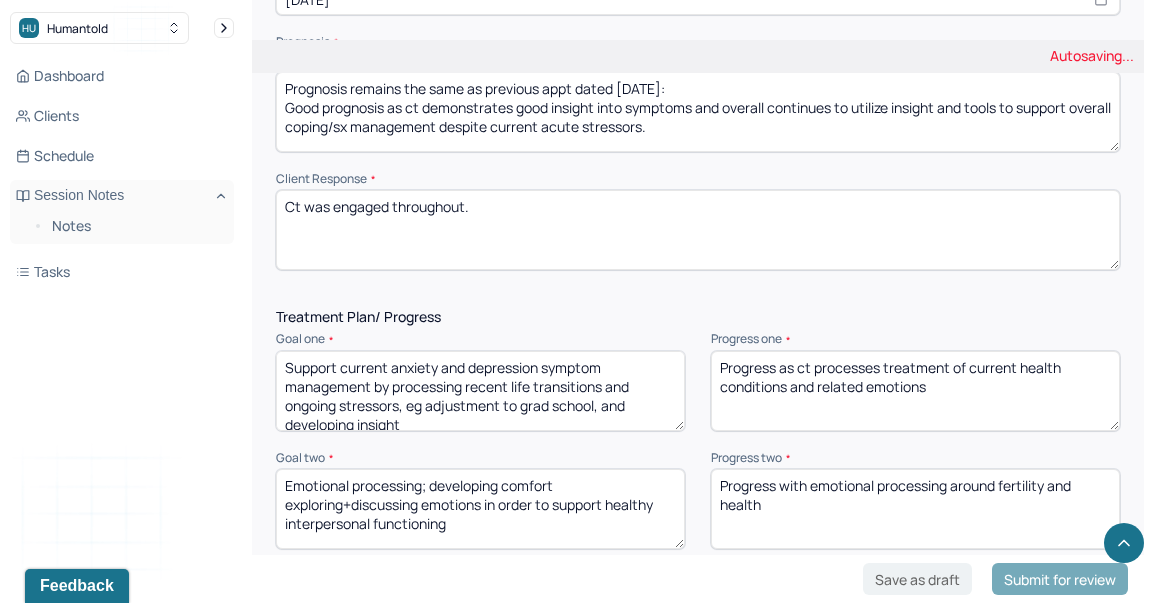 scroll, scrollTop: 2592, scrollLeft: 0, axis: vertical 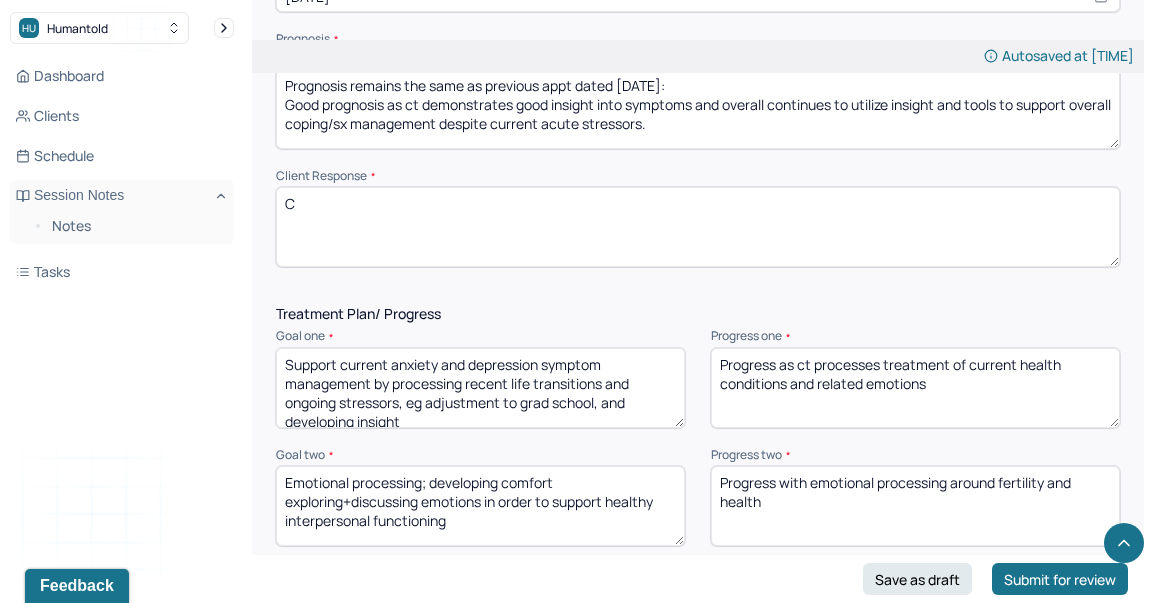 type on "Ct was engaged and receptive." 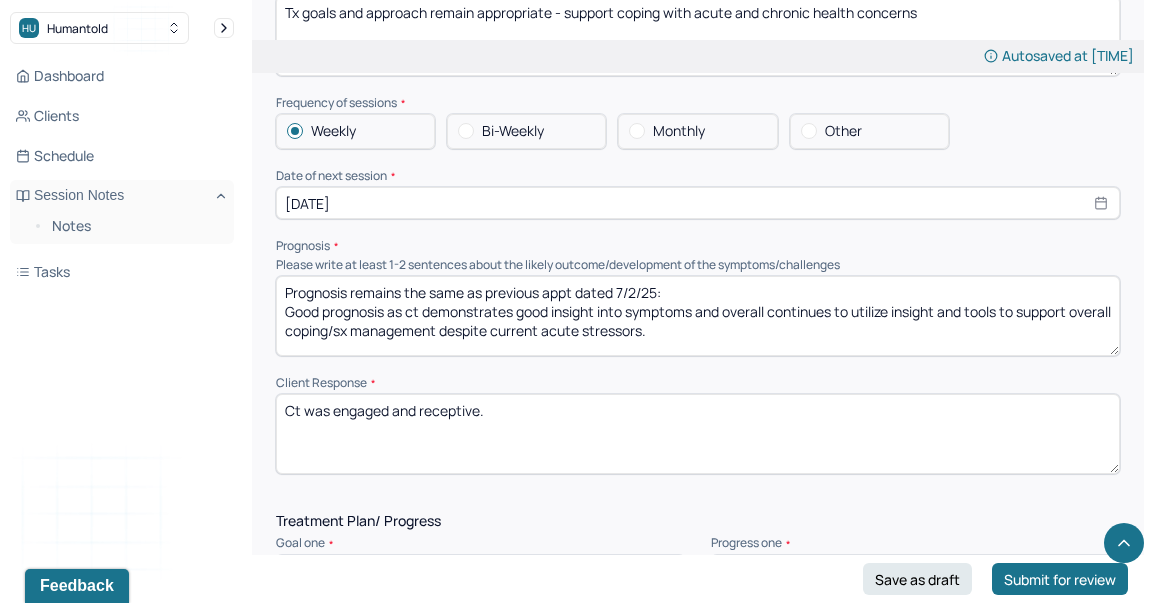 scroll, scrollTop: 2386, scrollLeft: 0, axis: vertical 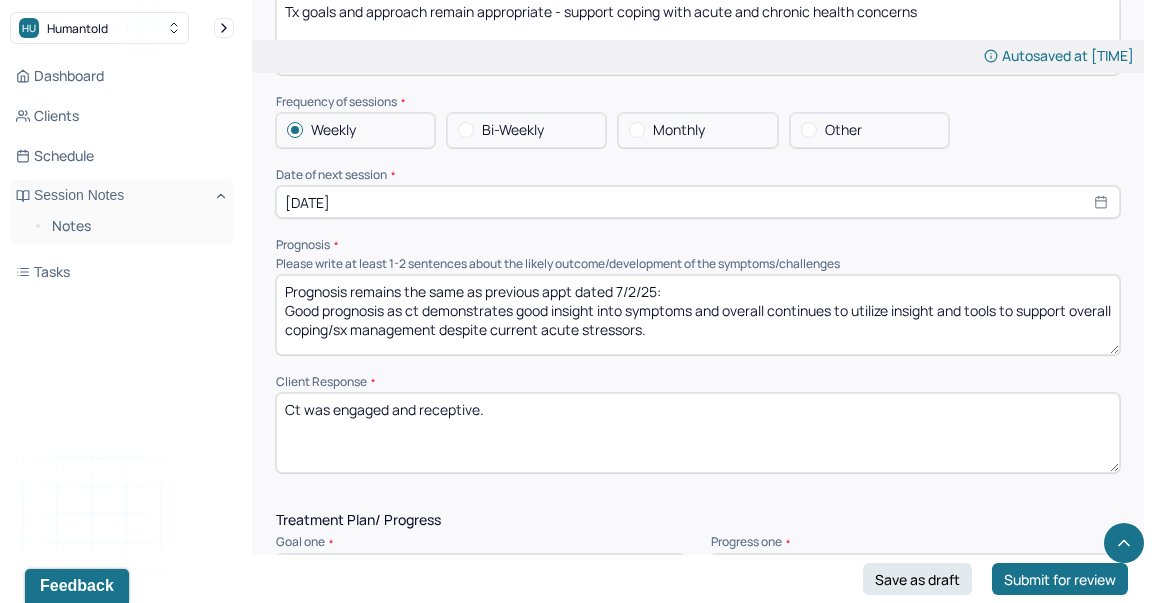 type on "Prognosis remains the same as previous appt dated [DATE]:
Good prognosis as ct demonstrates good insight into symptoms and overall continues to utilize insight and tools to support overall coping/sx management despite current acute stressors." 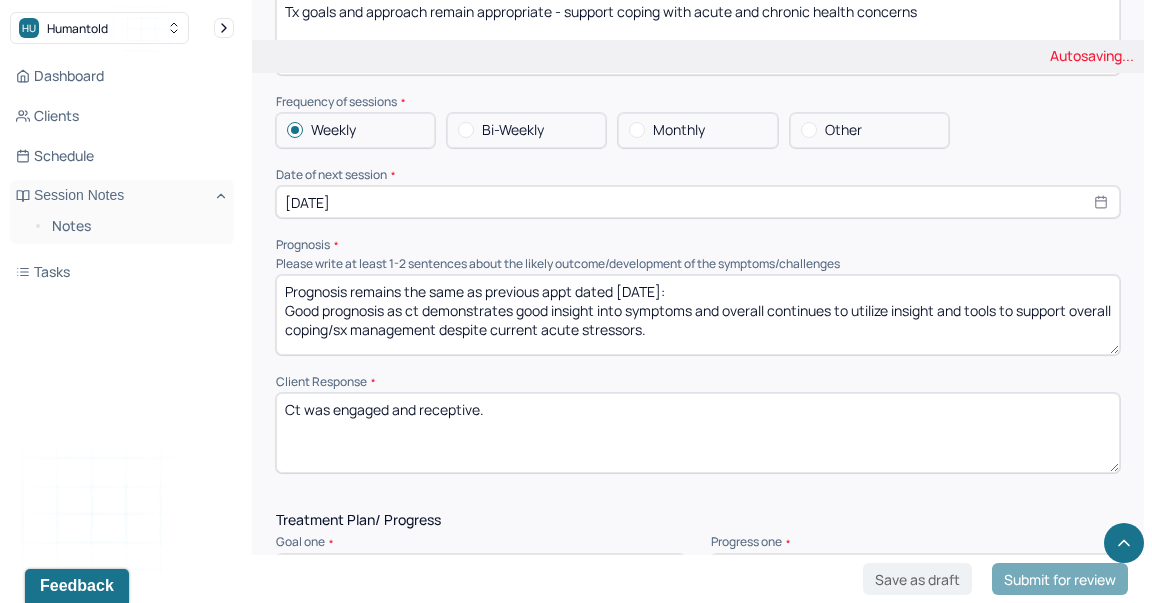 drag, startPoint x: 486, startPoint y: 396, endPoint x: 393, endPoint y: 407, distance: 93.64828 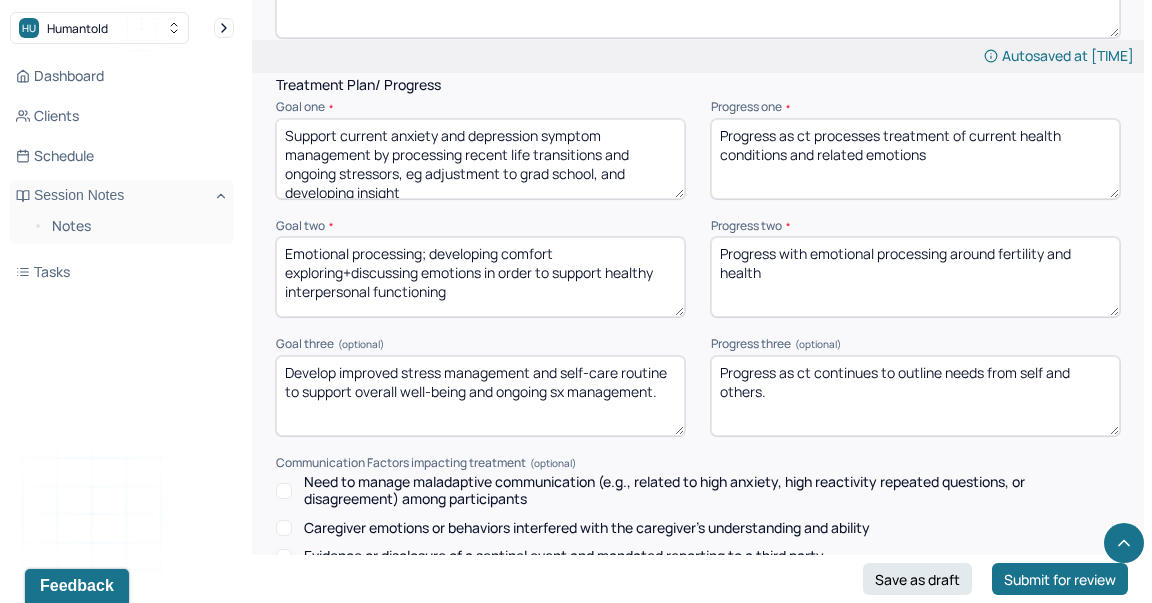 scroll, scrollTop: 2814, scrollLeft: 0, axis: vertical 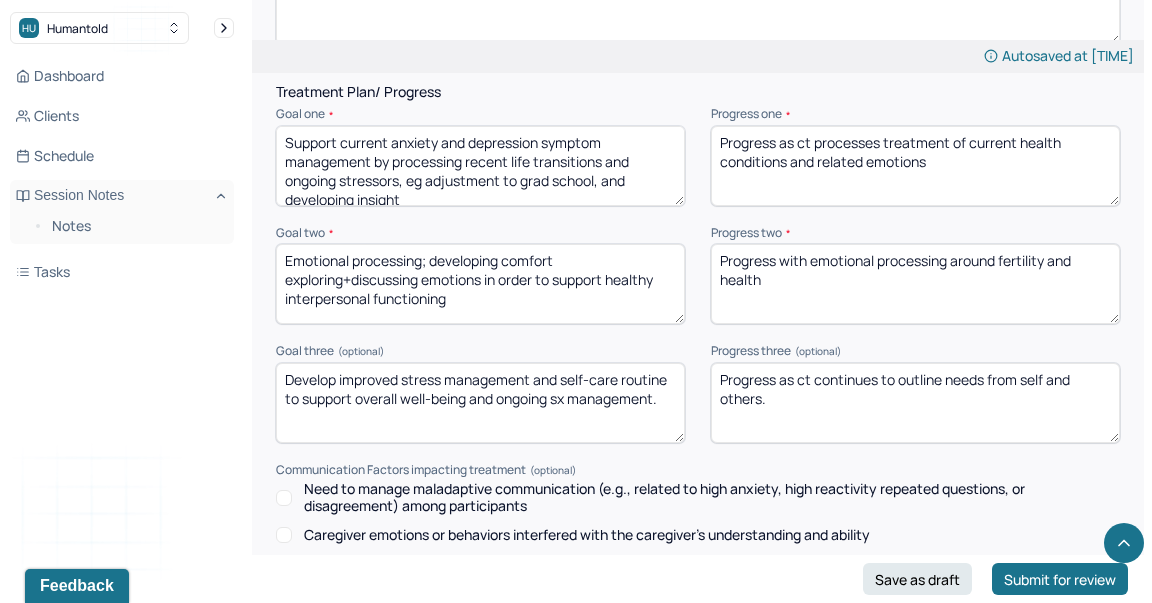 type on "Ct was engaged throughout" 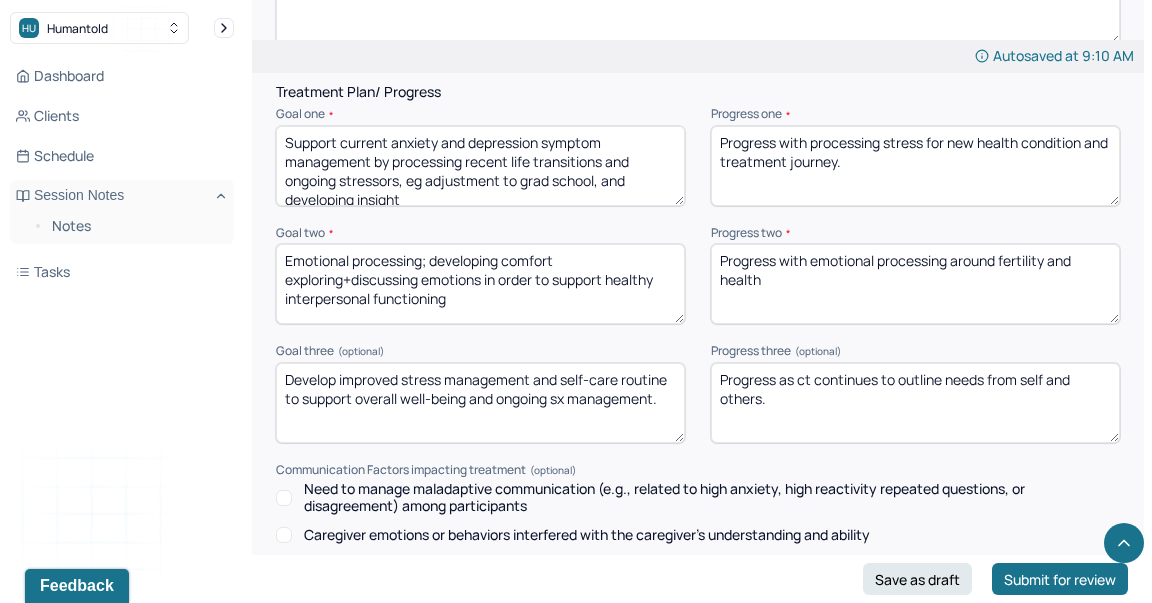 type on "Progress with processing stress for new health condition and treatment journey." 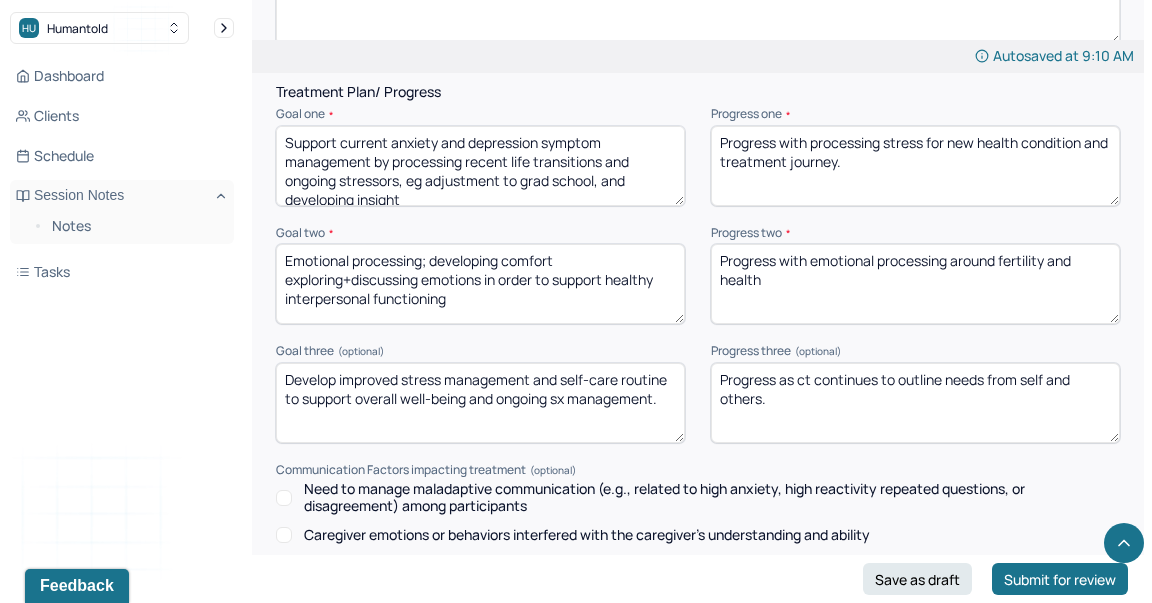 drag, startPoint x: 805, startPoint y: 281, endPoint x: 817, endPoint y: 254, distance: 29.546574 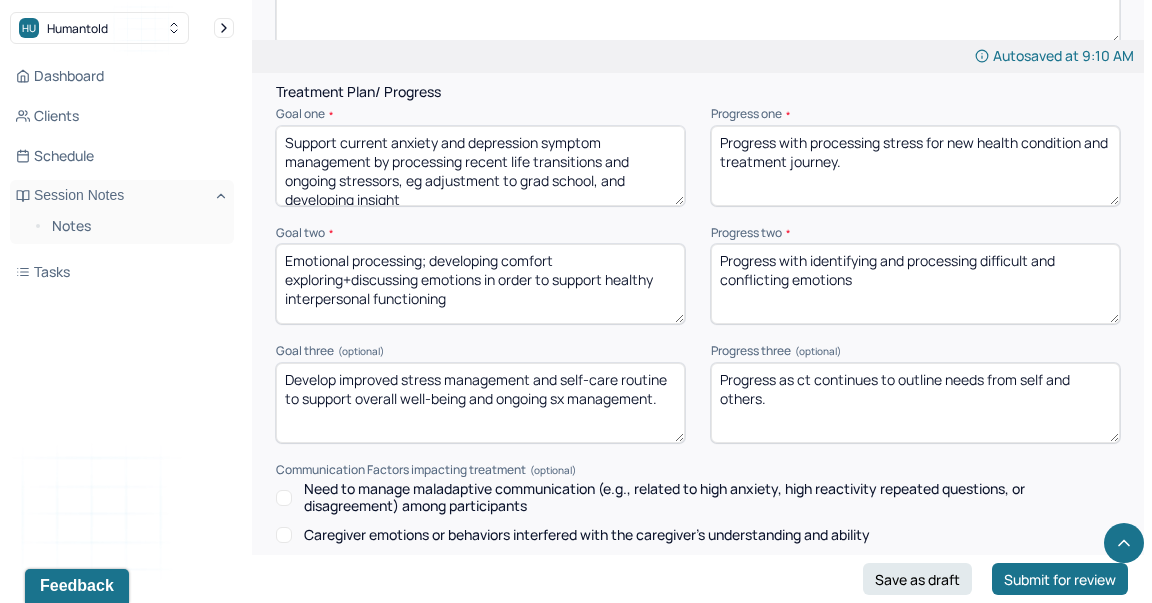 type on "Progress with identifying and processing difficult and conflicting emotions" 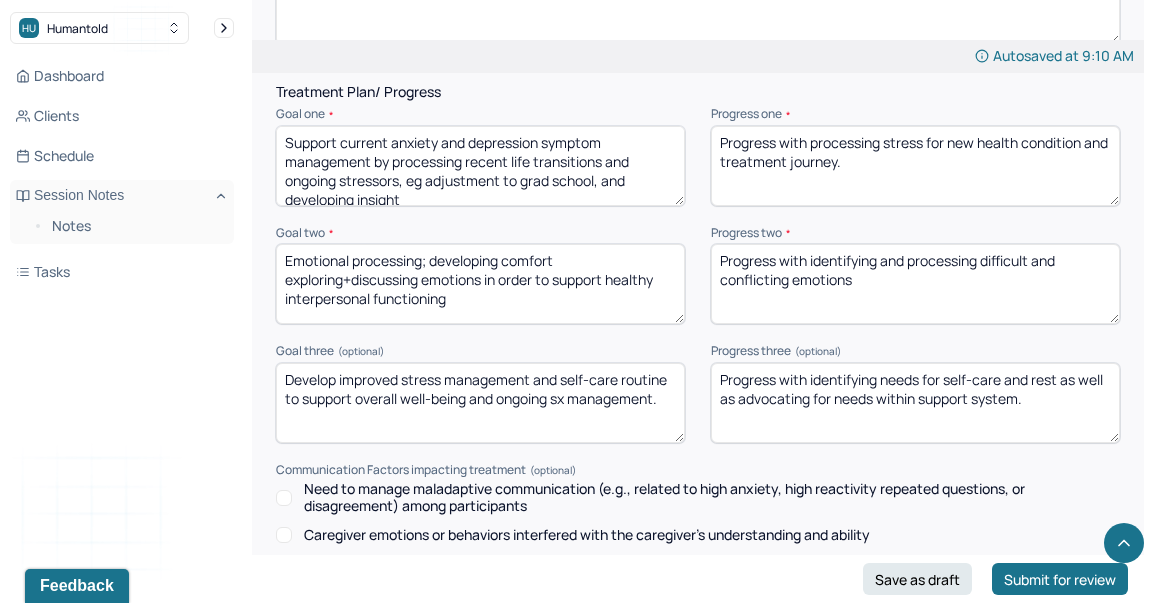 scroll, scrollTop: 3231, scrollLeft: 0, axis: vertical 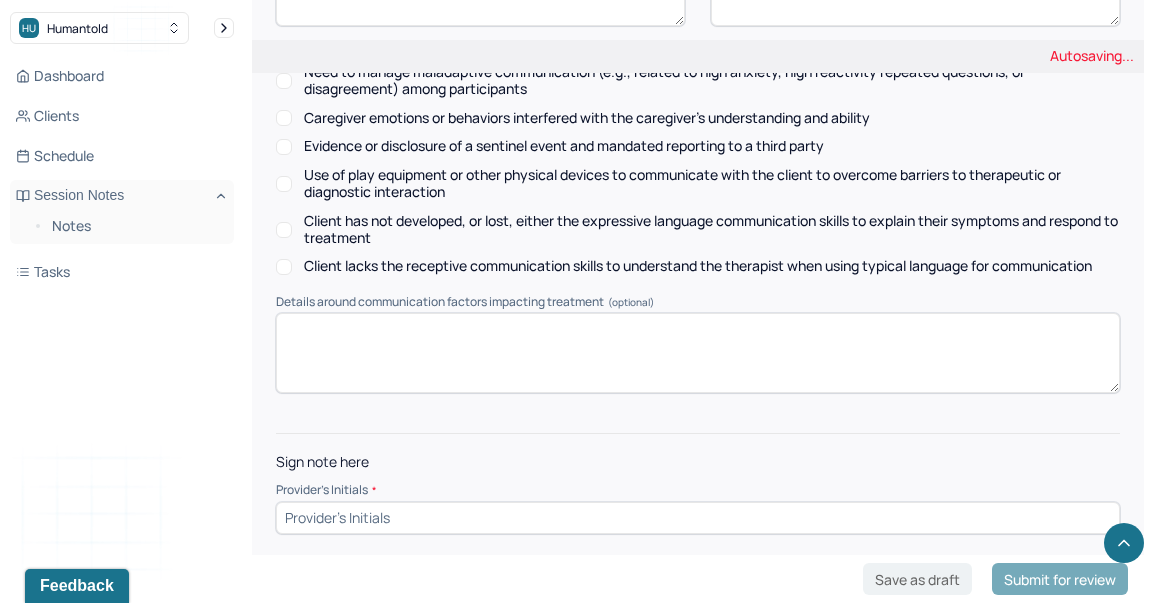 type on "Progress with identifying needs for self-care and rest as well as advocating for needs within support system." 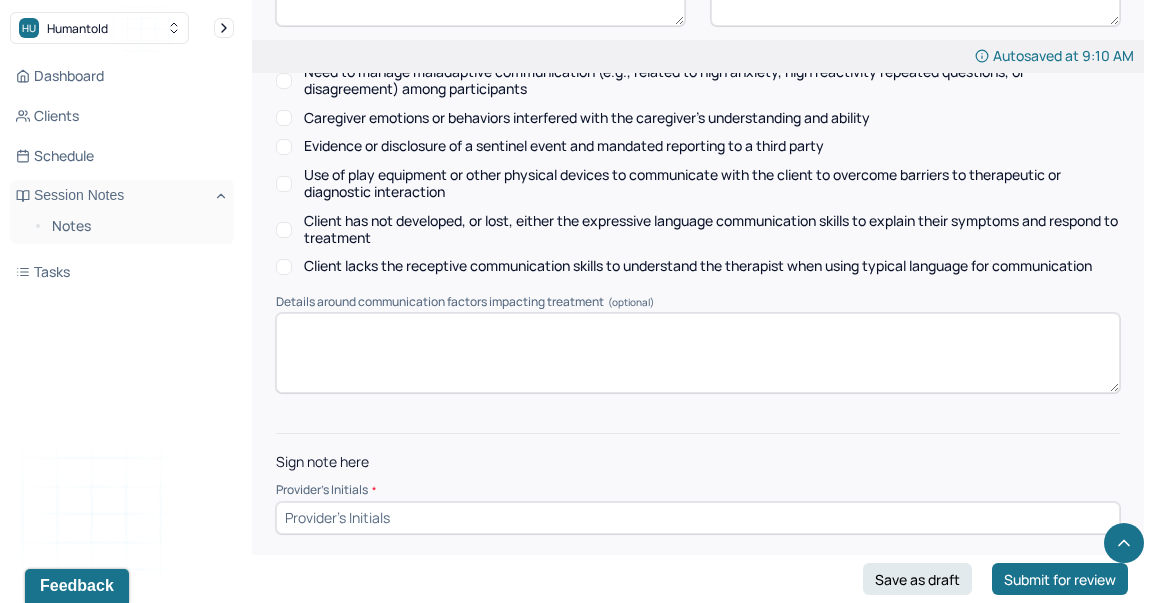 click at bounding box center (698, 518) 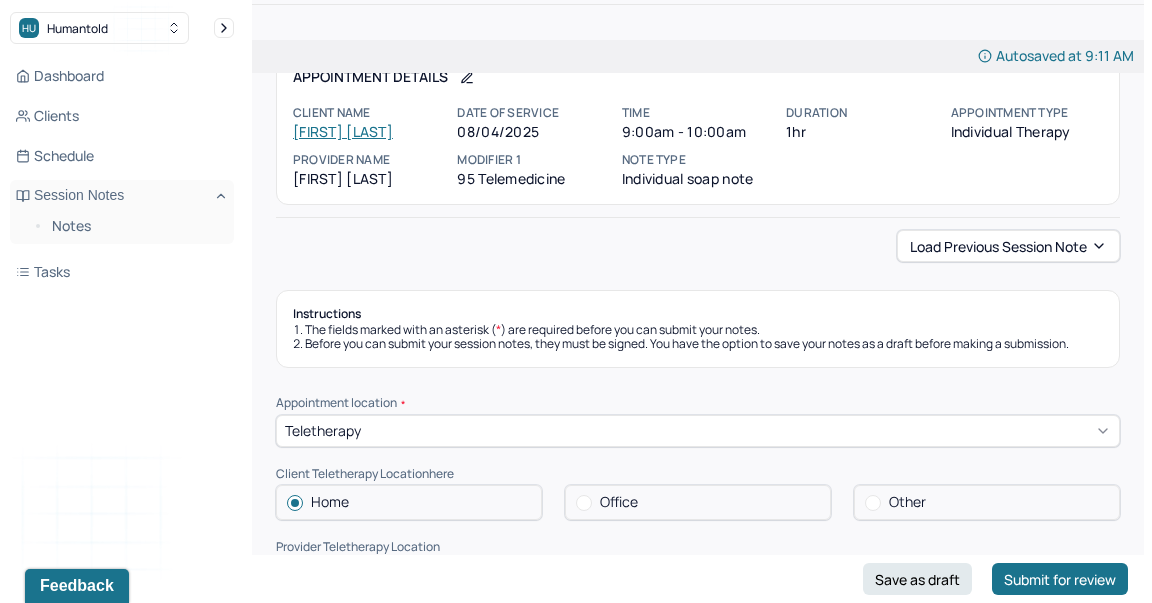 scroll, scrollTop: 82, scrollLeft: 0, axis: vertical 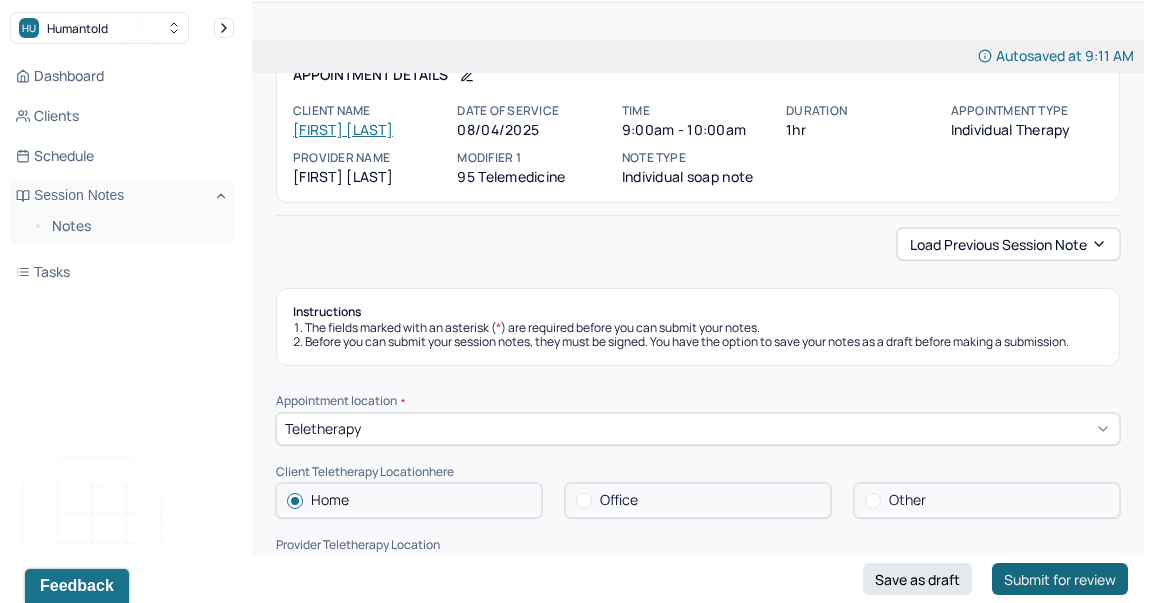 type on "KR" 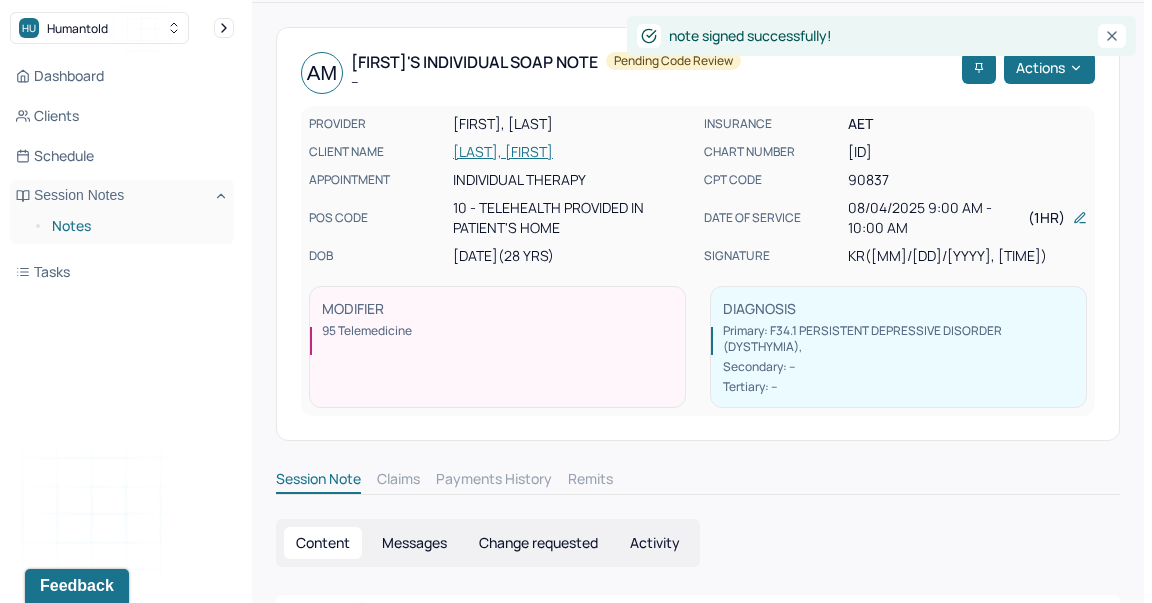 click on "Notes" at bounding box center (135, 226) 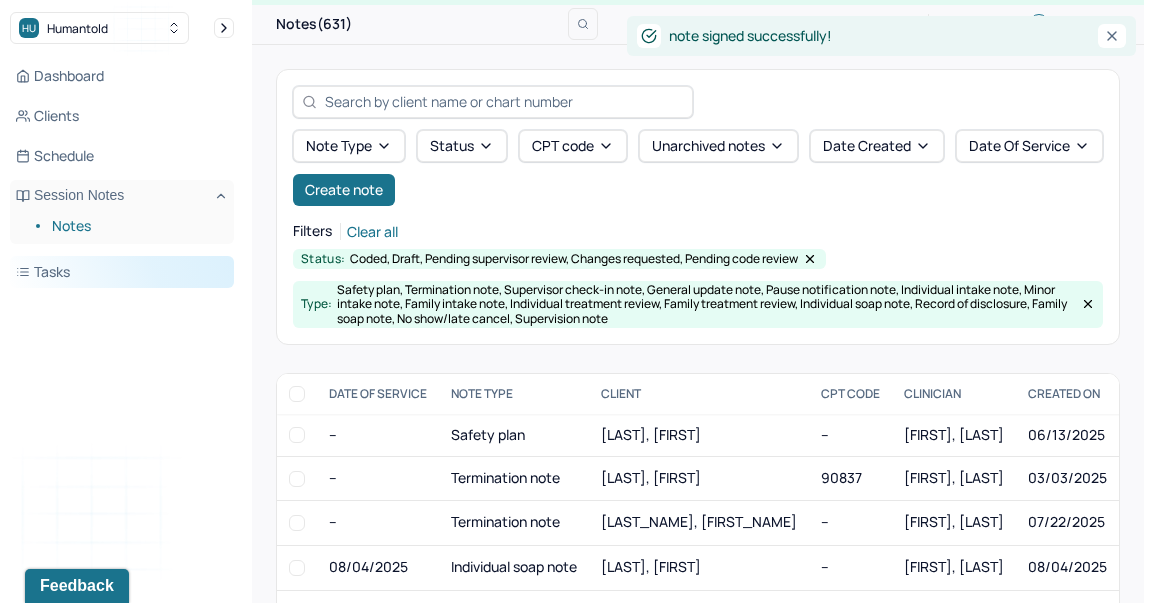scroll, scrollTop: 82, scrollLeft: 0, axis: vertical 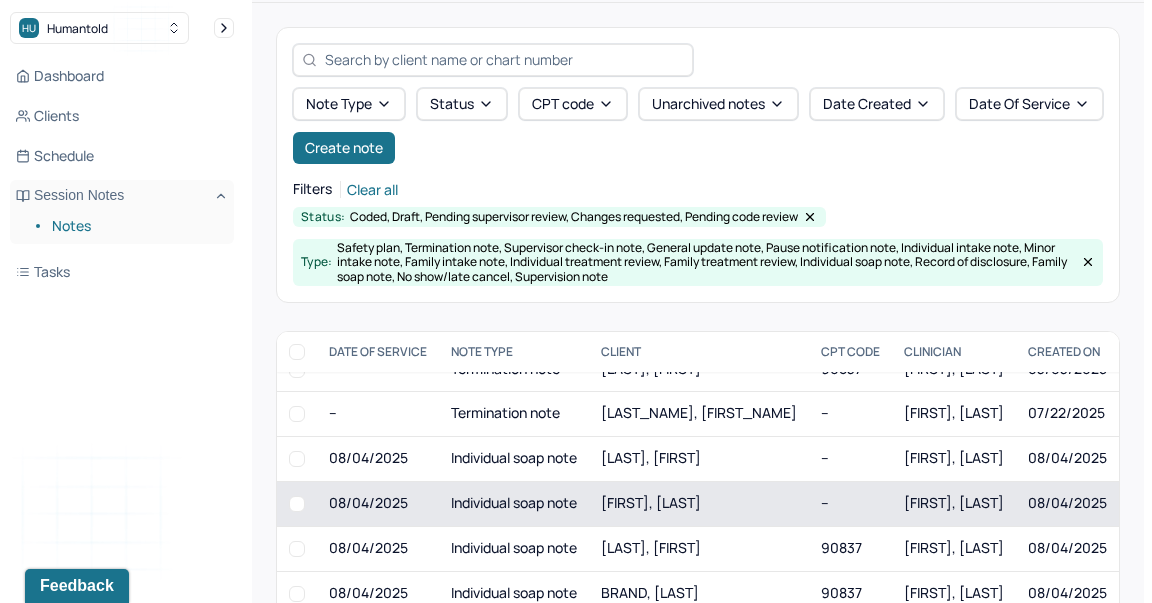 click on "Individual soap note" at bounding box center [514, 503] 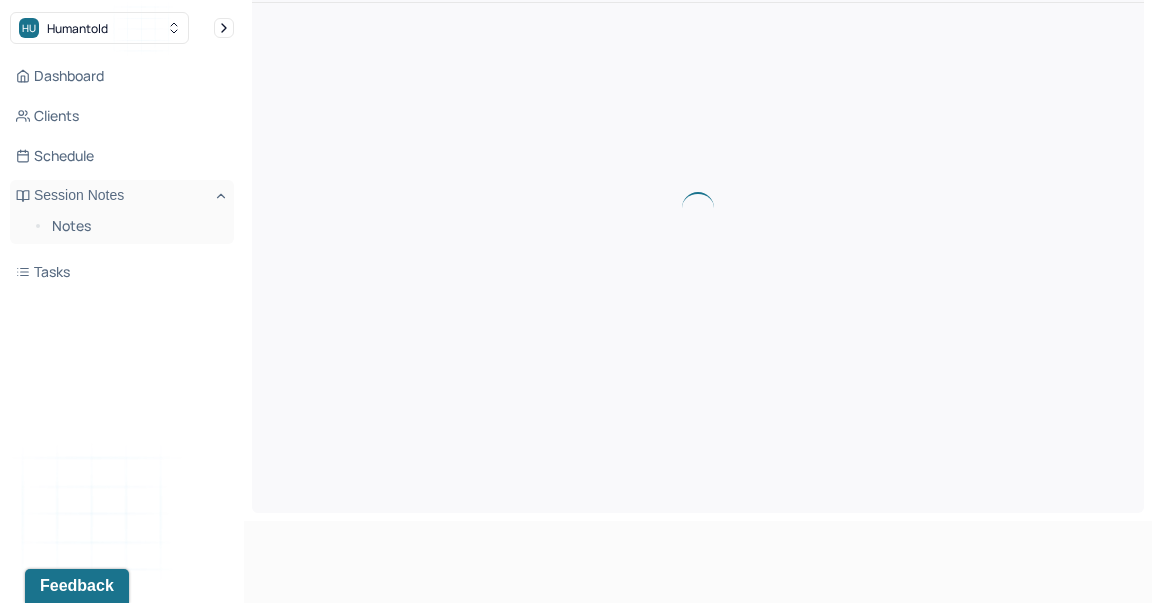 scroll, scrollTop: 0, scrollLeft: 0, axis: both 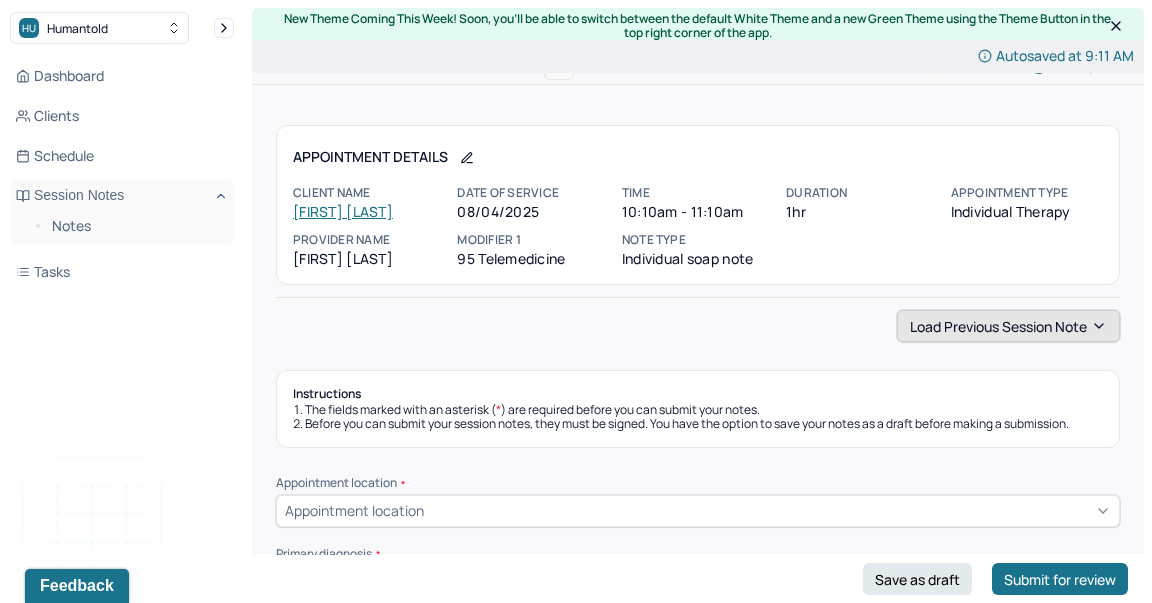 click on "Load previous session note" at bounding box center [1008, 326] 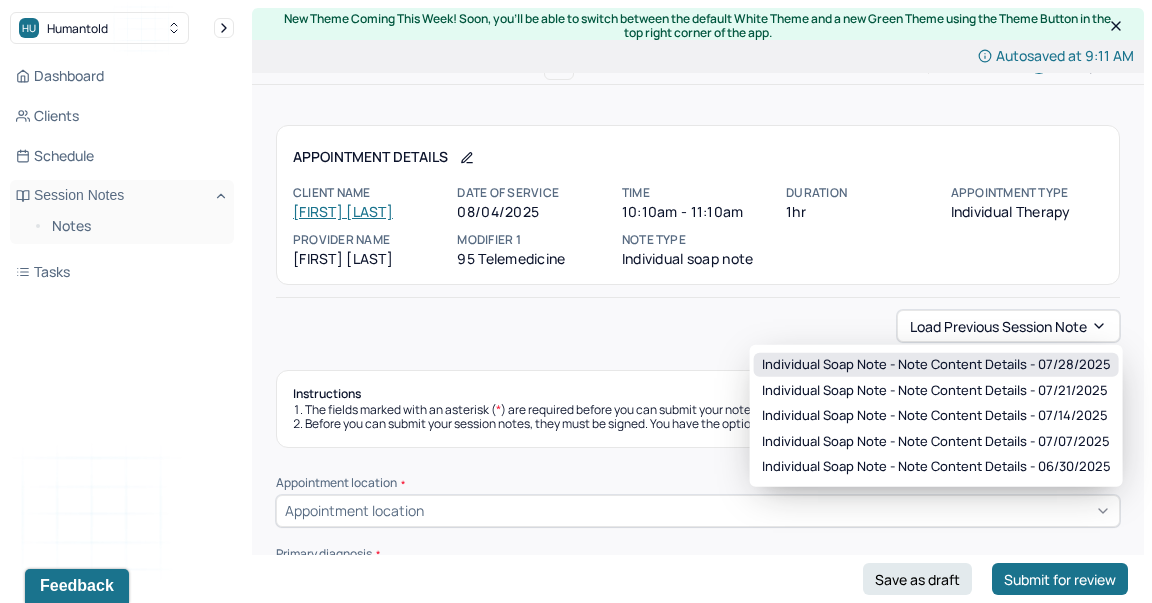 click on "Individual soap note   - Note content Details -   07/28/2025" at bounding box center (936, 365) 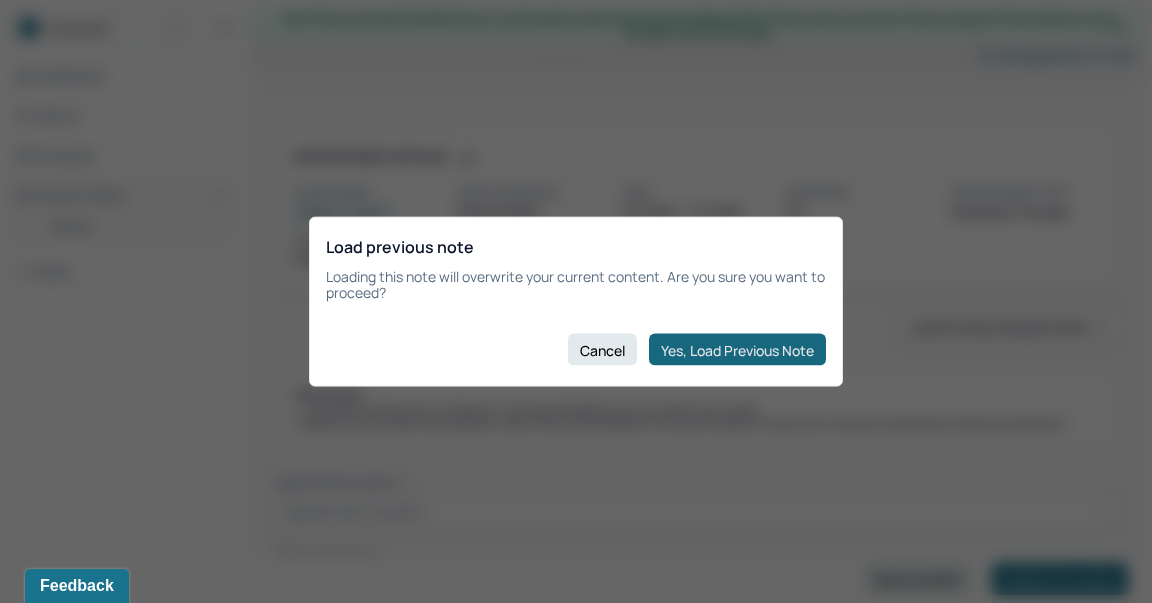 click on "Yes, Load Previous Note" at bounding box center [737, 350] 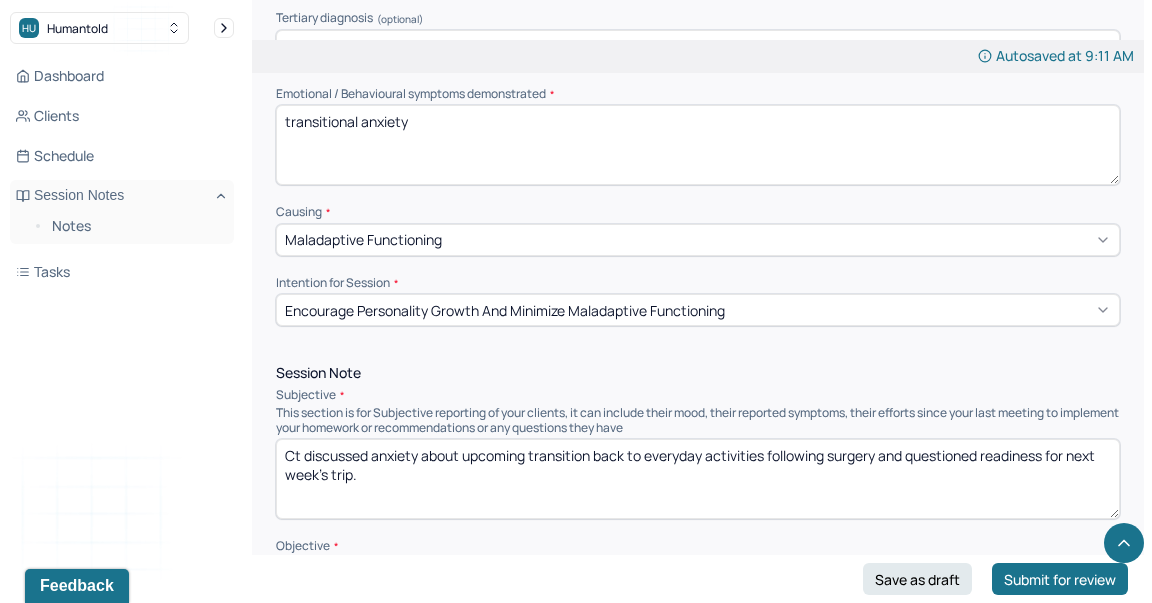 scroll, scrollTop: 875, scrollLeft: 0, axis: vertical 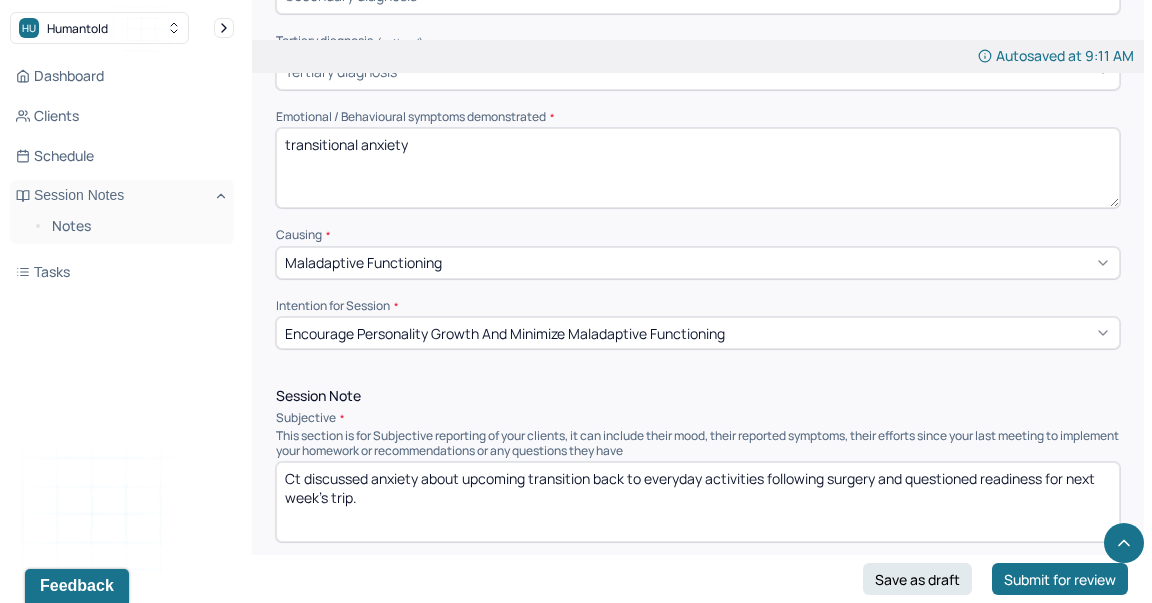 click on "transitional anxiety" at bounding box center (698, 168) 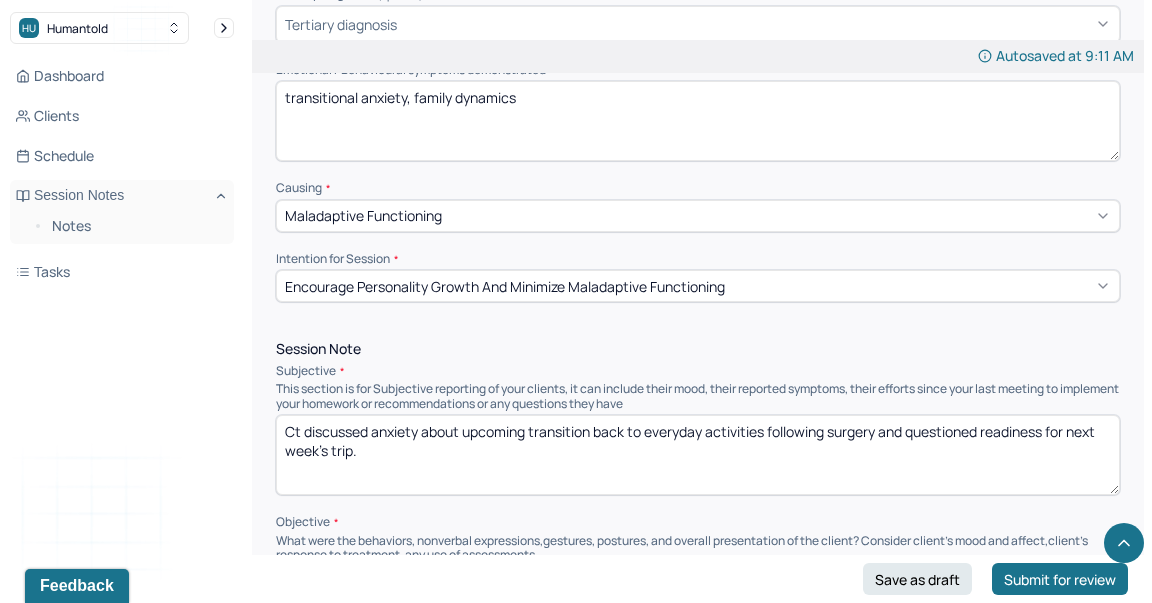 scroll, scrollTop: 1113, scrollLeft: 0, axis: vertical 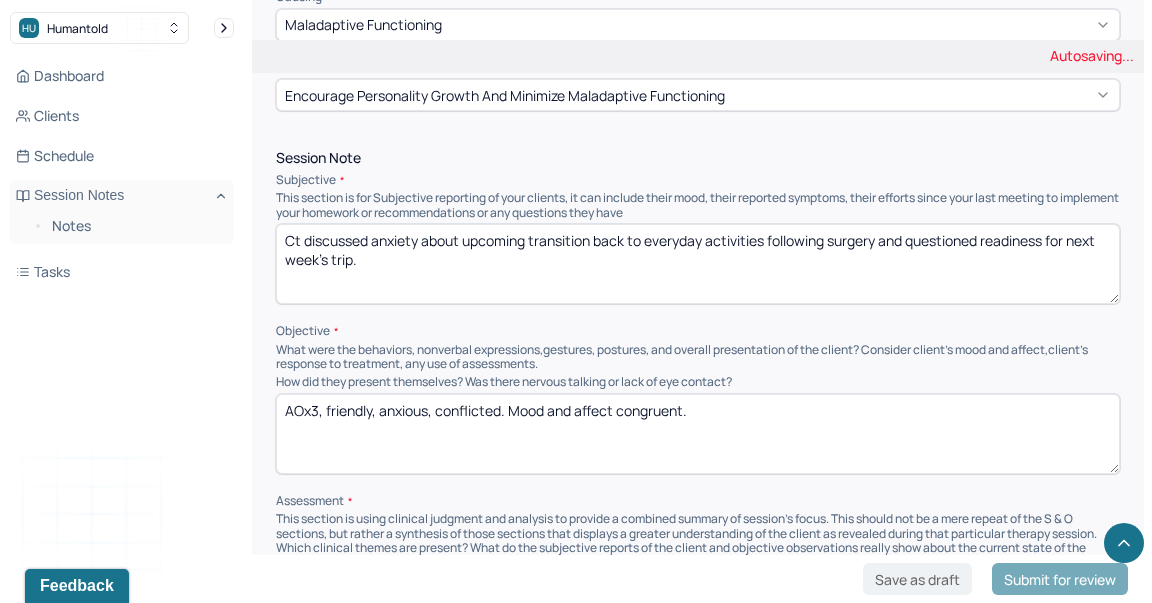 type on "transitional anxiety, family dynamics" 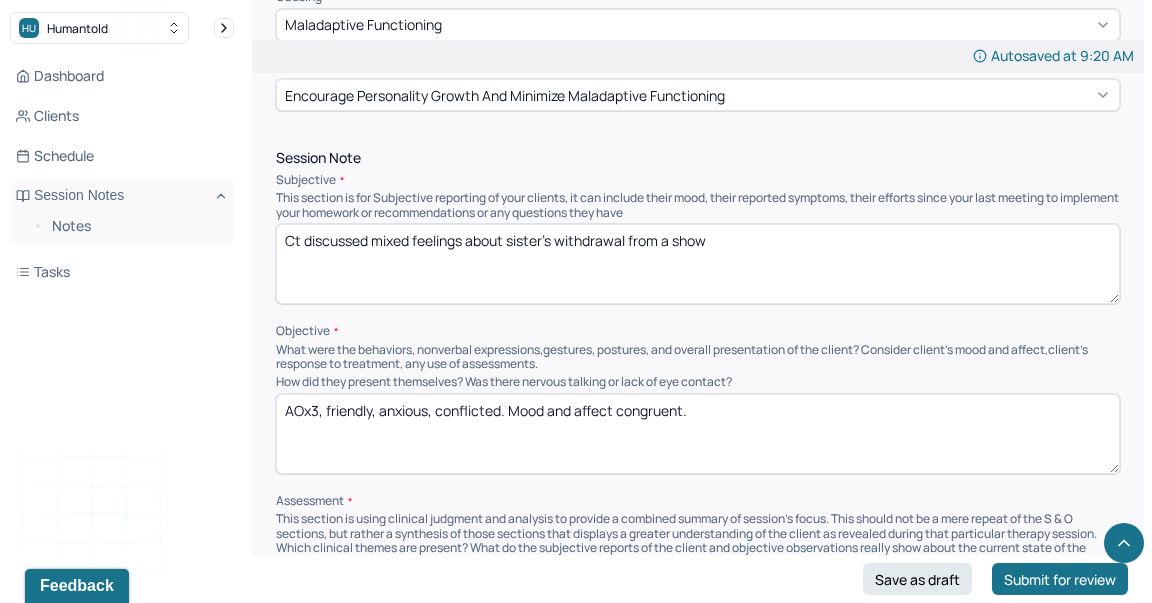 click on "Ct discussed sister's withdrawal from a show" at bounding box center (698, 264) 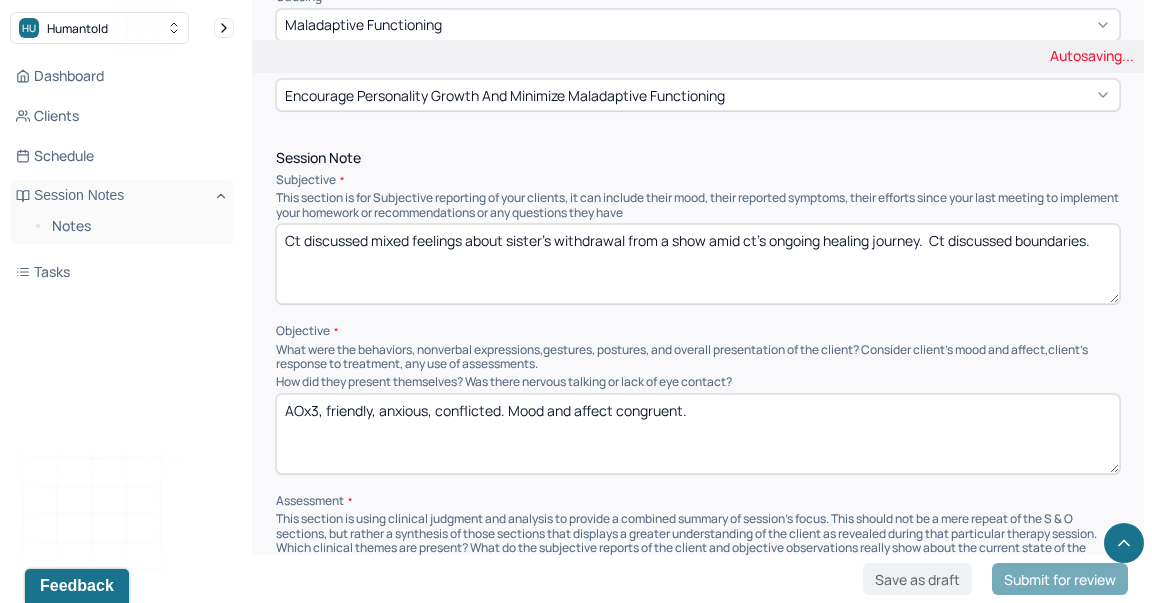 type on "Ct discussed mixed feelings about sister's withdrawal from a show amid ct's ongoing healing journey.  Ct discussed boundaries." 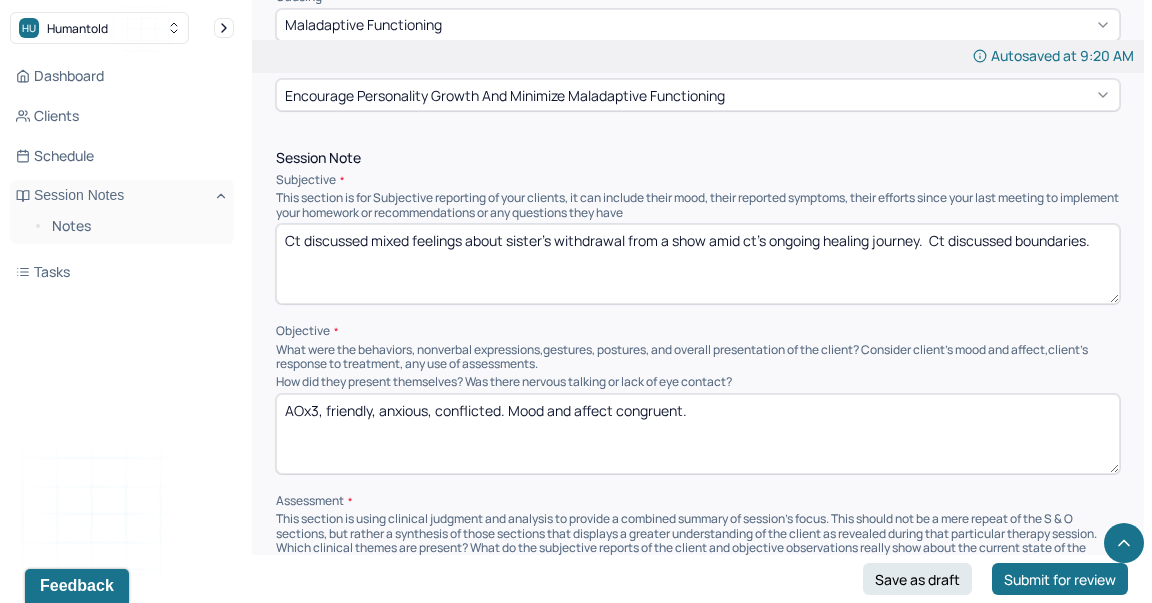 drag, startPoint x: 504, startPoint y: 404, endPoint x: 381, endPoint y: 408, distance: 123.065025 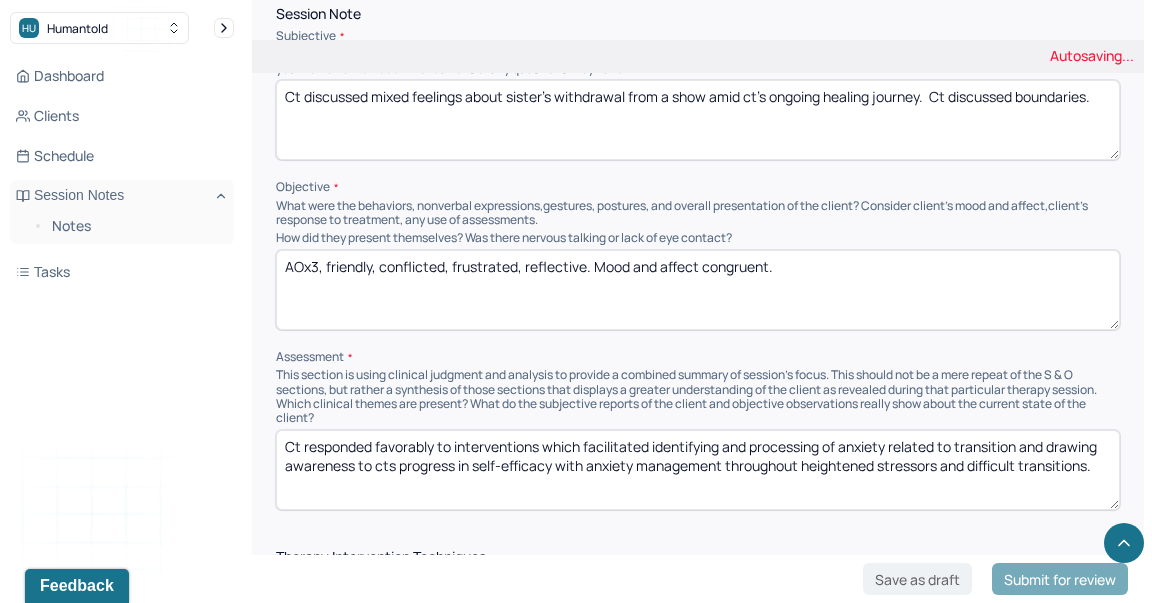 scroll, scrollTop: 1389, scrollLeft: 0, axis: vertical 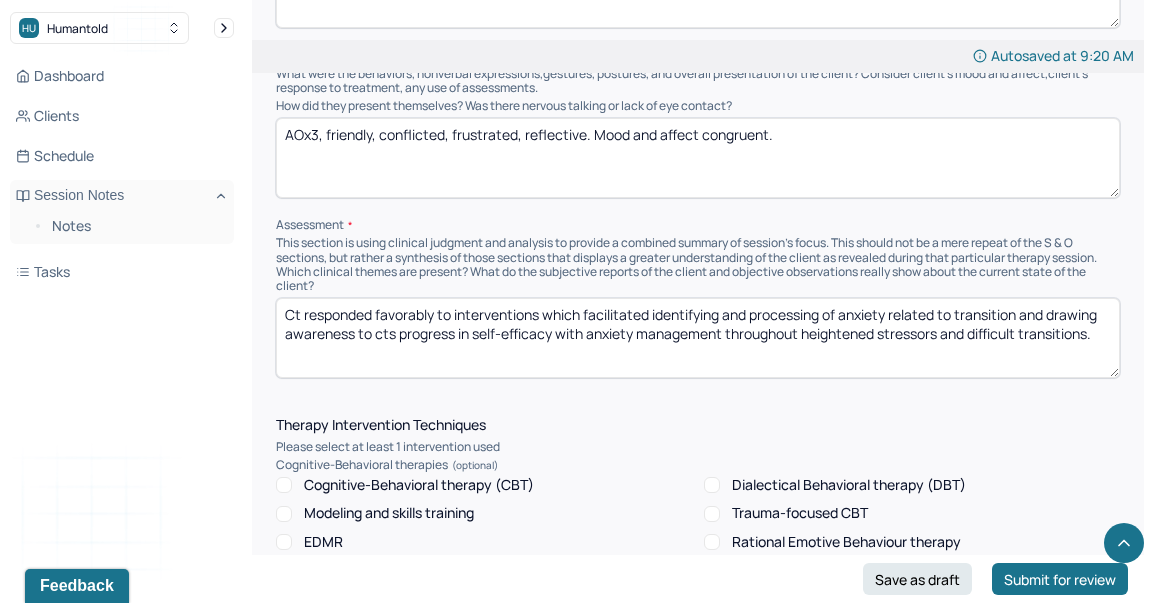 type on "AOx3, friendly, conflicted, frustrated, reflective. Mood and affect congruent." 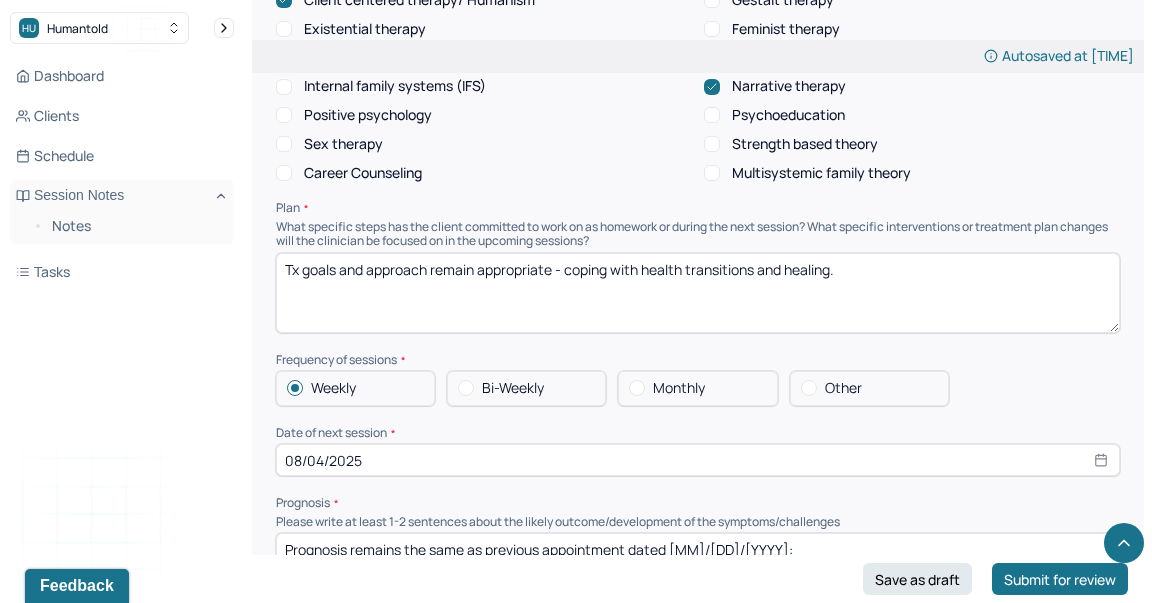 scroll, scrollTop: 2134, scrollLeft: 0, axis: vertical 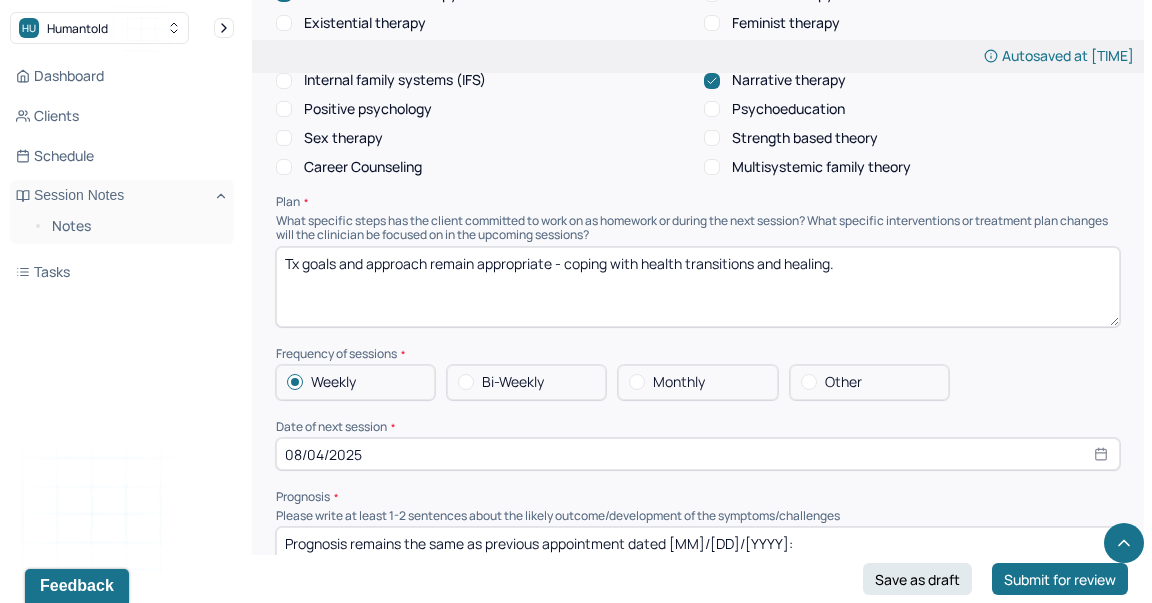 type on "Ct responded favorably to interventions which facilitated identification and processing of conflicting feelings related to family changes and exploring connection to family roles/dynamics, which help alleviate exacerbated distress as ct continues to navigate healing from surgery." 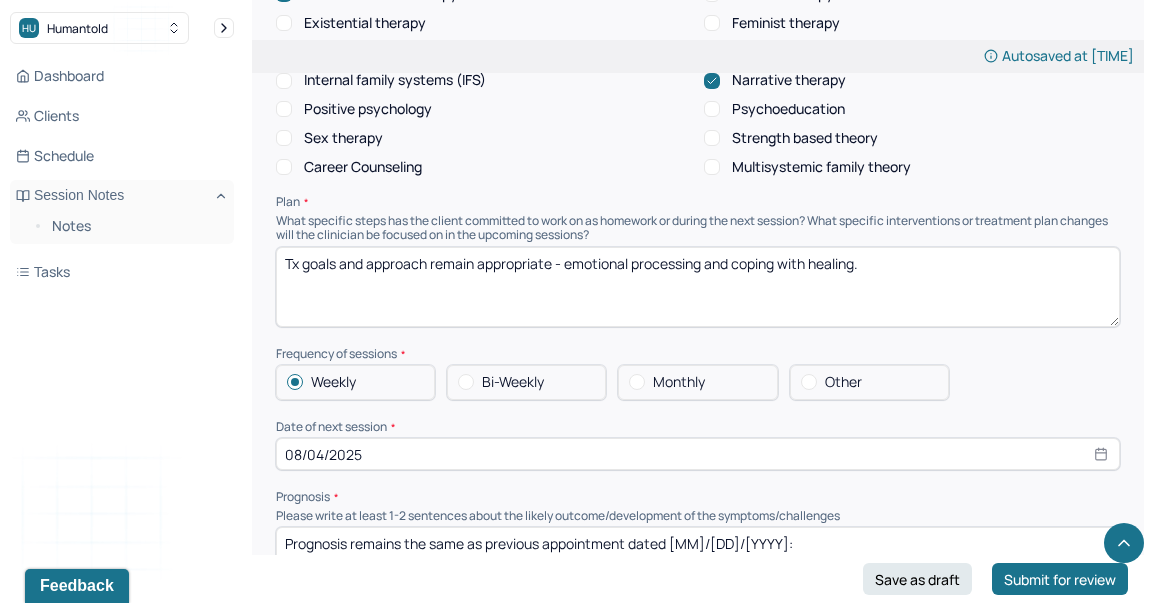 type on "Tx goals and approach remain appropriate - emotional processing and coping with healing." 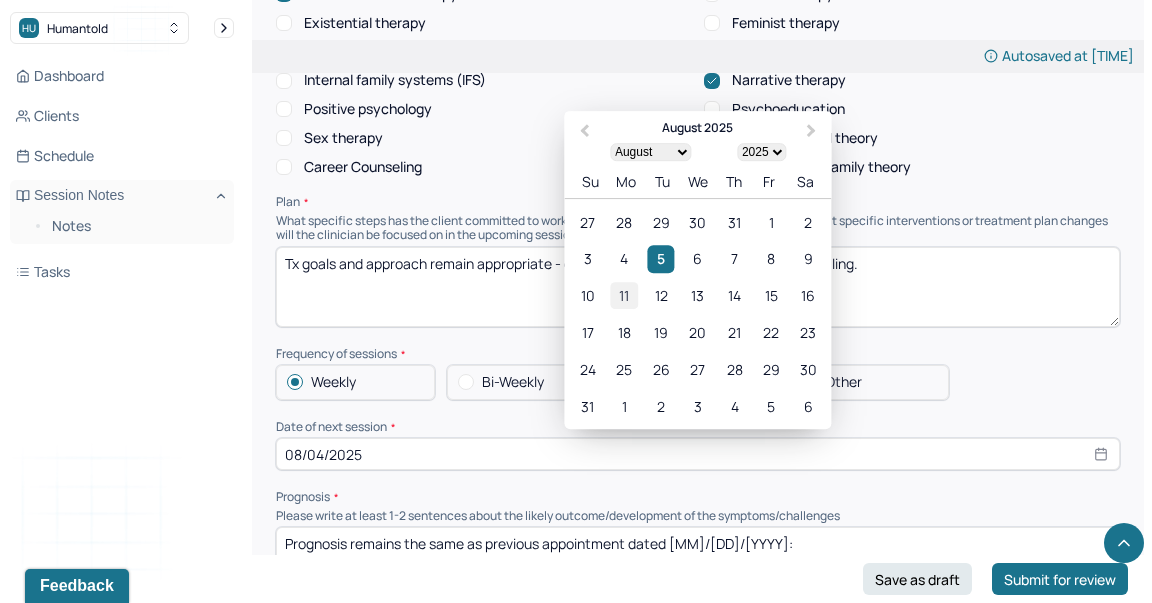 click on "11" at bounding box center (624, 296) 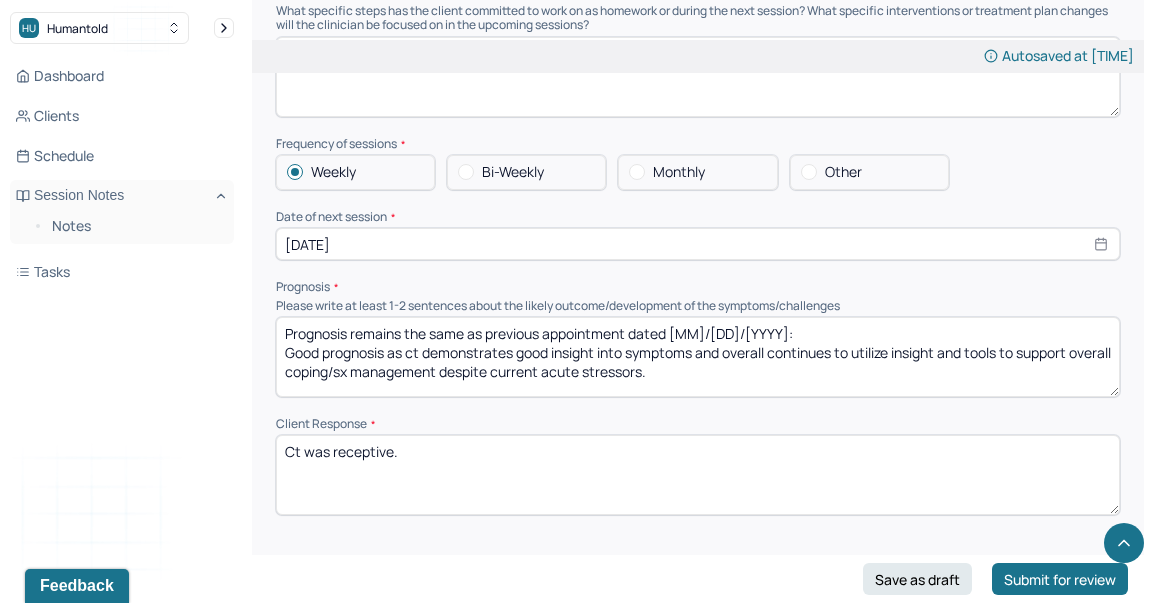 scroll, scrollTop: 2393, scrollLeft: 0, axis: vertical 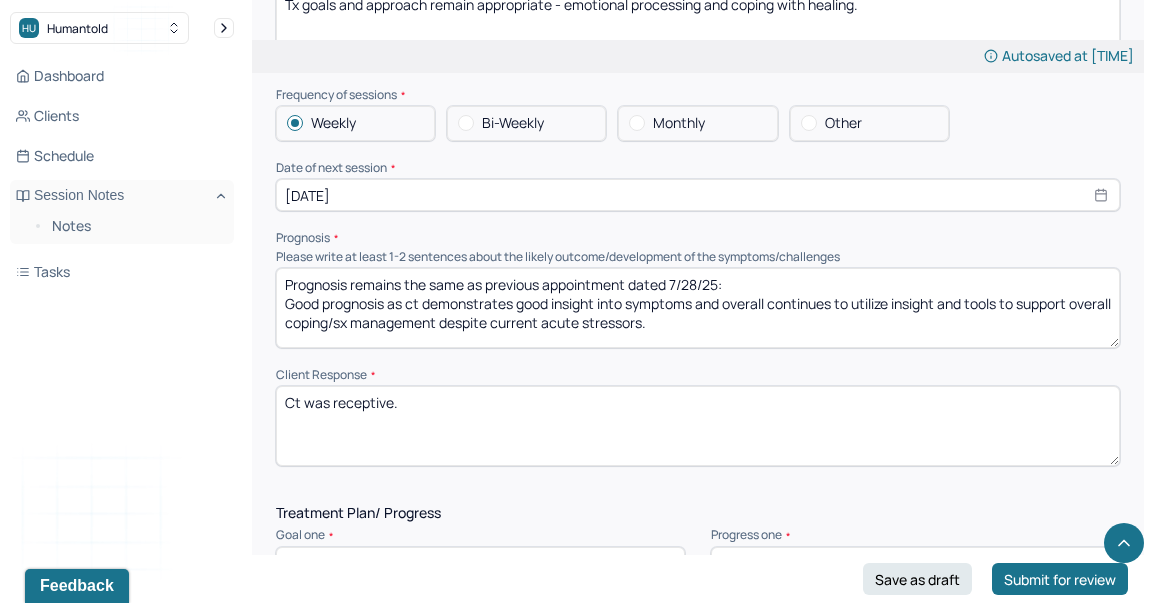 type on "Prognosis remains the same as previous appointment dated 7/28/25:
Good prognosis as ct demonstrates good insight into symptoms and overall continues to utilize insight and tools to support overall coping/sx management despite current acute stressors." 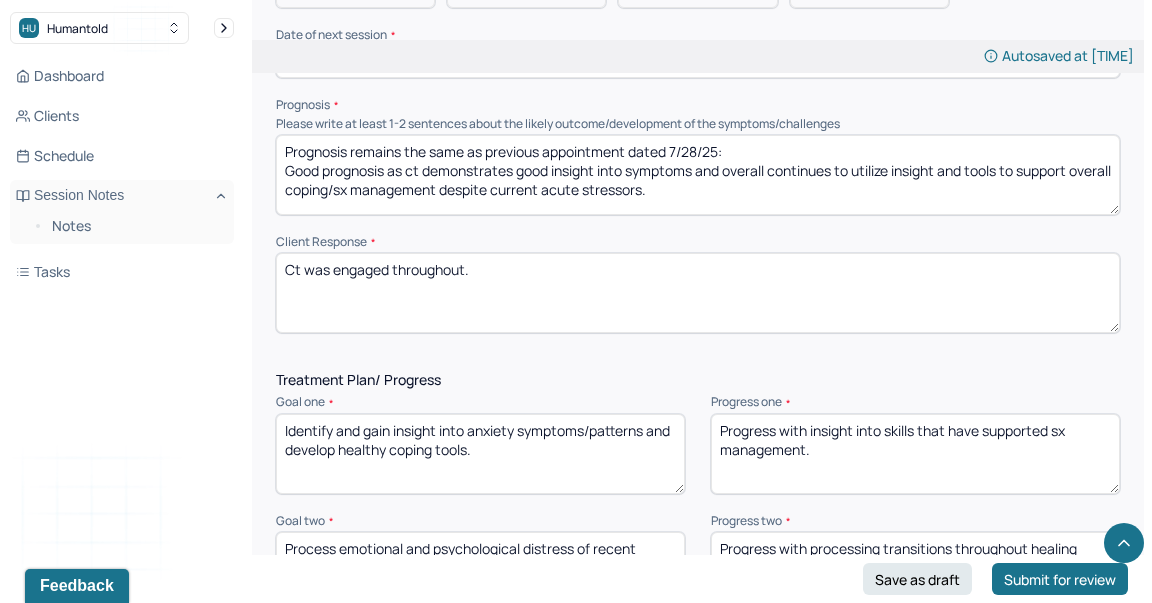 scroll, scrollTop: 2718, scrollLeft: 0, axis: vertical 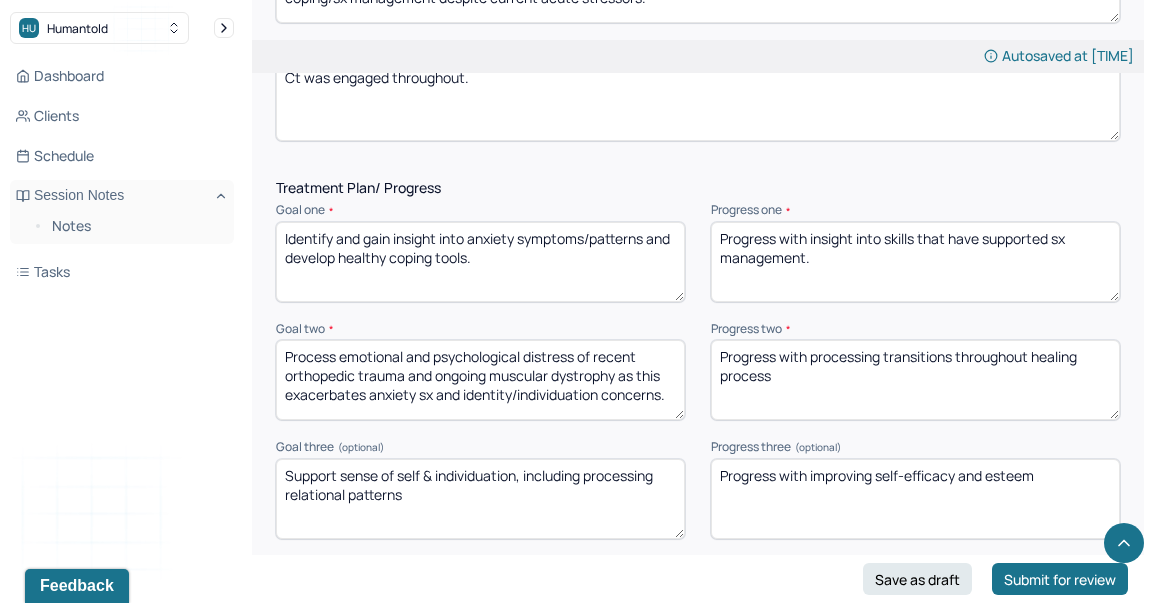 type on "Ct was engaged throughout." 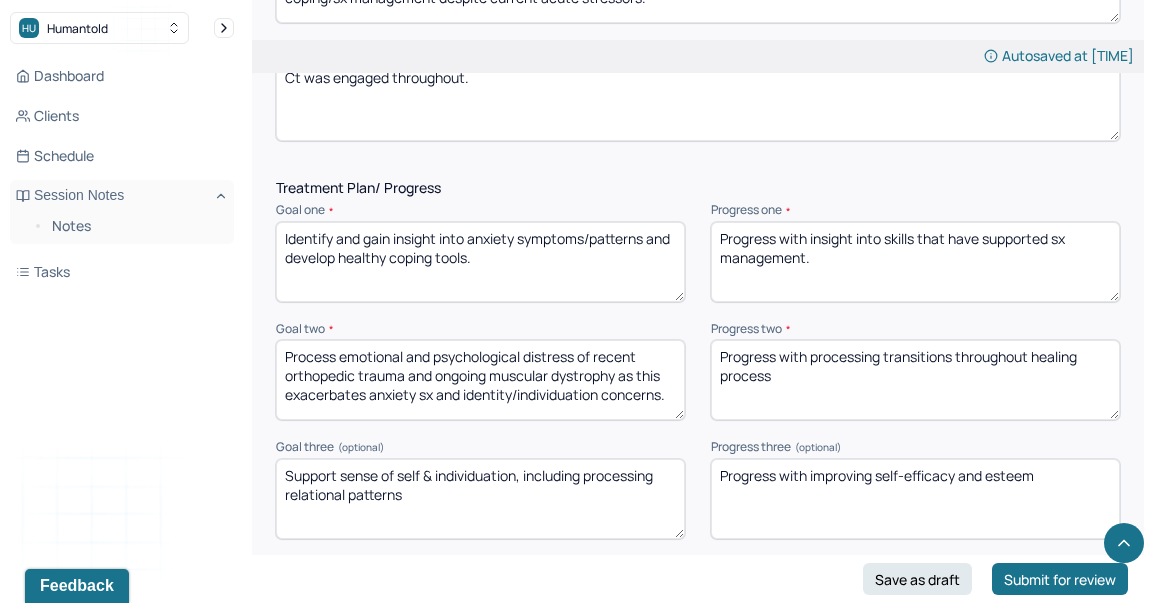 click on "Progress with processing transitions throughout healing process" at bounding box center (915, 380) 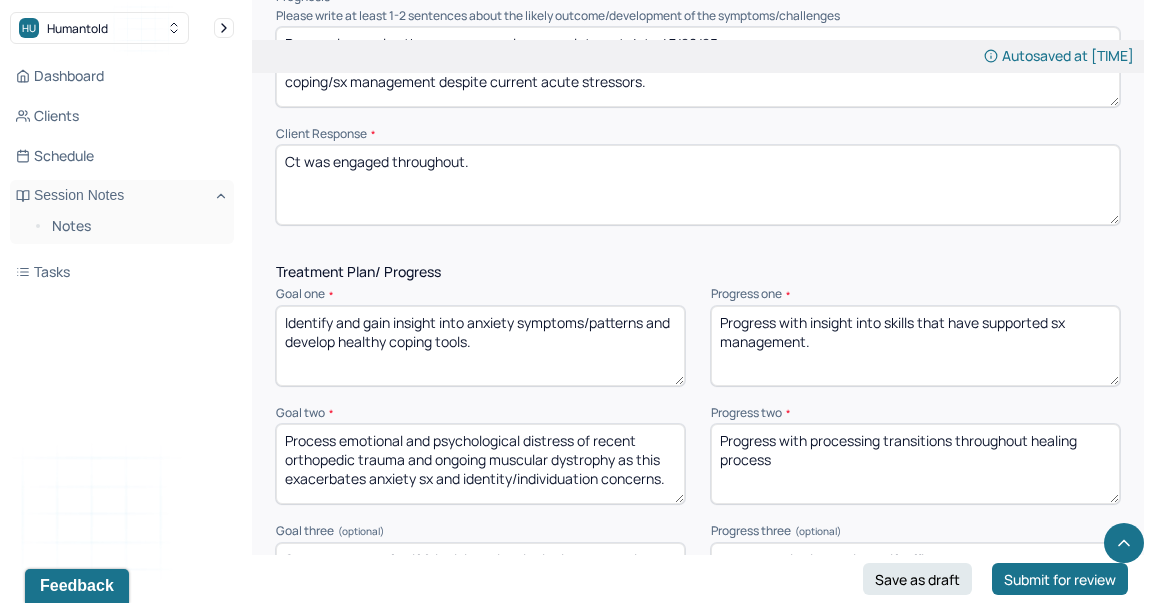 click on "Progress with insight into skills that have supported sx management." at bounding box center (915, 346) 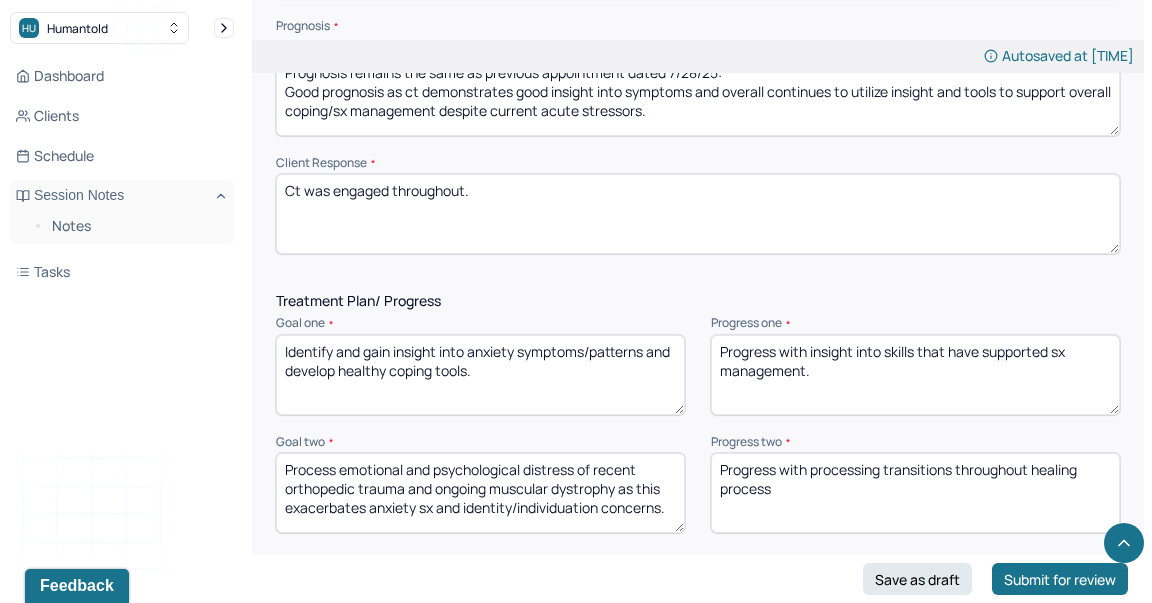 scroll, scrollTop: 2599, scrollLeft: 0, axis: vertical 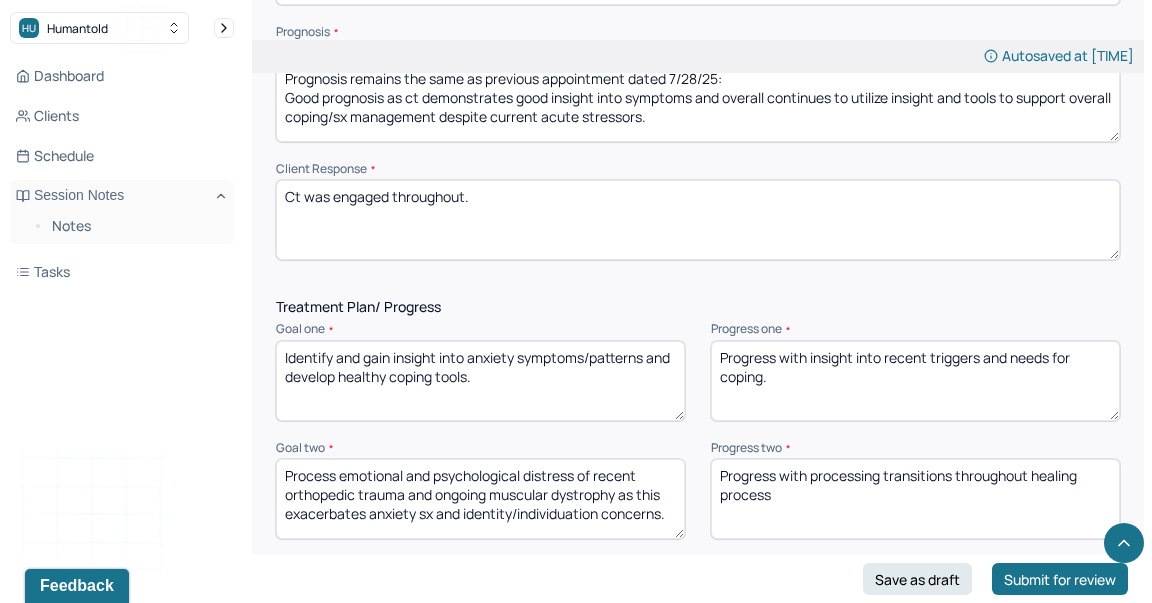 type on "Progress with insight into recent triggers and needs for coping." 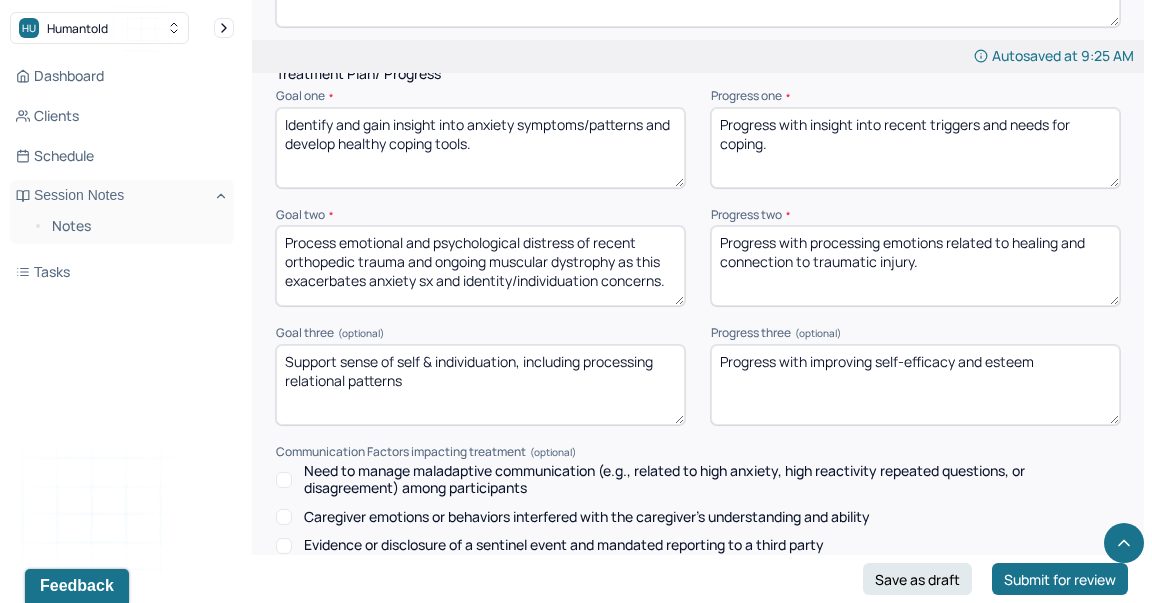 scroll, scrollTop: 2934, scrollLeft: 0, axis: vertical 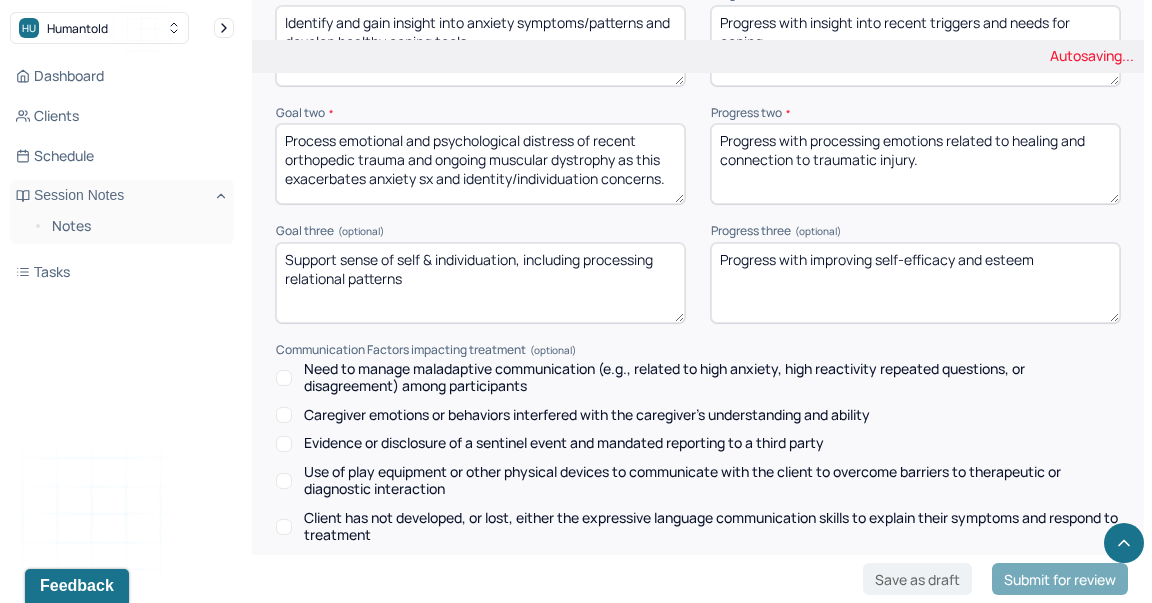type on "Progress with processing emotions related to healing and connection to traumatic injury." 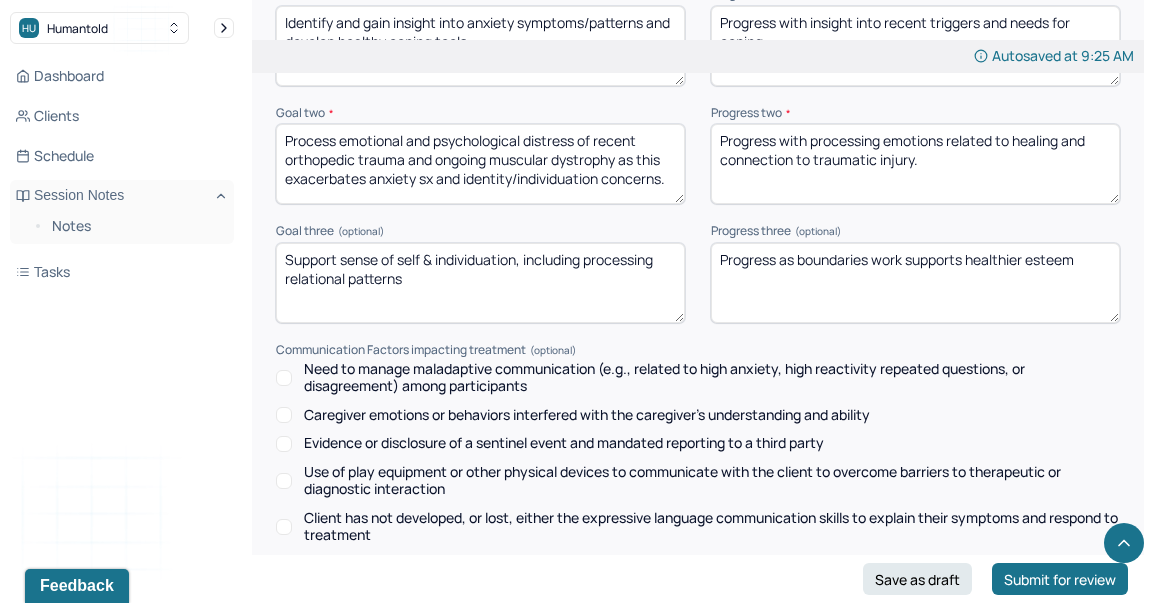 scroll, scrollTop: 3231, scrollLeft: 0, axis: vertical 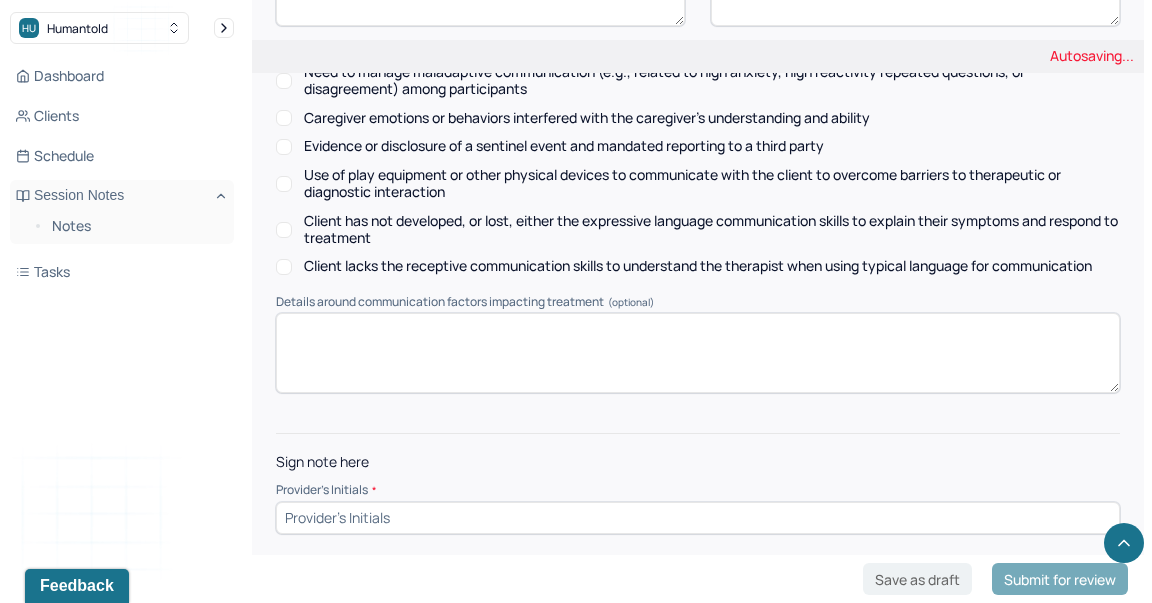 type on "Progress as boundaries work supports healthier esteem" 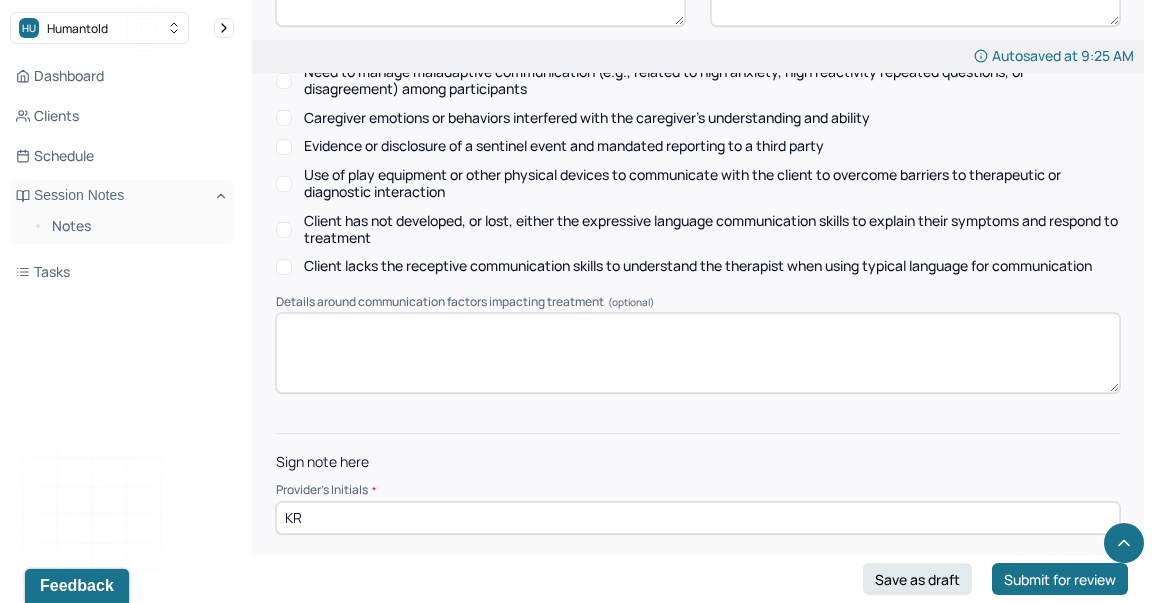 type on "KR" 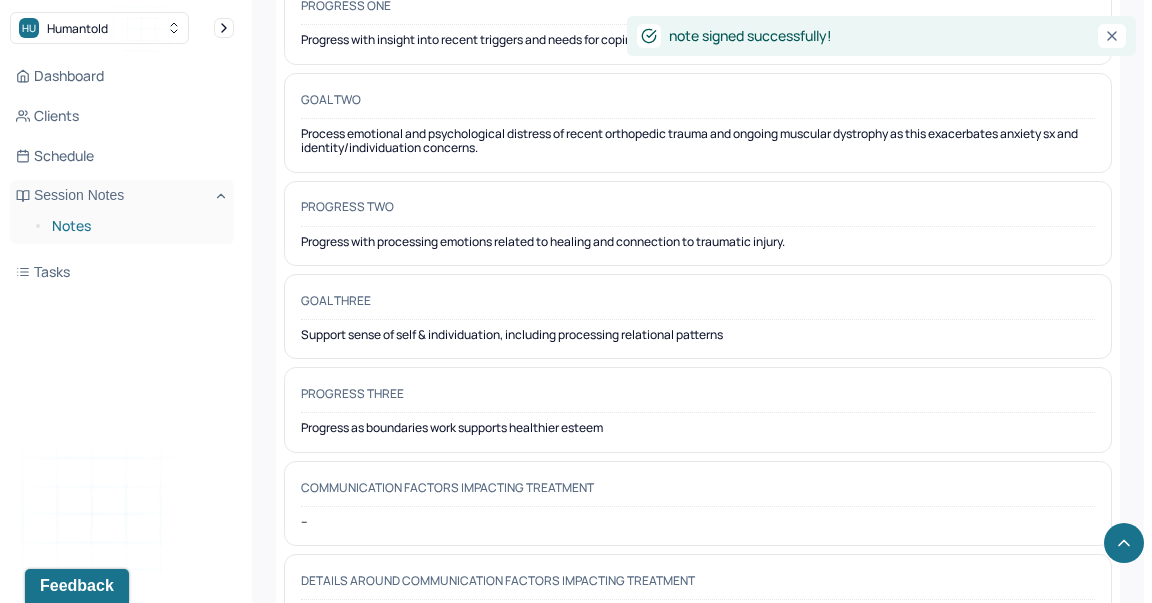 click on "Notes" at bounding box center (135, 226) 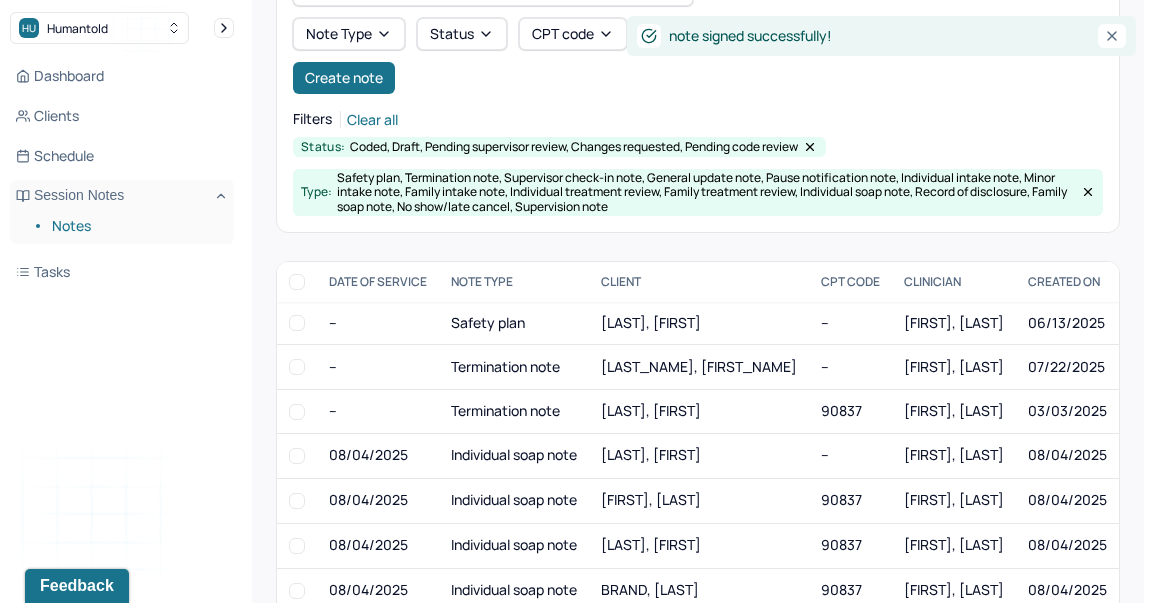 scroll, scrollTop: 75, scrollLeft: 0, axis: vertical 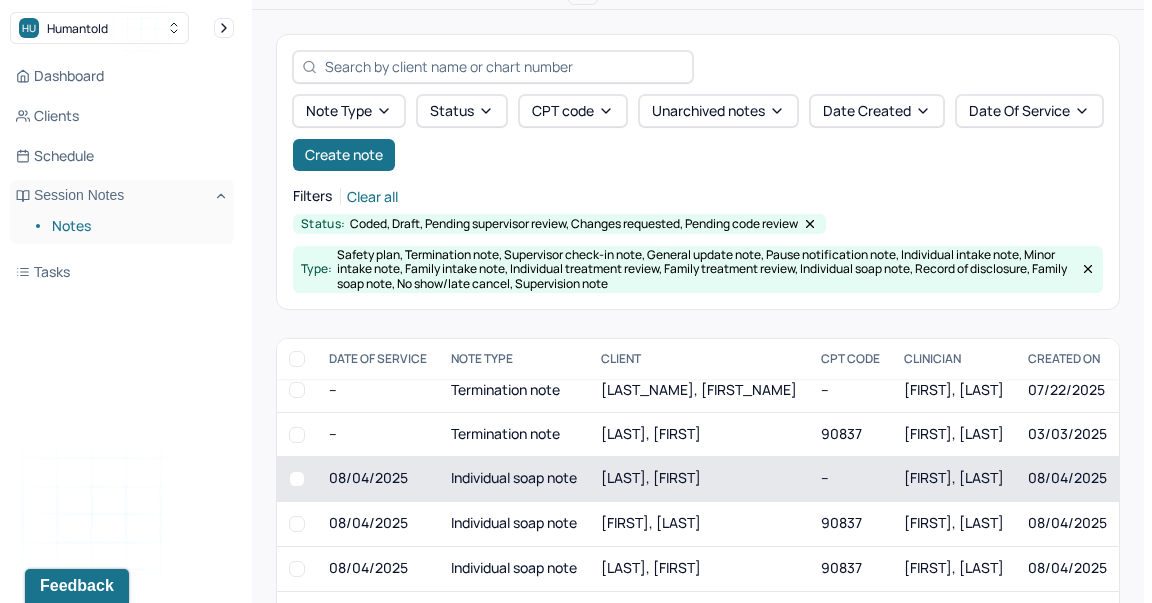 click on "[LAST], [FIRST]" at bounding box center [651, 477] 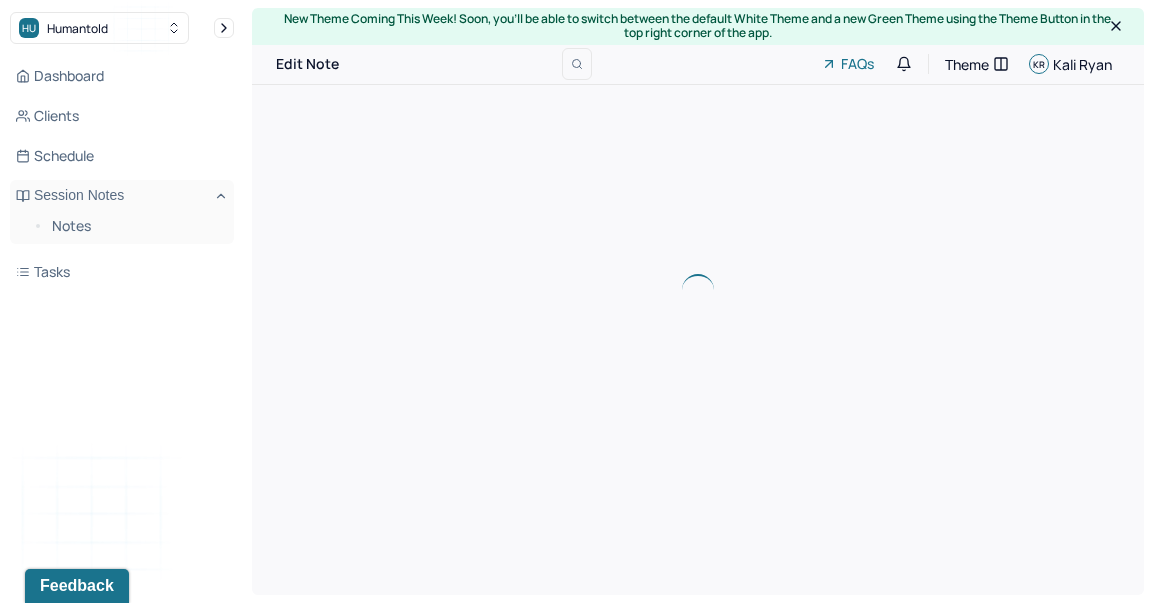 scroll, scrollTop: 0, scrollLeft: 0, axis: both 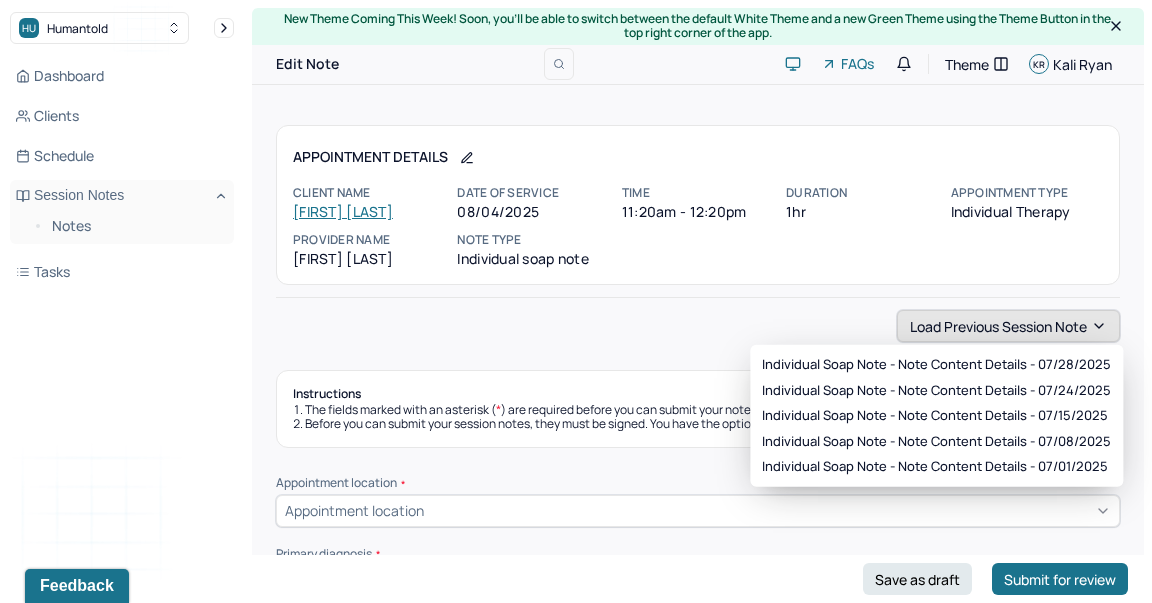 click on "Load previous session note" at bounding box center [1008, 326] 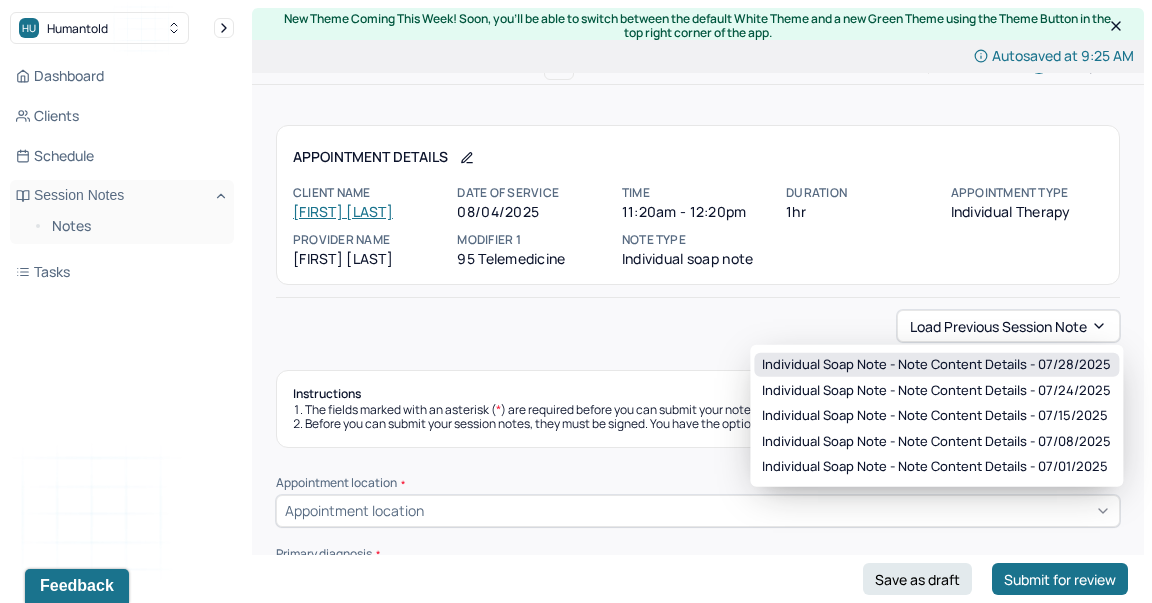 click on "Individual soap note   - Note content Details -   07/28/2025" at bounding box center [936, 365] 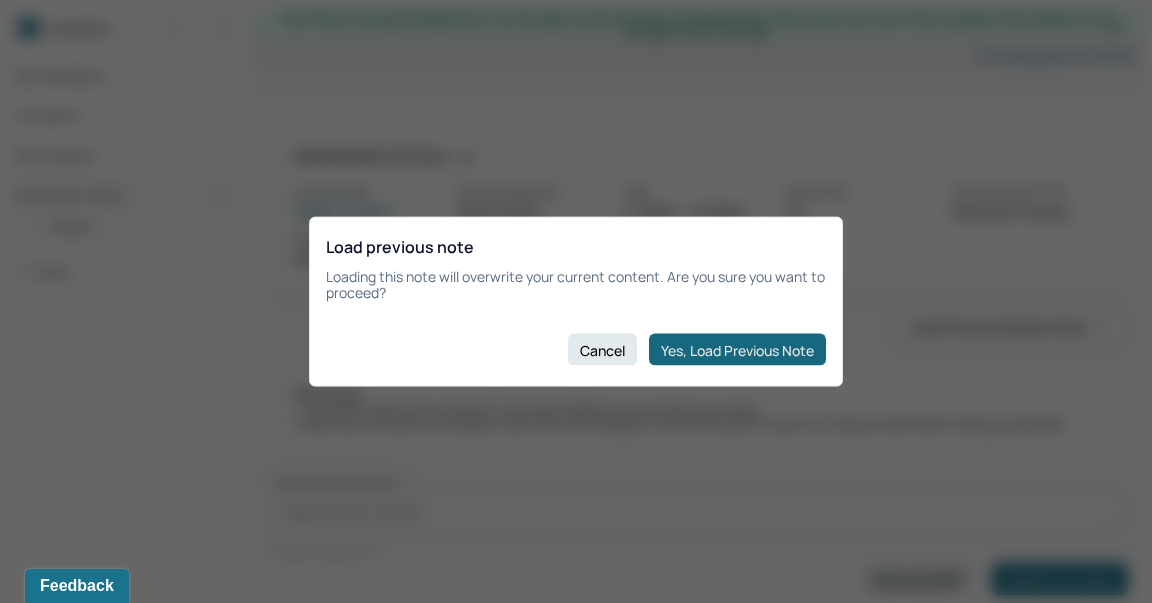 click on "Yes, Load Previous Note" at bounding box center [737, 350] 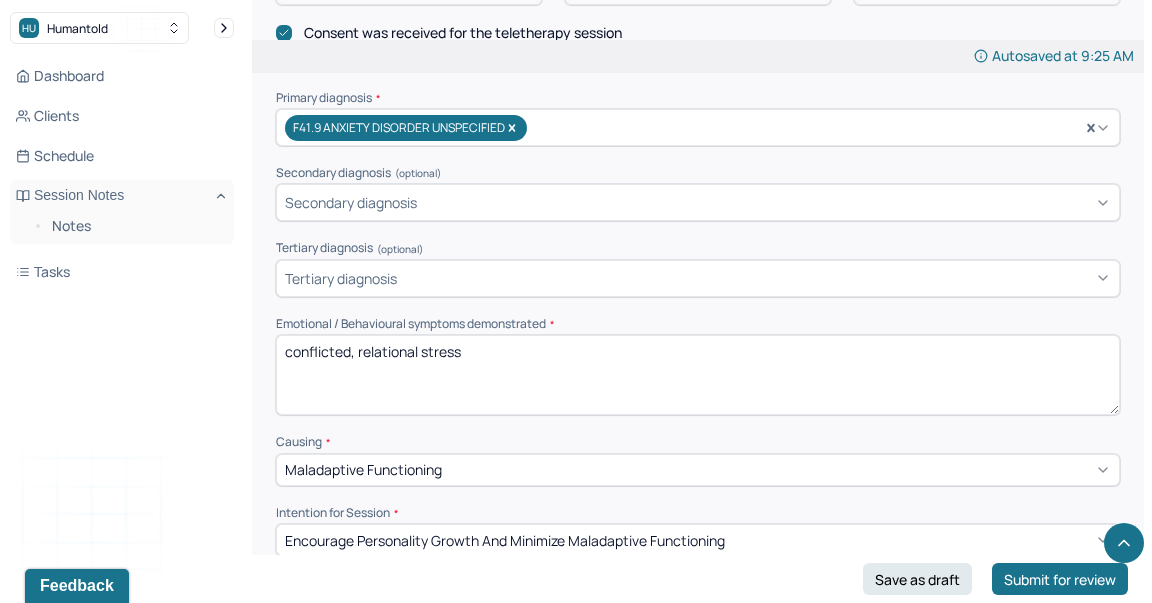 scroll, scrollTop: 688, scrollLeft: 0, axis: vertical 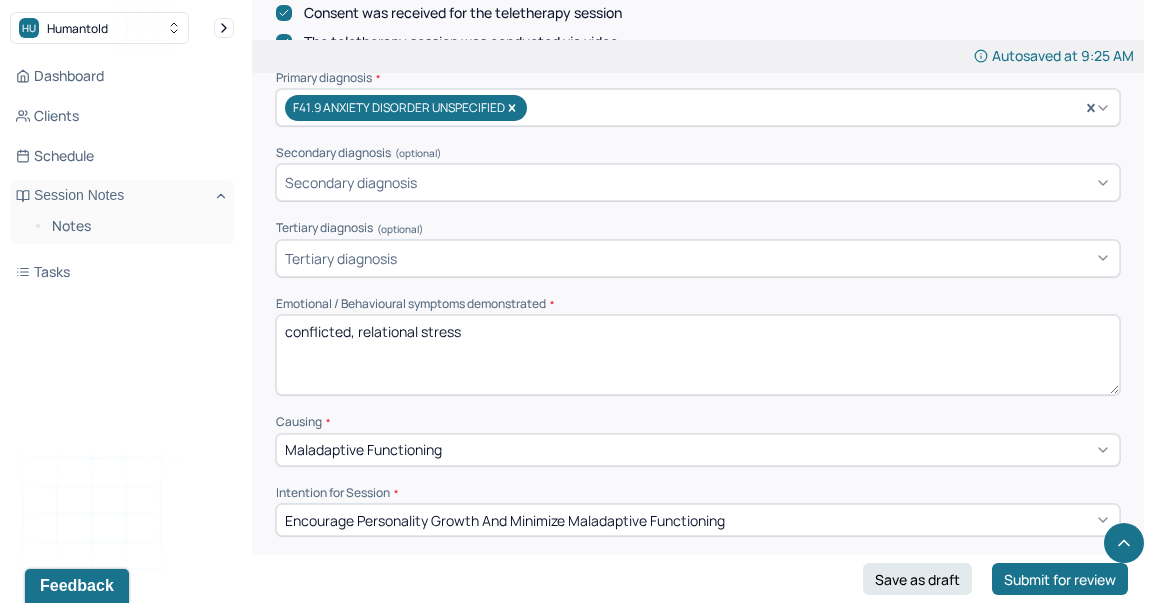 click on "conflicted, relational stress" at bounding box center (698, 355) 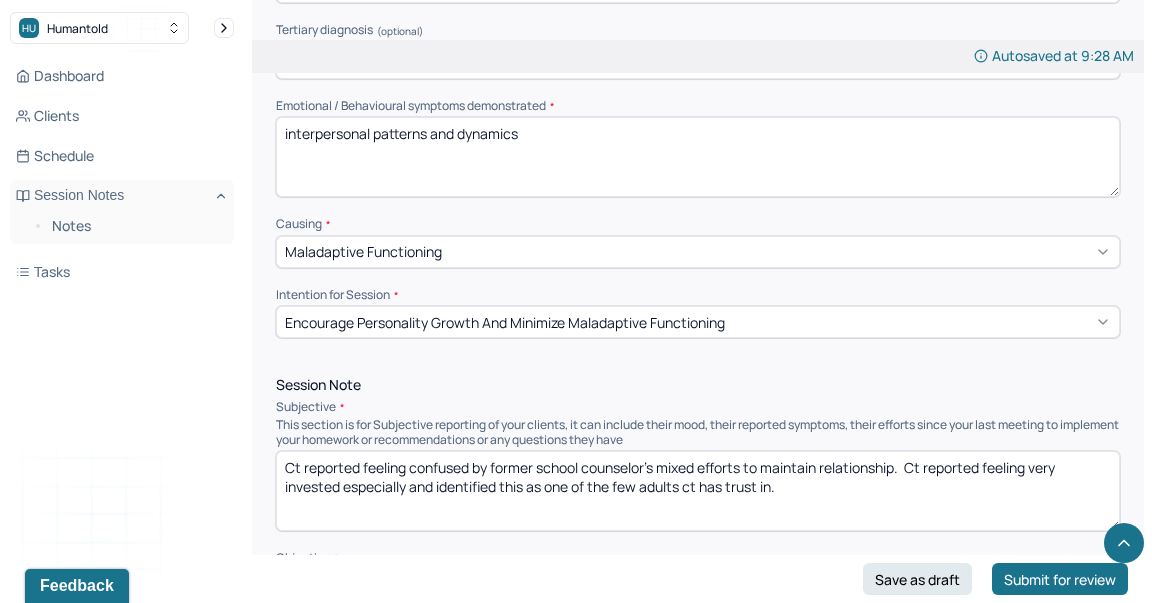 scroll, scrollTop: 913, scrollLeft: 0, axis: vertical 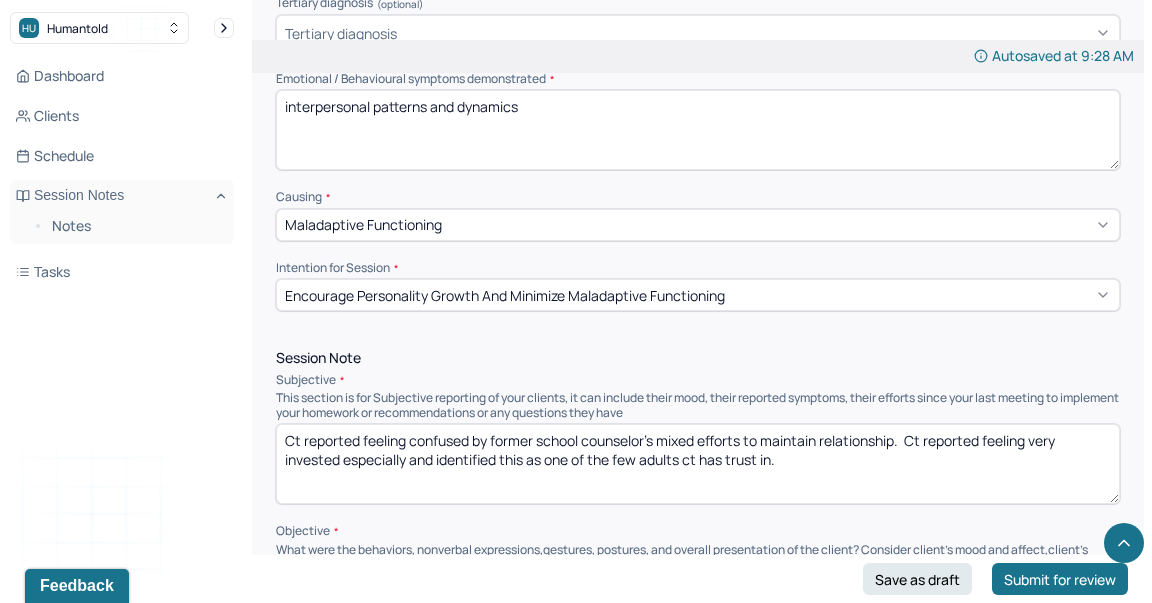 type on "interpersonal patterns and dynamics" 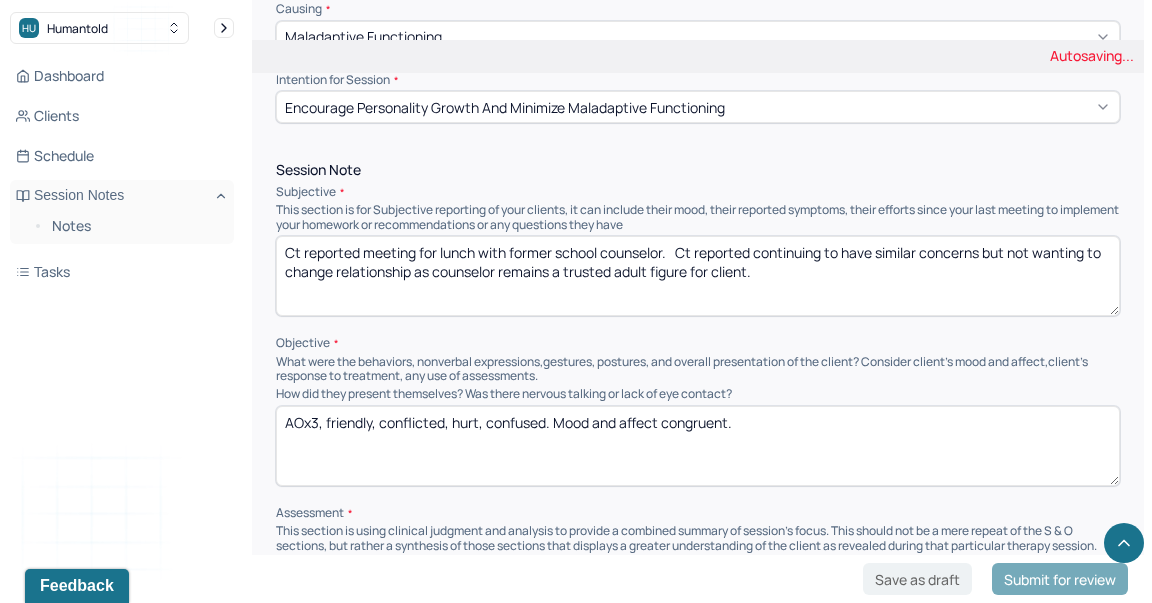 scroll, scrollTop: 1219, scrollLeft: 0, axis: vertical 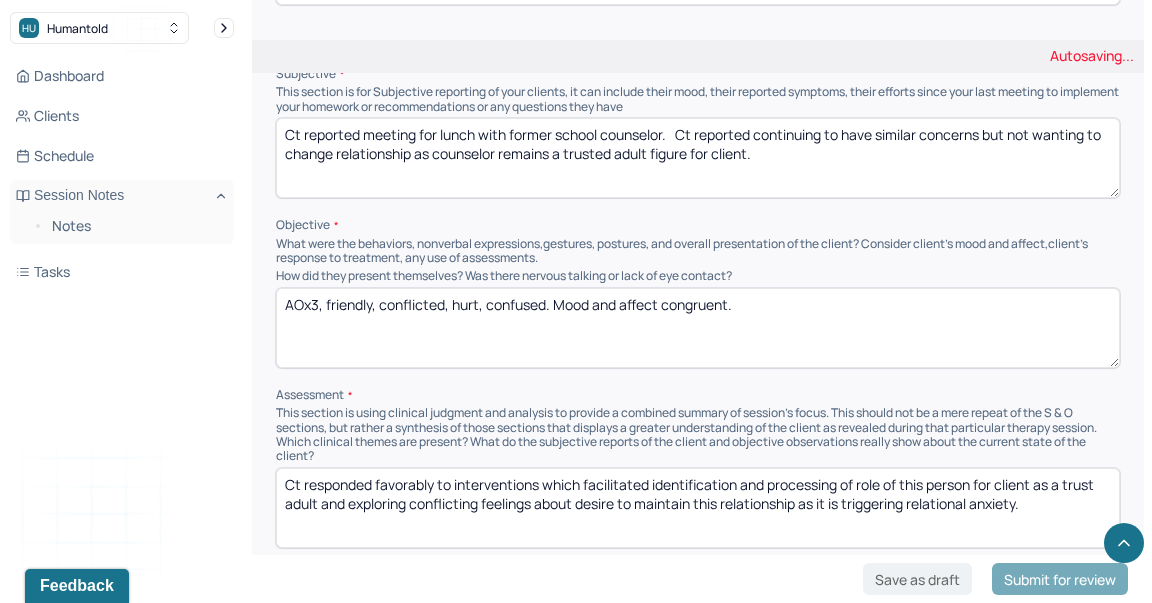 type on "Ct reported meeting for lunch with former school counselor.   Ct reported continuing to have similar concerns but not wanting to change relationship as counselor remains a trusted adult figure for client." 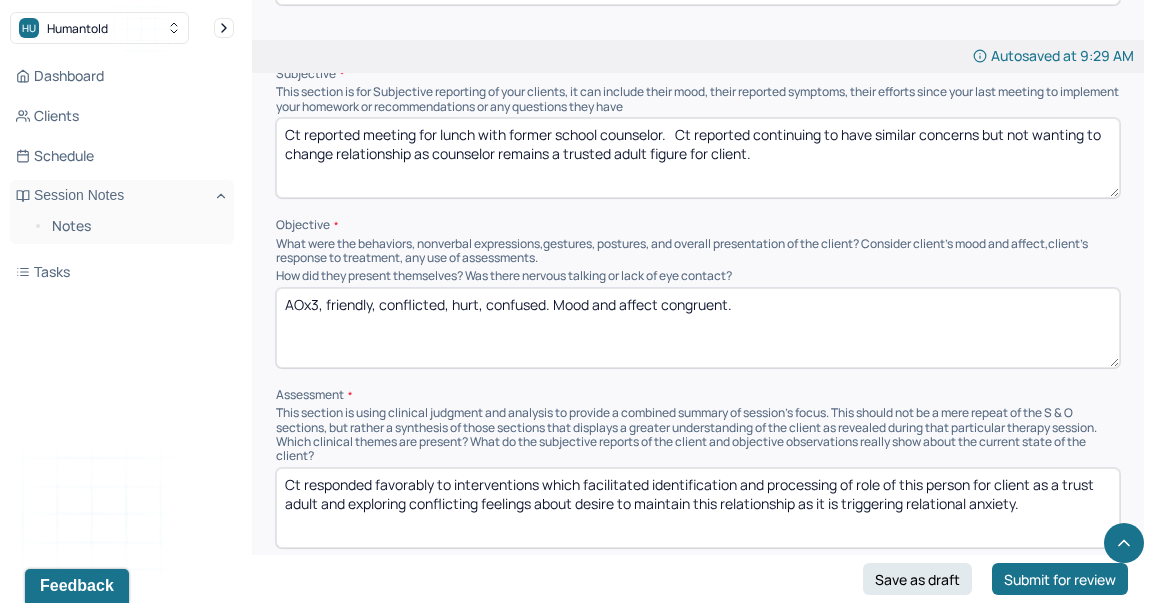 drag, startPoint x: 546, startPoint y: 293, endPoint x: 381, endPoint y: 293, distance: 165 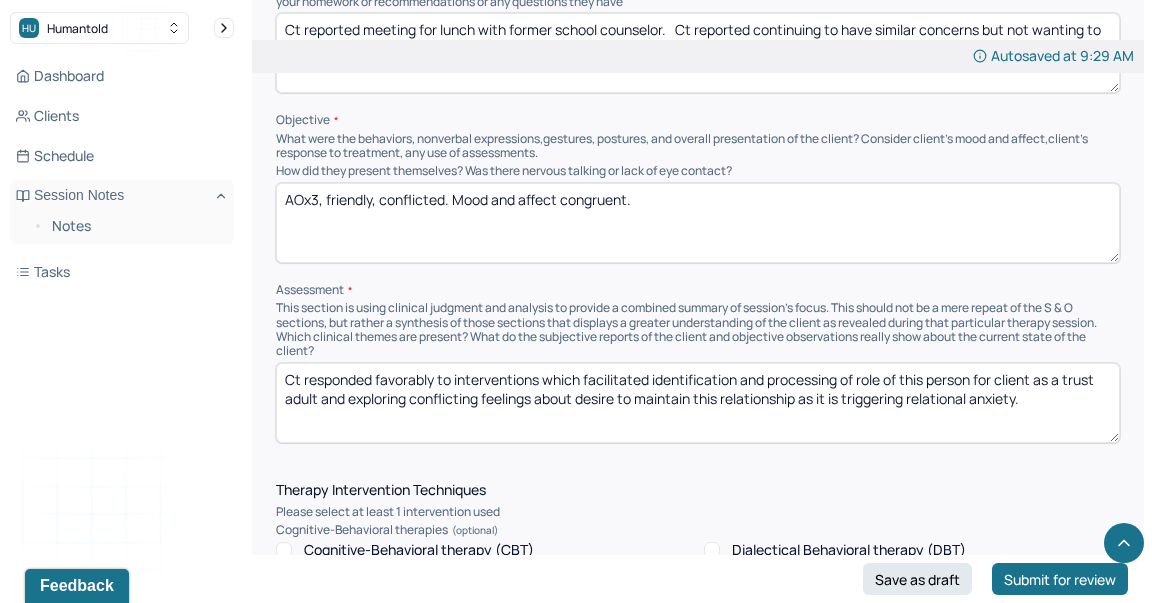 scroll, scrollTop: 1329, scrollLeft: 0, axis: vertical 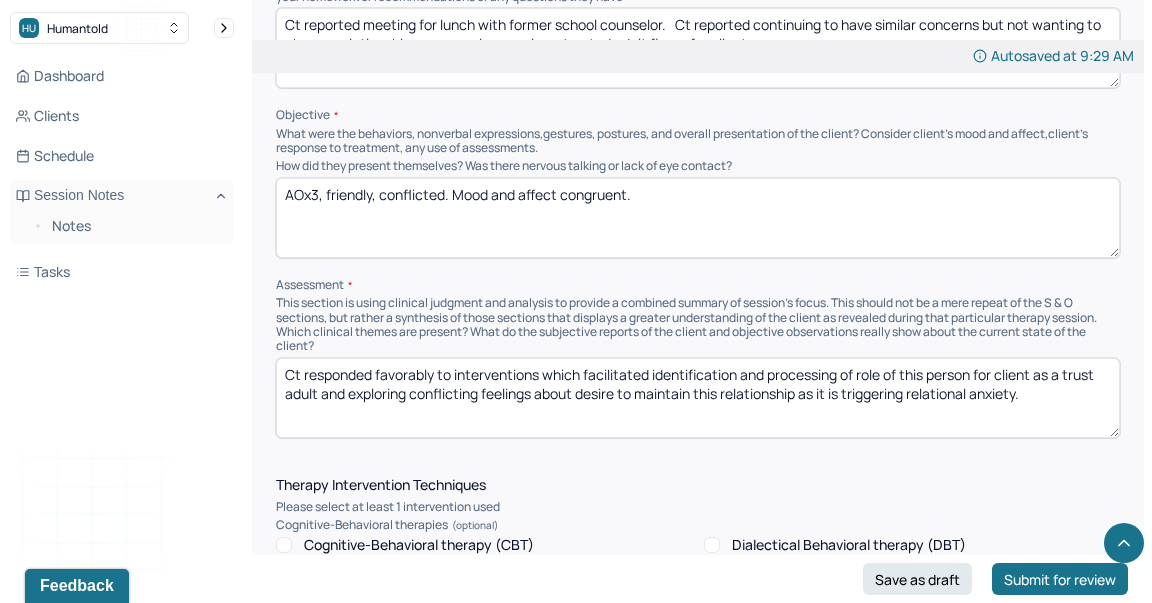 type on "AOx3, friendly, conflicted. Mood and affect congruent." 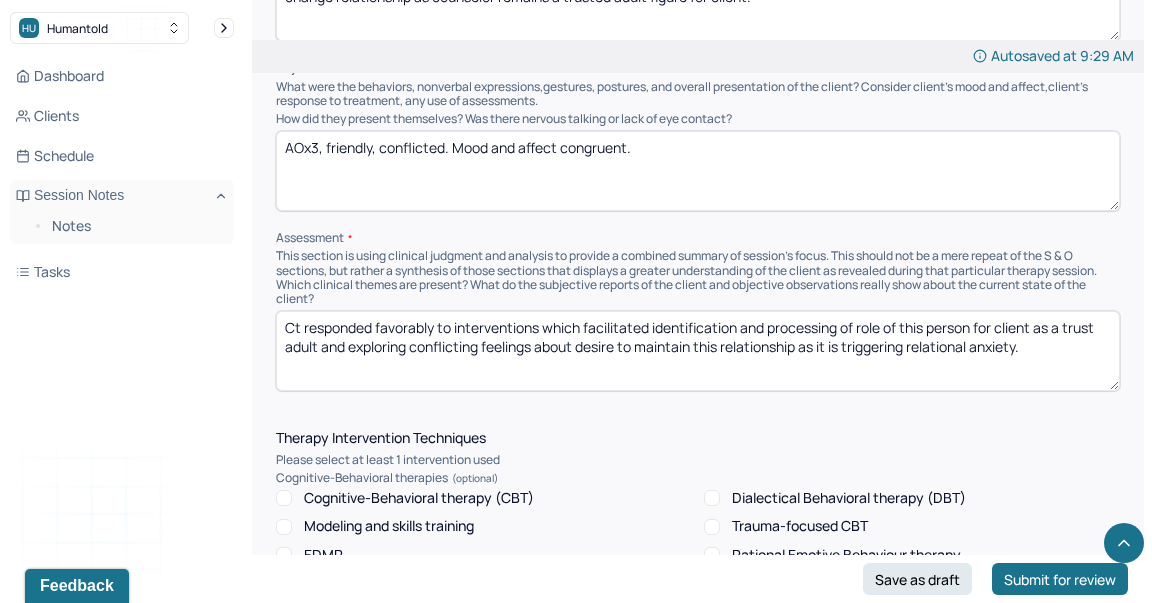 scroll, scrollTop: 1384, scrollLeft: 0, axis: vertical 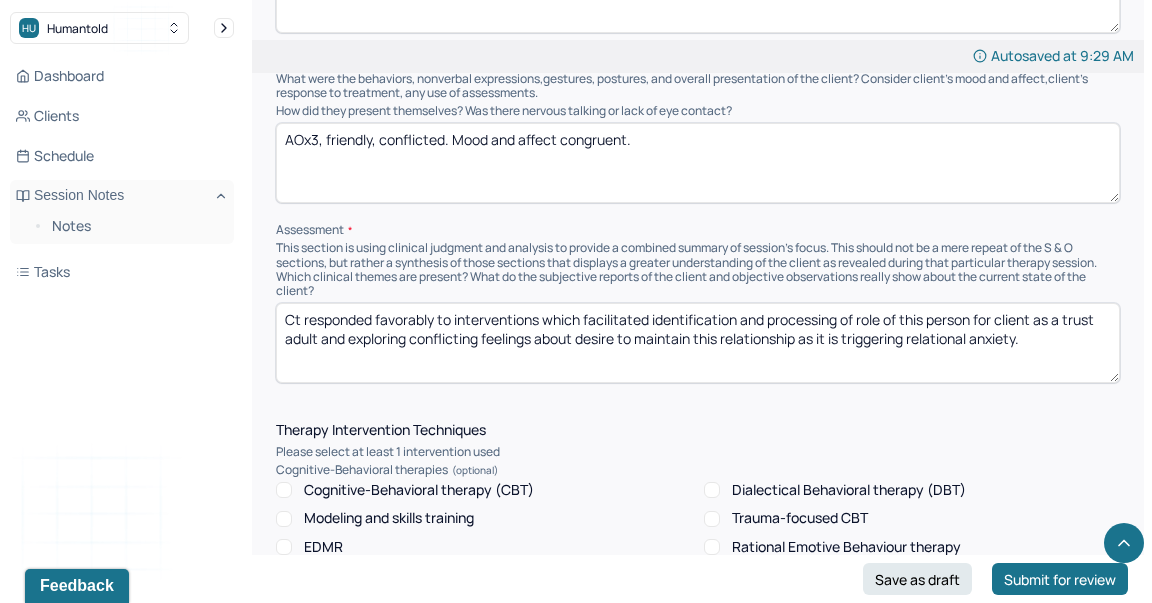 click on "Ct responded favorably to interventions which facilitated identification and processing of role of this person for client as a trust adult and exploring conflicting feelings about desire to maintain this relationship as it is triggering relational anxiety." at bounding box center (698, 343) 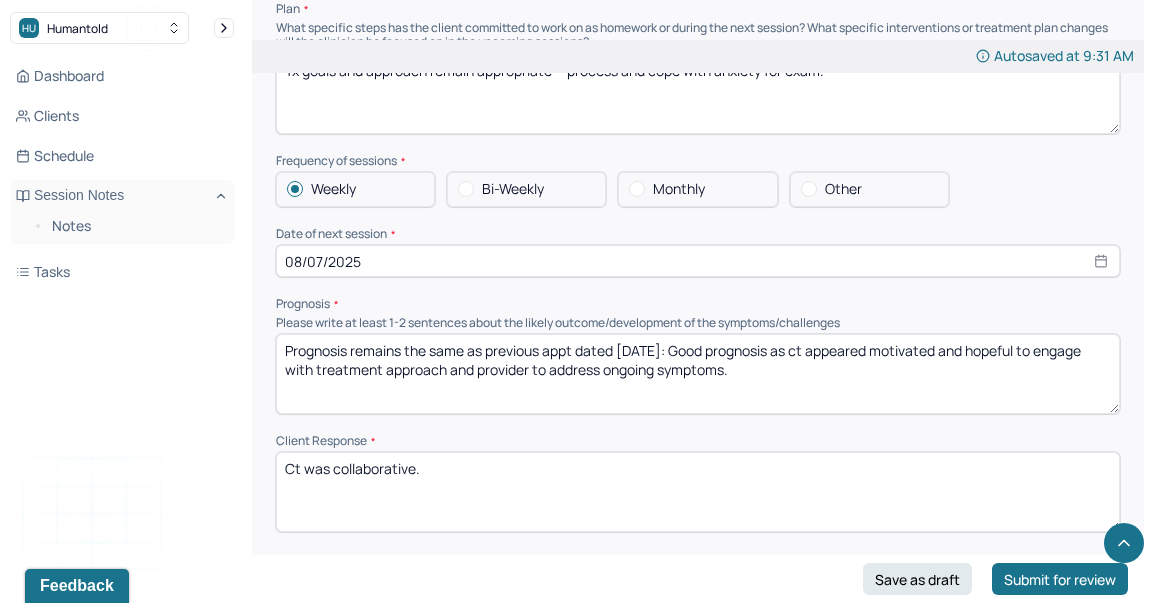 scroll, scrollTop: 2397, scrollLeft: 0, axis: vertical 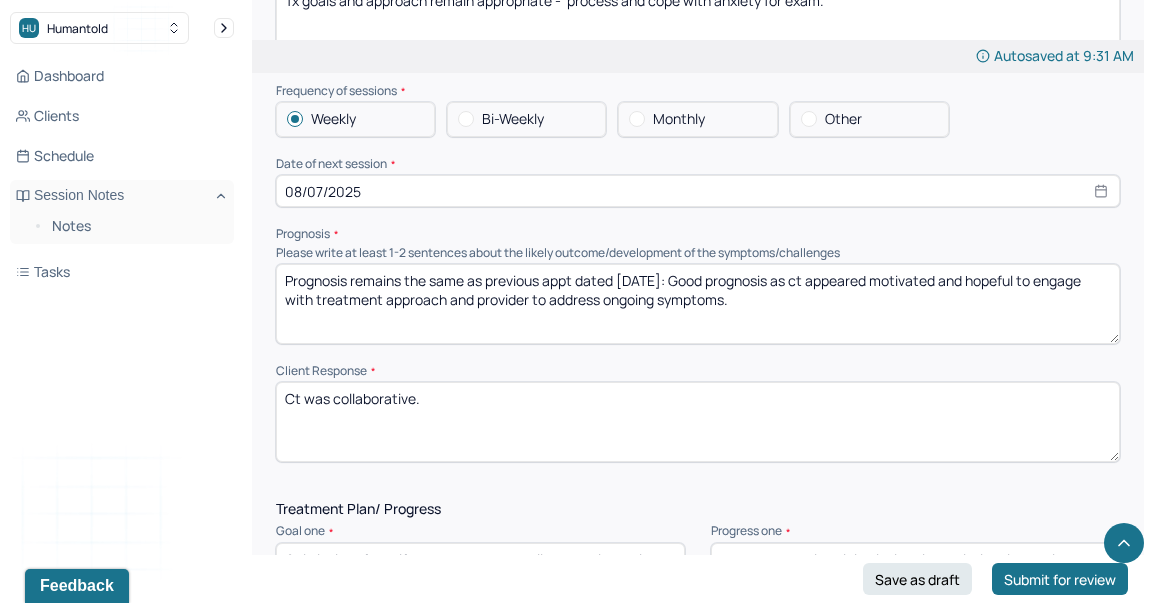 type on "Ct responded favorably to interventions which facilitated processing of relational dynamics and factors that mitigate trust in adults for client, and drawing connection to family of origin patterns and roles." 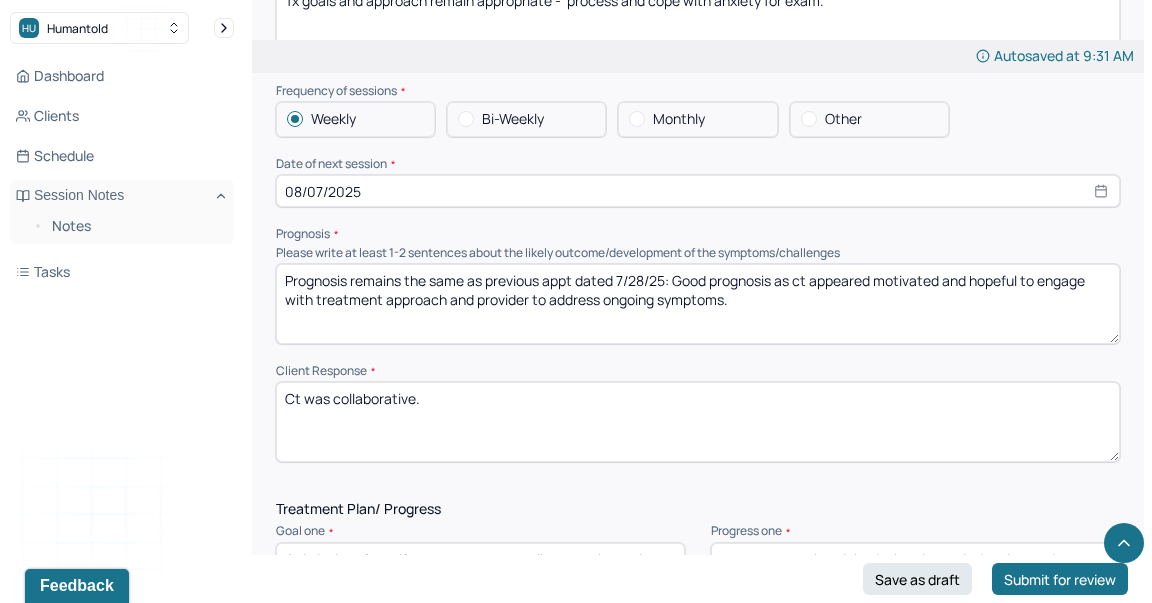 type on "Prognosis remains the same as previous appt dated 7/28/25: Good prognosis as ct appeared motivated and hopeful to engage with treatment approach and provider to address ongoing symptoms." 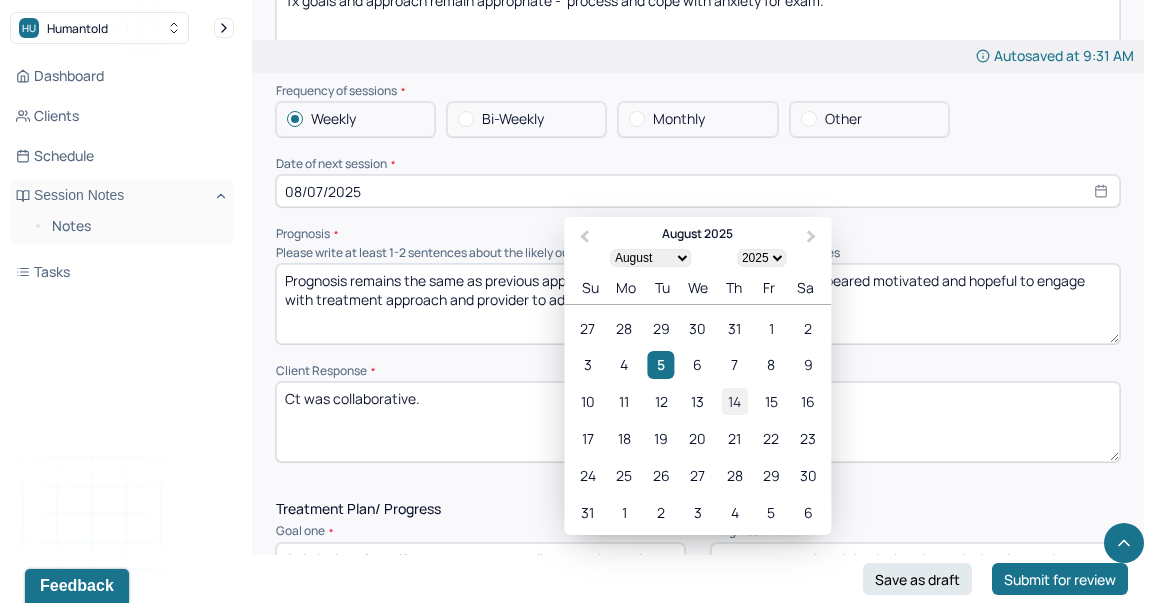 click on "14" at bounding box center (734, 401) 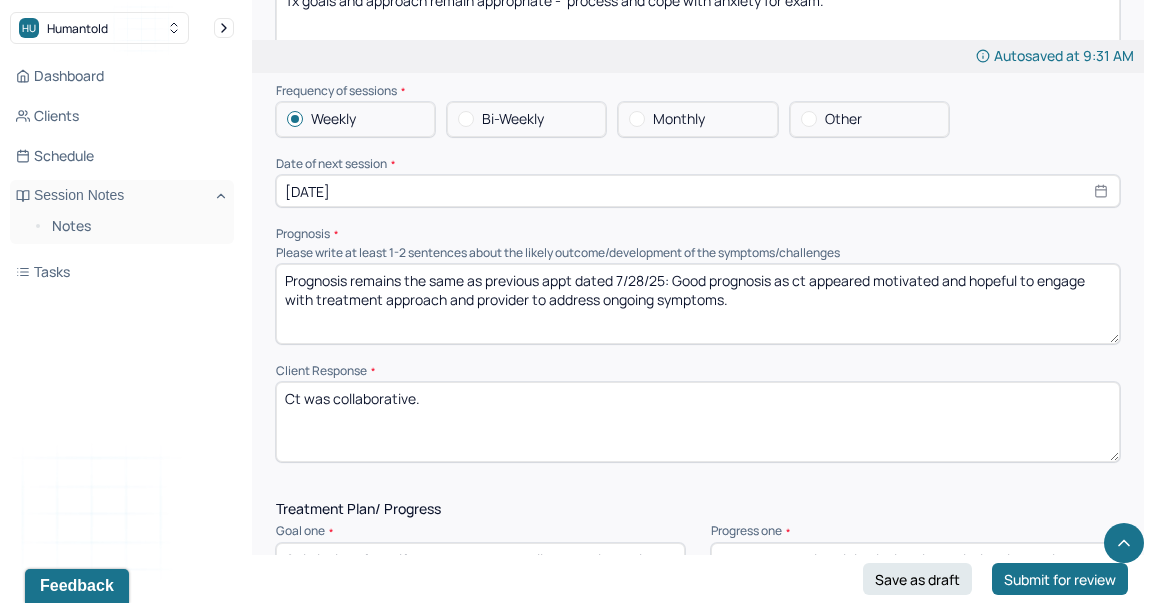 click on "Ct was collaborative." at bounding box center [698, 422] 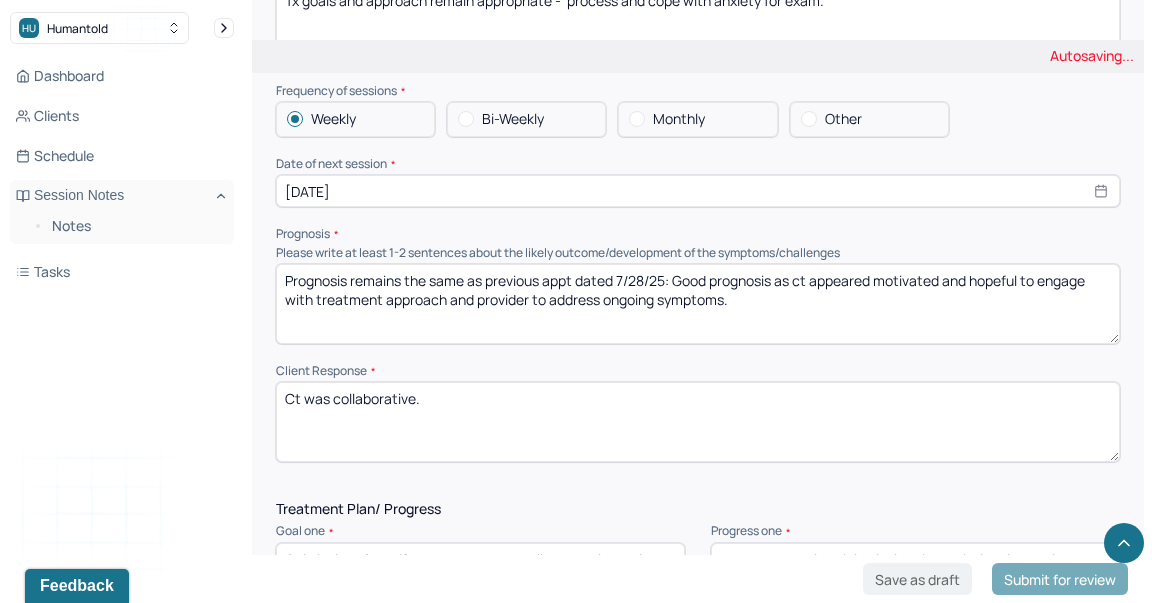 click on "Ct was collaborative." at bounding box center [698, 422] 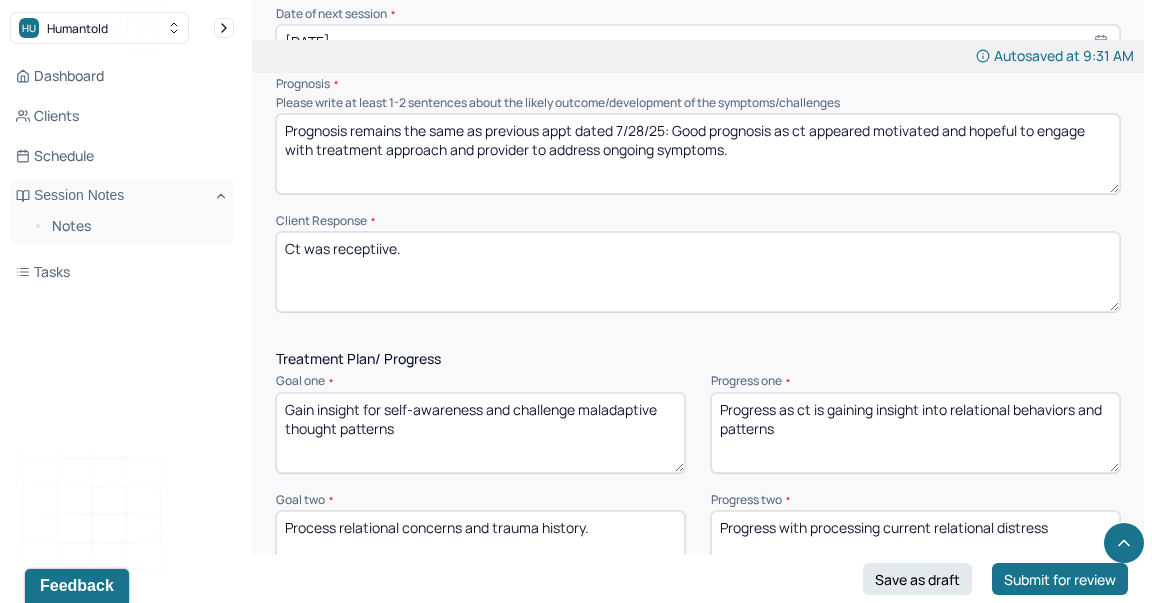 scroll, scrollTop: 2582, scrollLeft: 0, axis: vertical 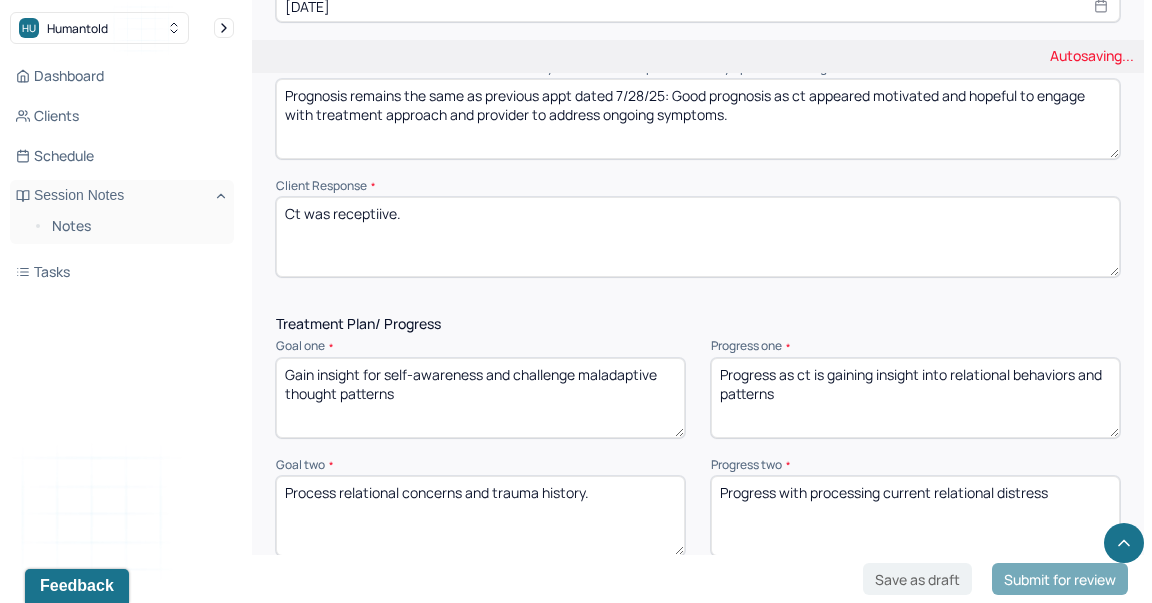 type on "Ct was receptiive." 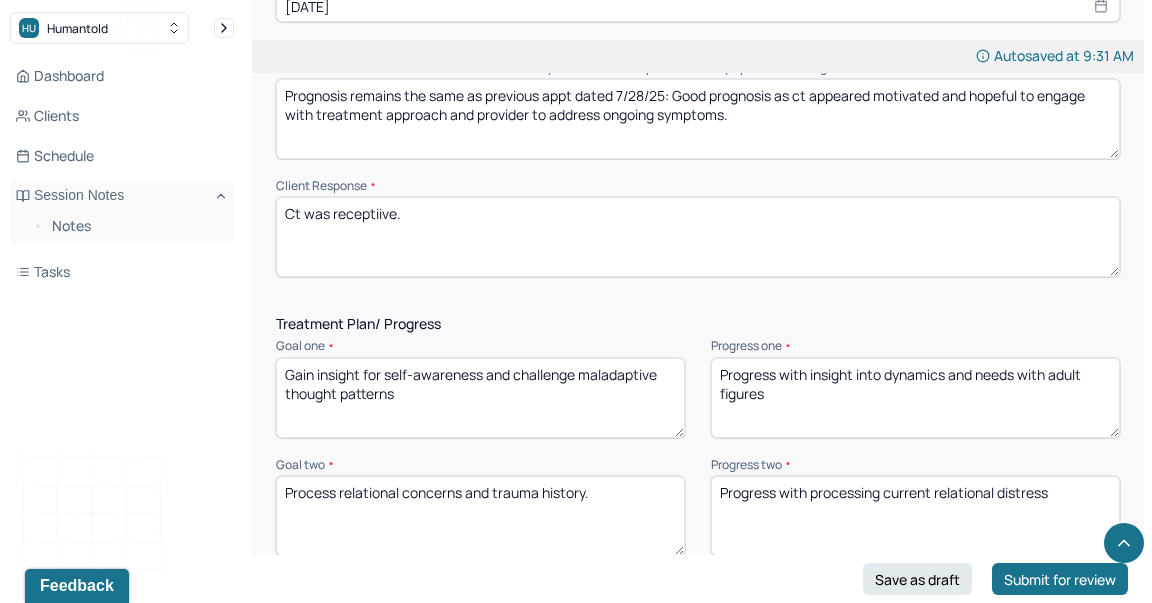 type on "Progress with insight into dynamics and needs with adult figures" 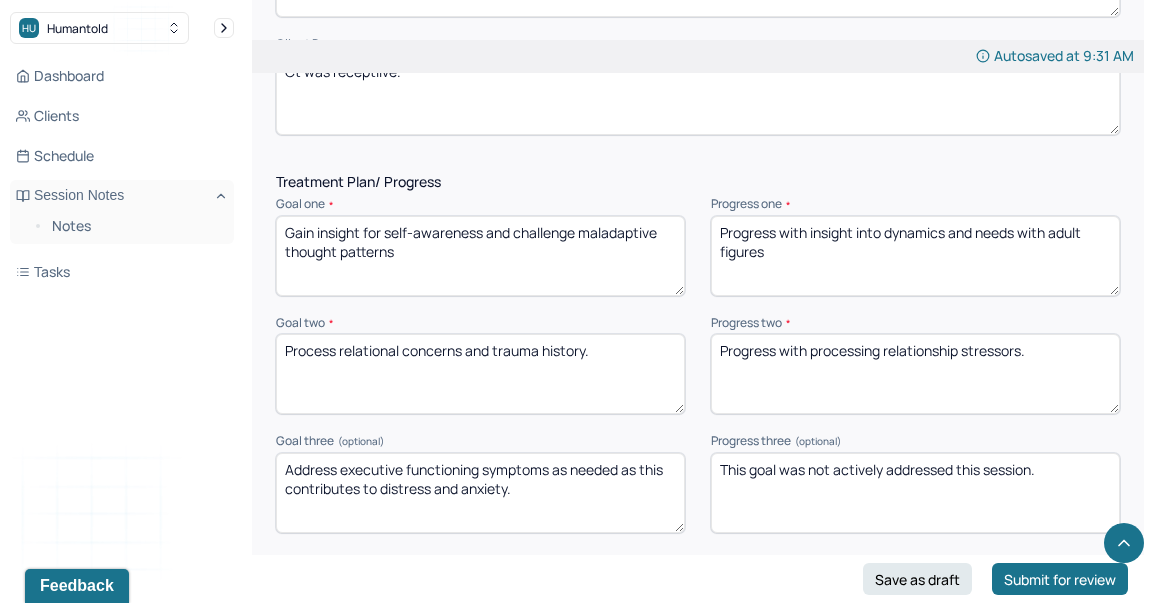 scroll, scrollTop: 3231, scrollLeft: 0, axis: vertical 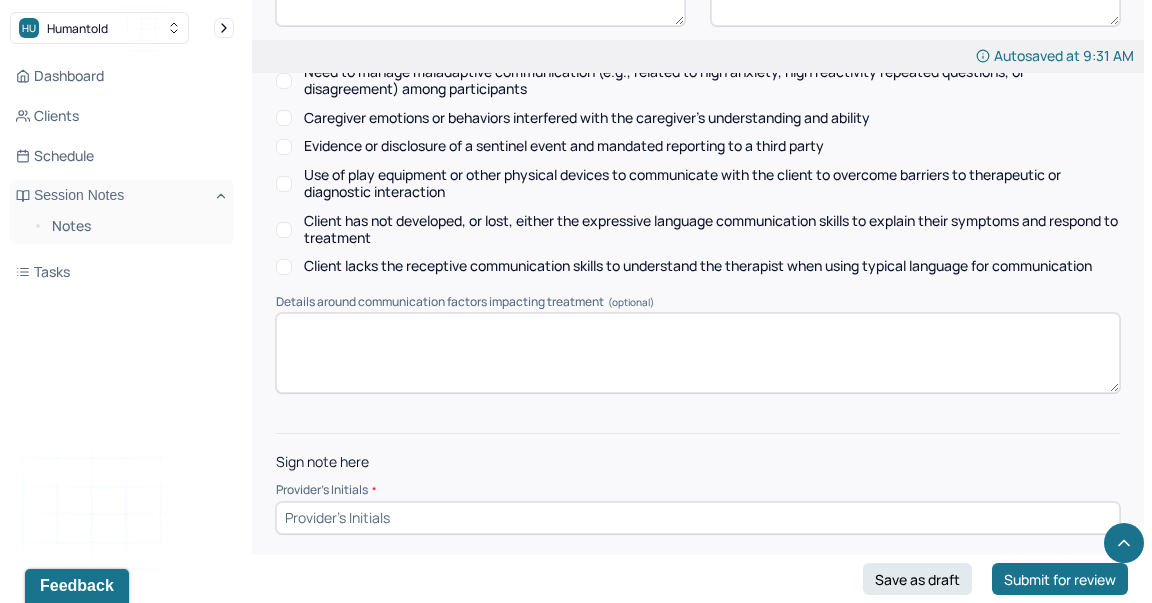 type on "Progress with processing relationship stressors." 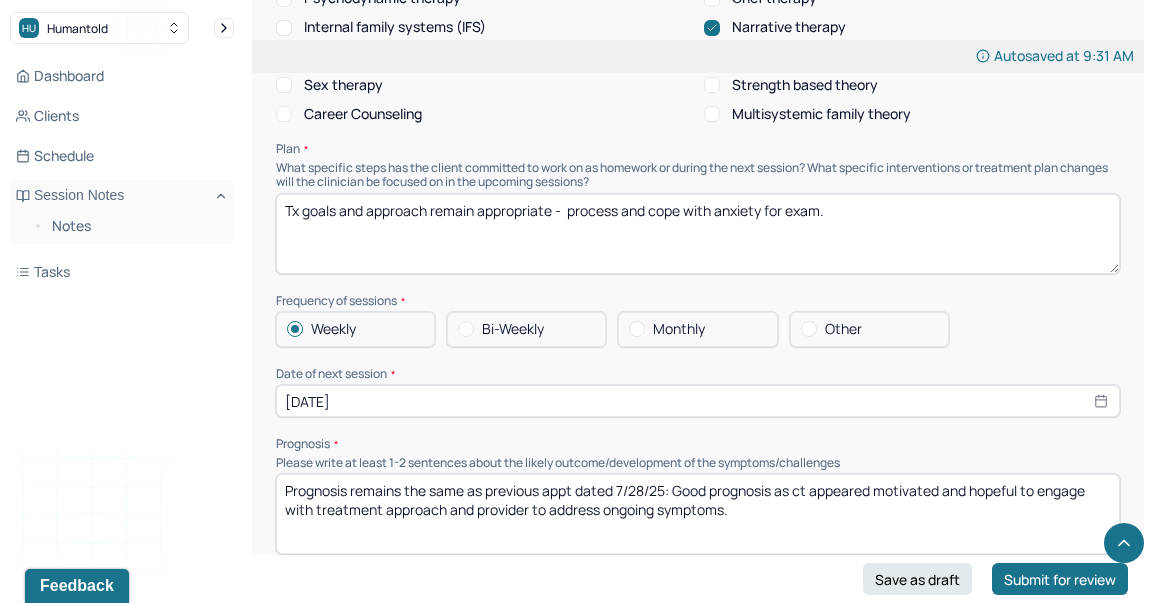 scroll, scrollTop: 2054, scrollLeft: 0, axis: vertical 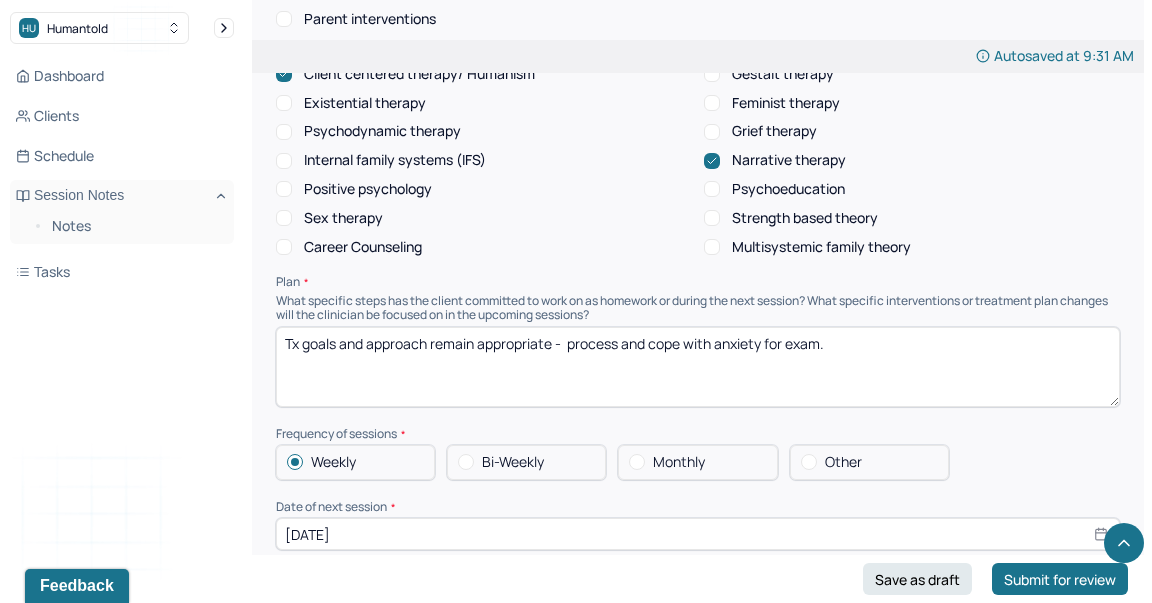 type on "KR" 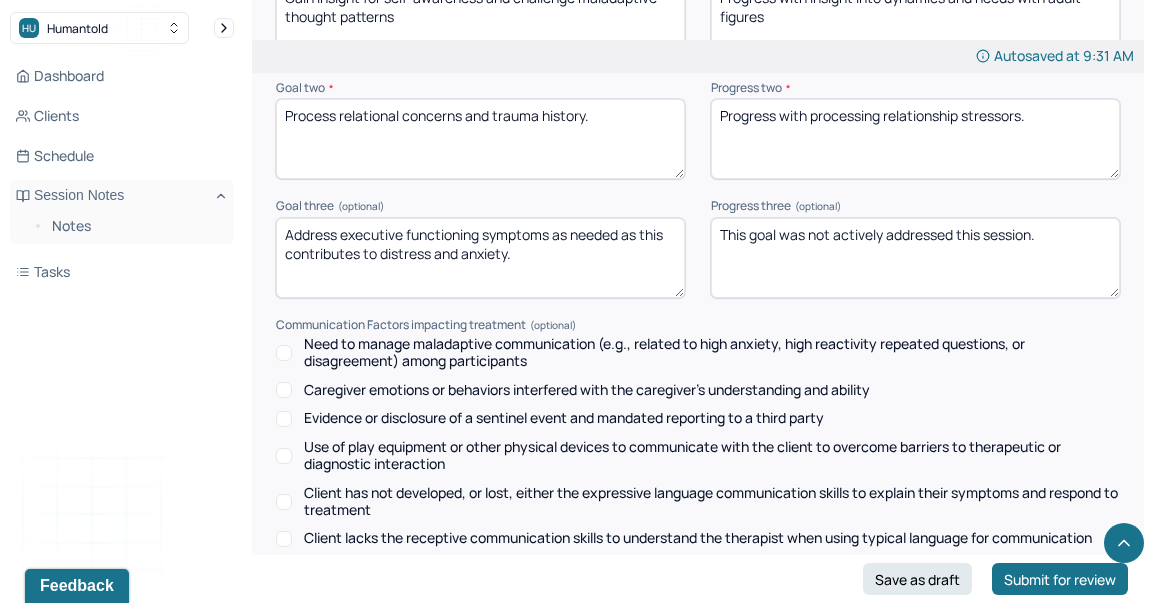scroll, scrollTop: 3231, scrollLeft: 0, axis: vertical 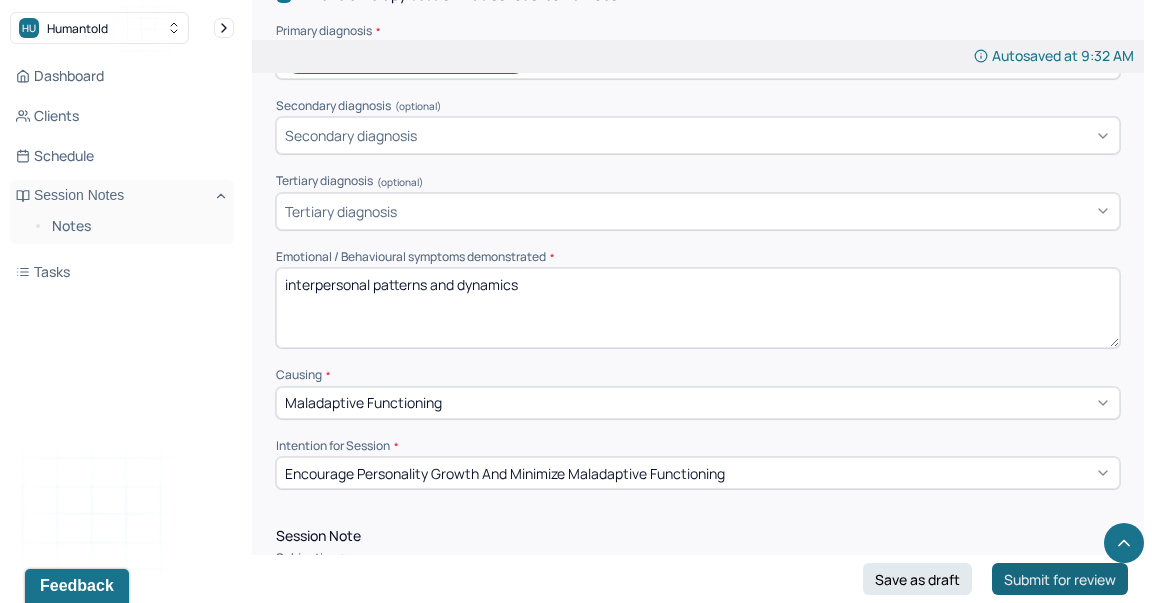 type on "Tx goals and approach remain appropriate -  address relational patterns and dynamics" 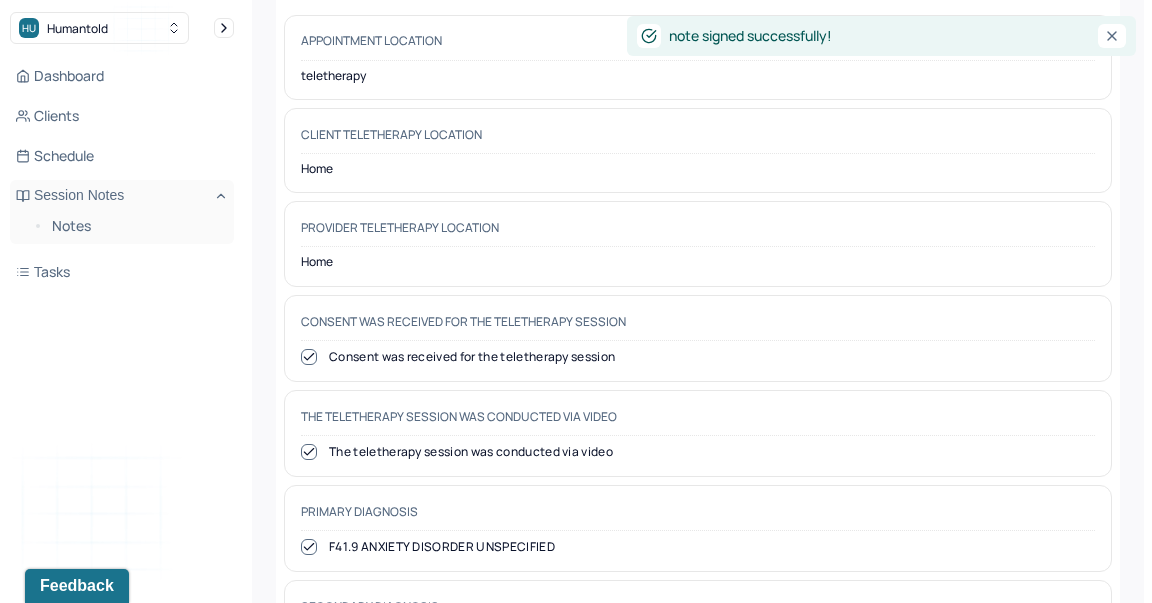 scroll, scrollTop: 0, scrollLeft: 0, axis: both 